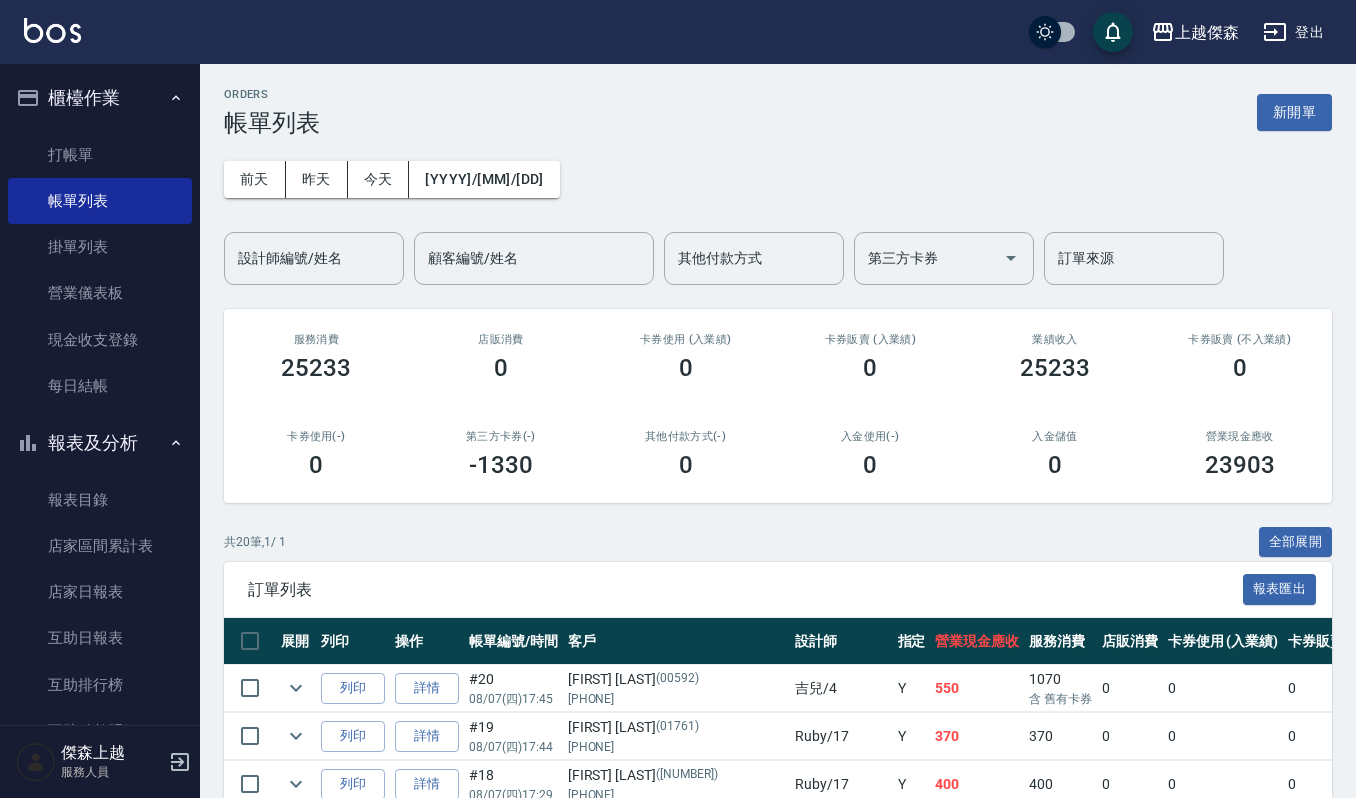 scroll, scrollTop: 0, scrollLeft: 0, axis: both 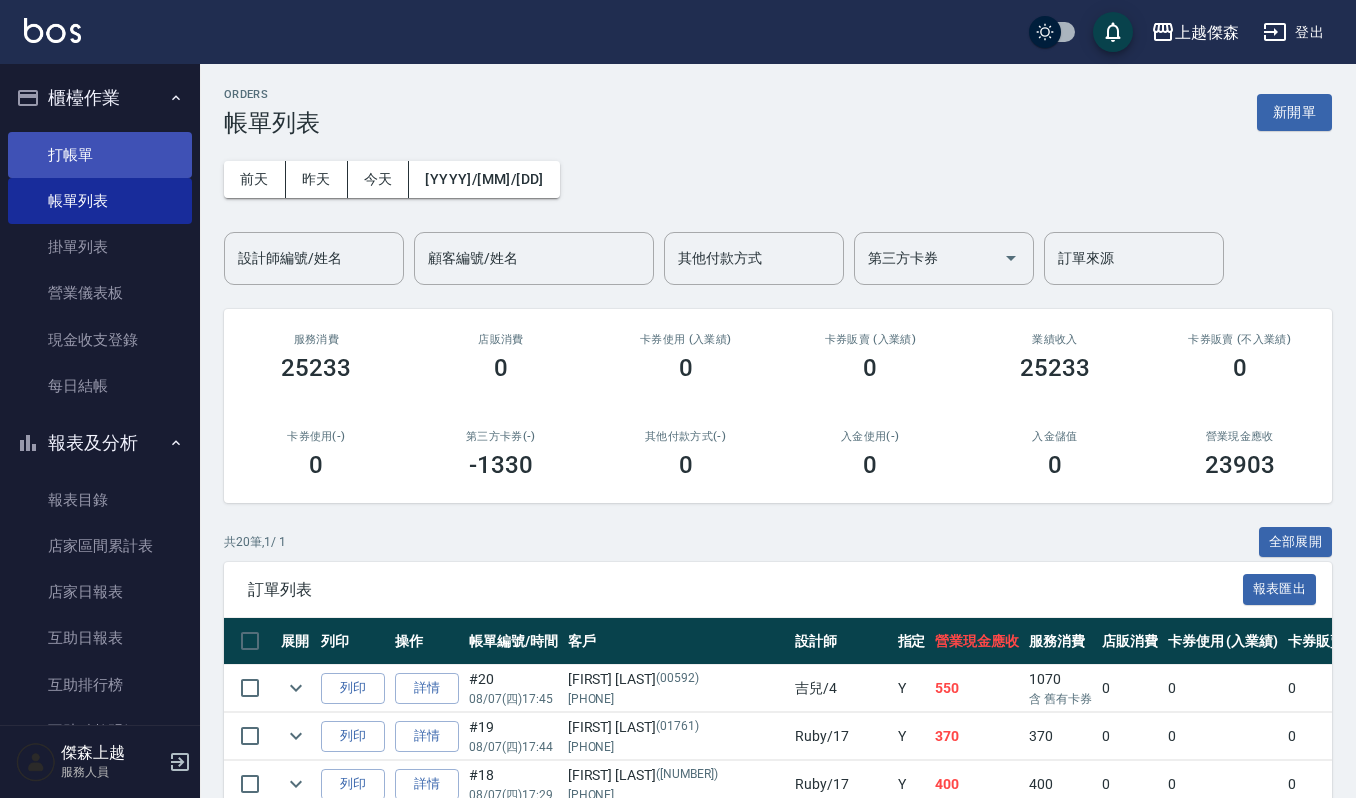 click on "打帳單" at bounding box center [100, 155] 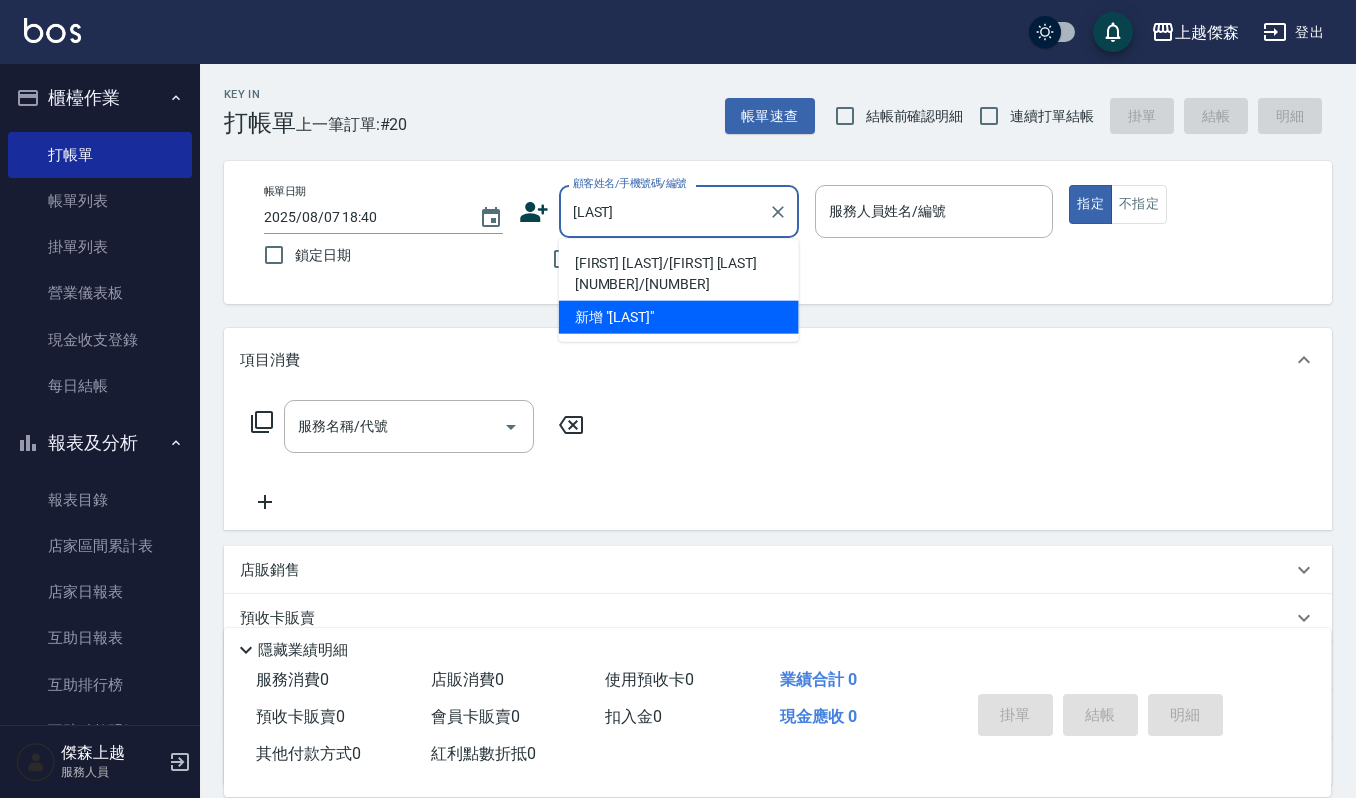 type on "[FIRST] [LAST]/[FIRST] [LAST][NUMBER]/[NUMBER]" 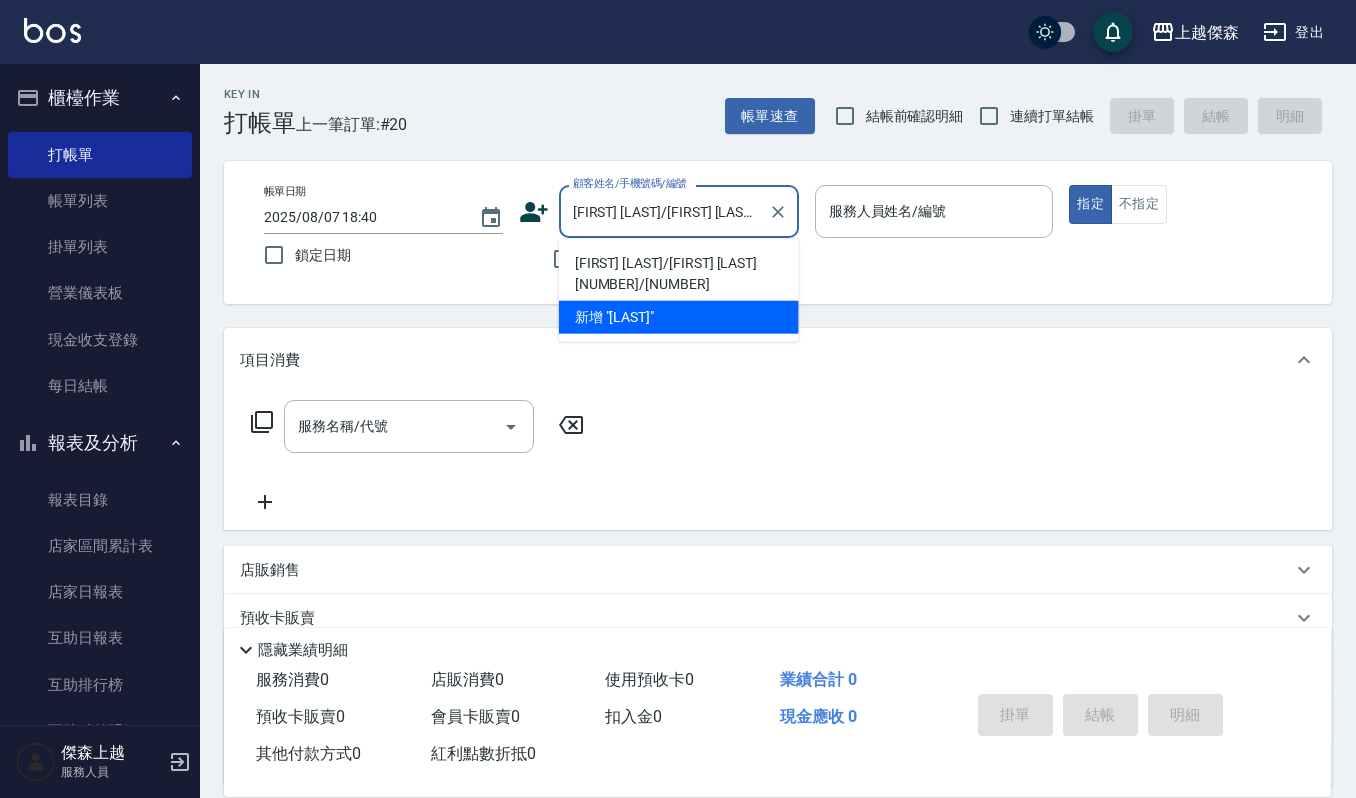 type on "[LAST]-[NUMBER]" 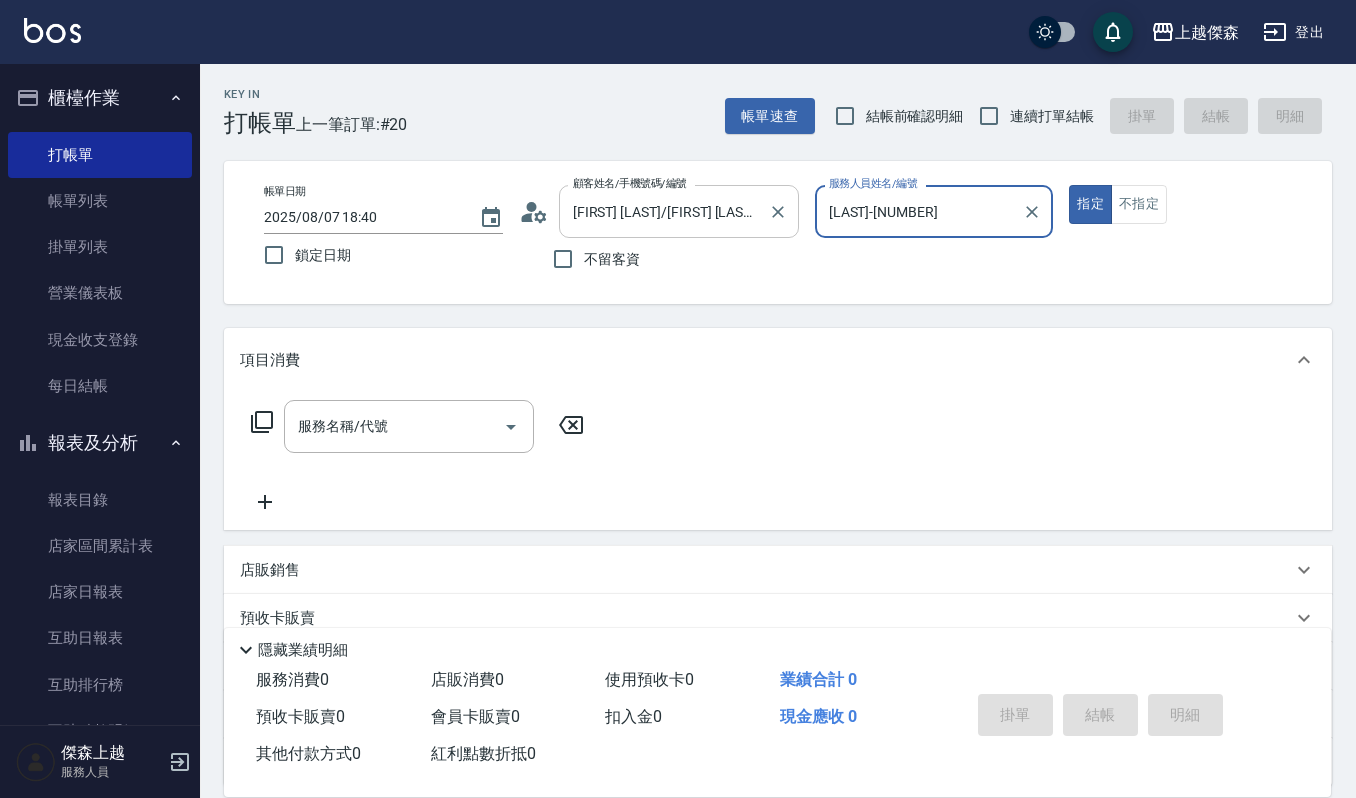 click on "指定" at bounding box center [1090, 204] 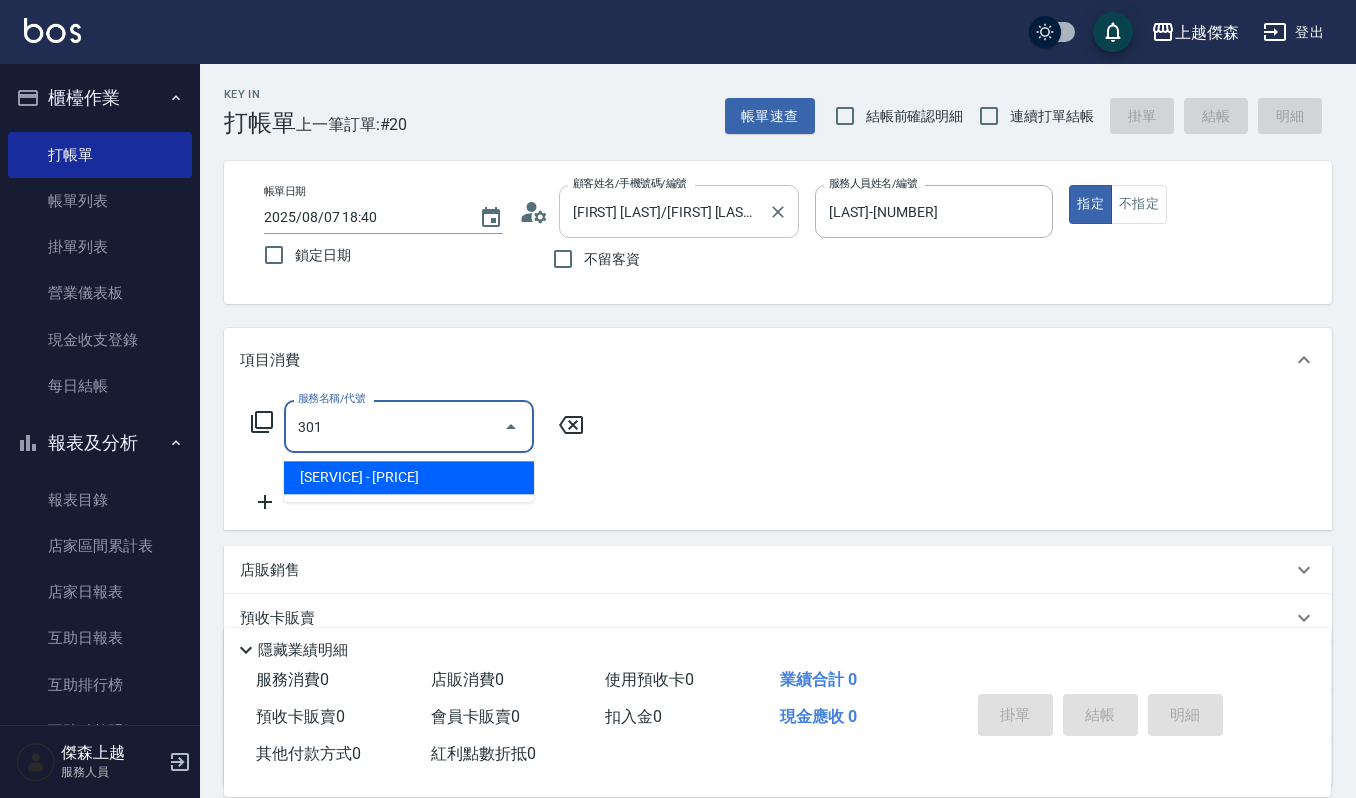 type on "[SERVICE] ([NUMBER])" 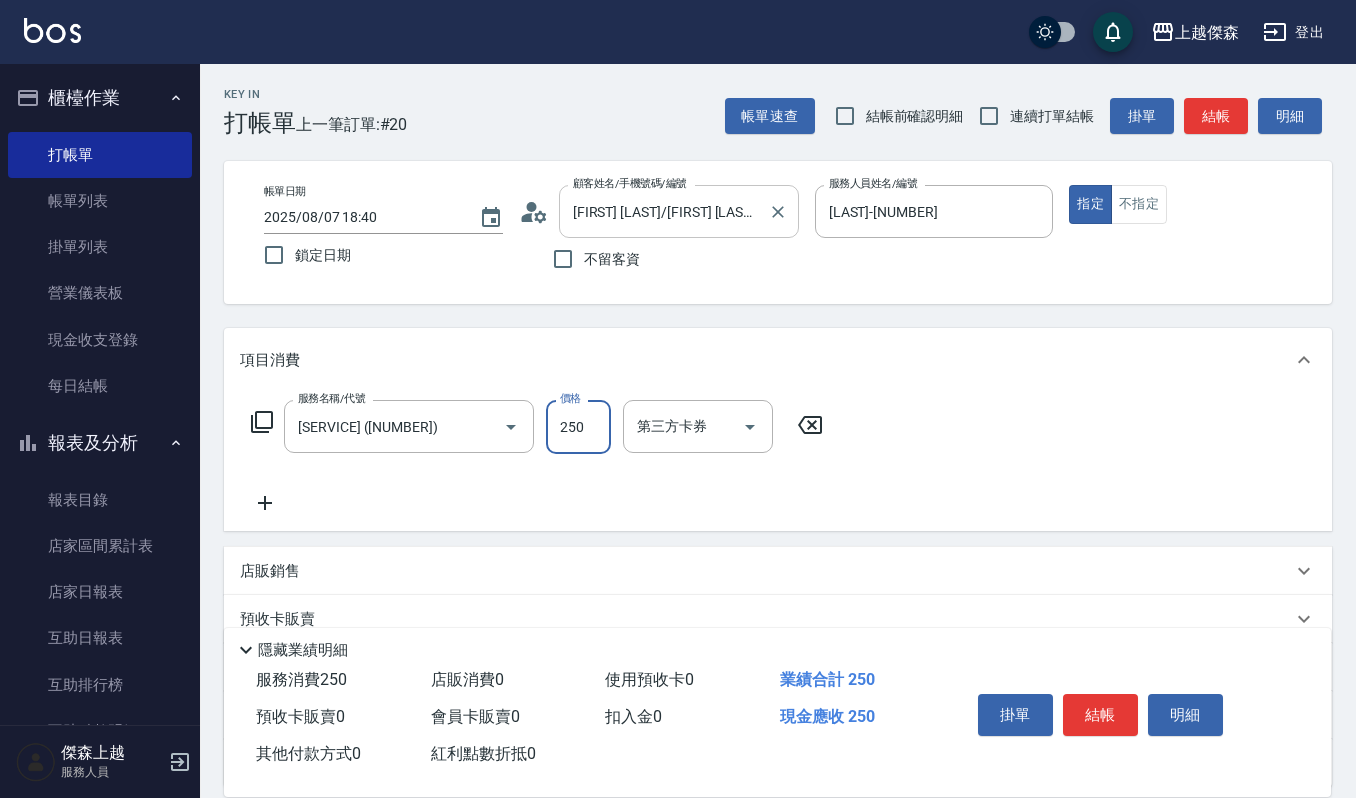 type on "250" 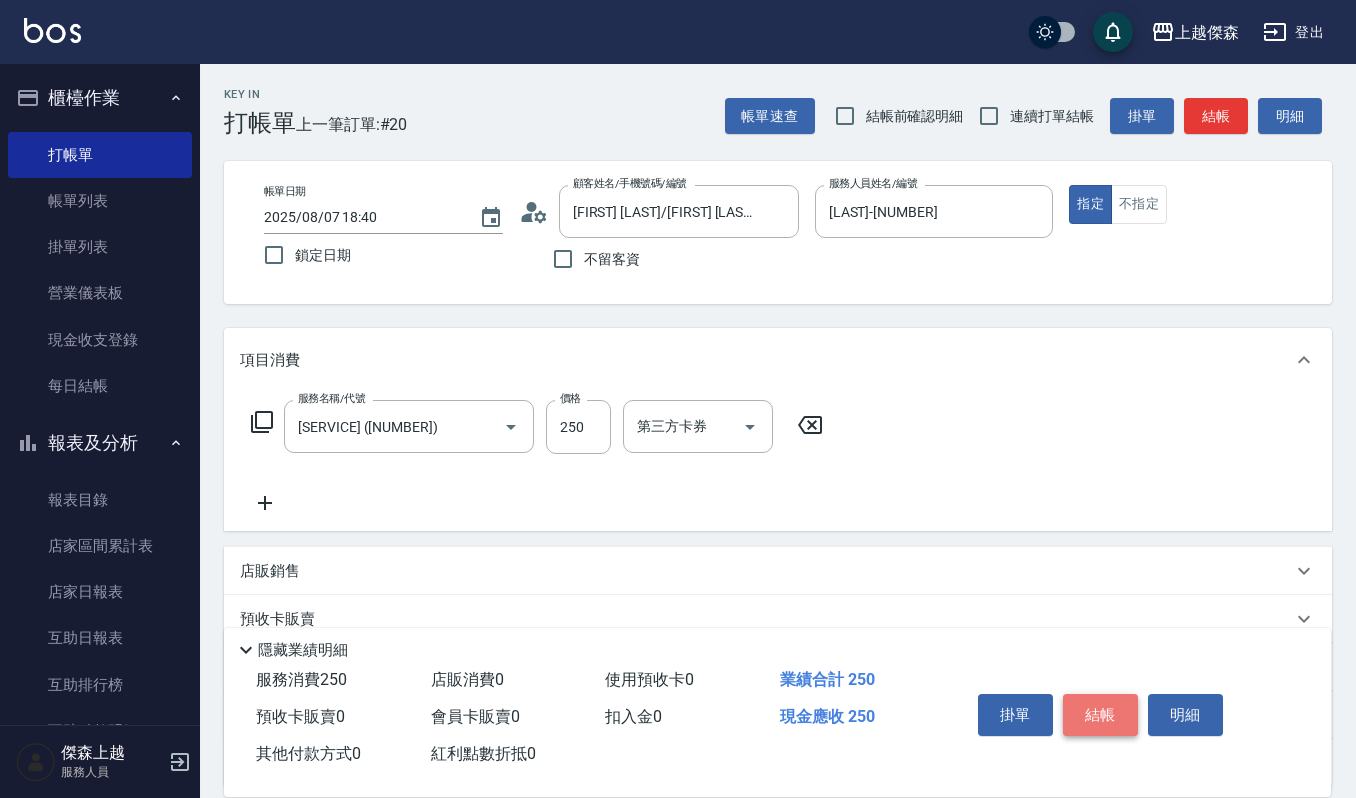 click on "結帳" at bounding box center (1100, 715) 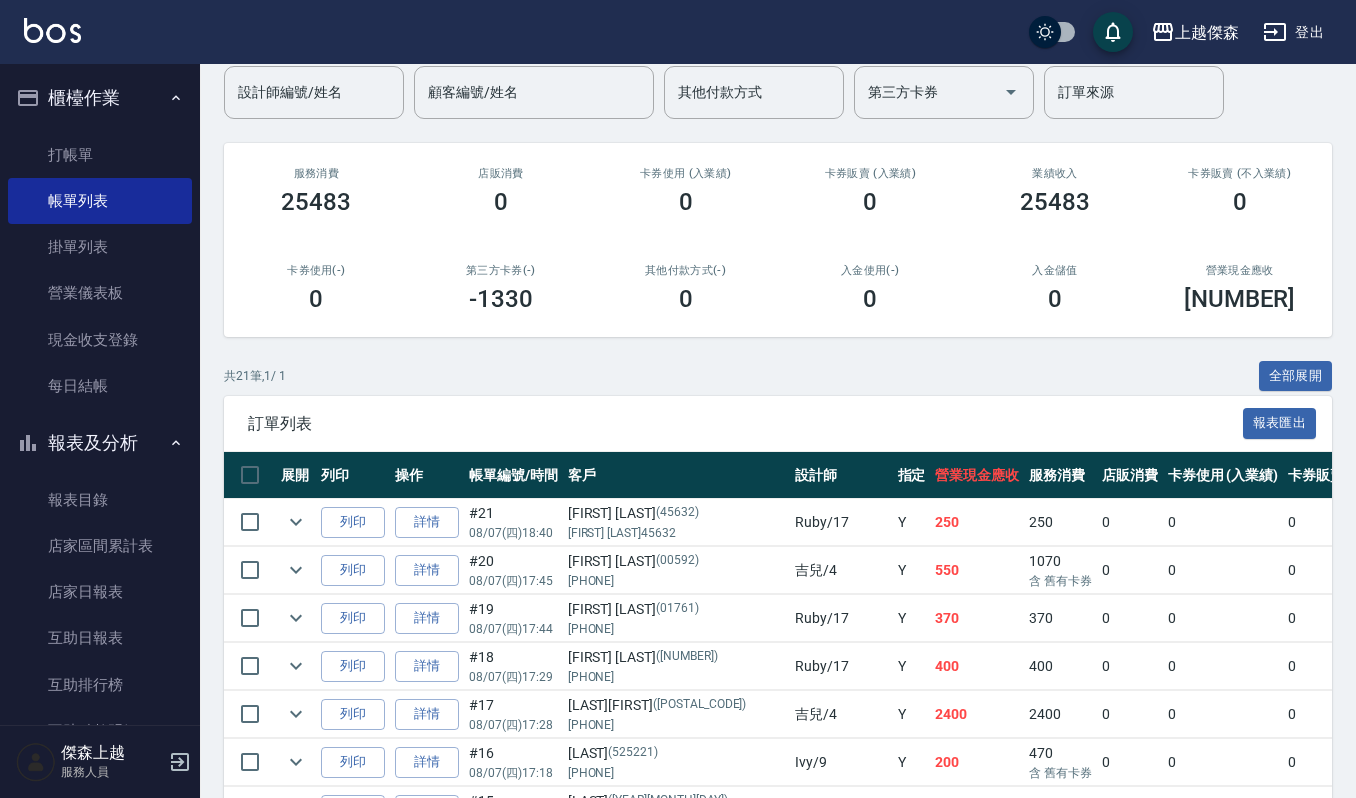scroll, scrollTop: 0, scrollLeft: 0, axis: both 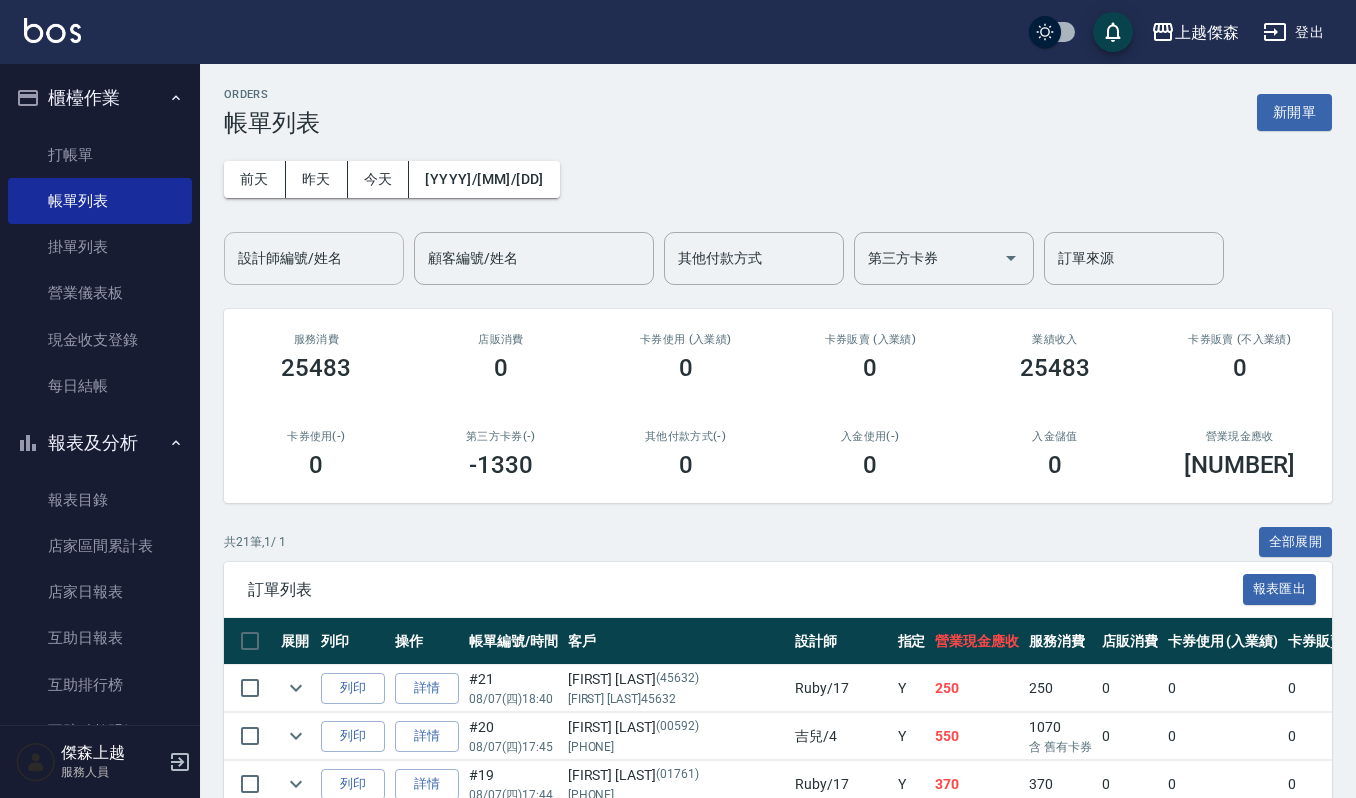 click on "ORDERS 帳單列表 新開單 前天 昨天 今天 [YEAR]/[MONTH]/[DAY] 設計師編號/姓名 設計師編號/姓名 顧客編號/姓名 顧客編號/姓名 其他付款方式 其他付款方式 第三方卡券 第三方卡券 訂單來源 訂單來源 服務消費 25483 店販消費 0 卡券使用 (入業績) 0 卡券販賣 (入業績) 0 業績收入 25483 卡券販賣 (不入業績) 0 卡券使用(-) 0 第三方卡券(-) -1330 其他付款方式(-) 0 入金使用(-) 0 入金儲值 0 營業現金應收 24153 共 21 筆, 1 / 1 全部展開 訂單列表 報表匯出 展開 列印 操作 帳單編號/時間 客戶 設計師 指定 營業現金應收 服務消費 店販消費 卡券使用 (入業績) 卡券販賣 (入業績) 業績收入 卡券販賣 (不入業績) 卡券使用(-) 第三方卡券(-) 其他付款方式(-) 入金使用(-) 備註 訂單來源 列印 詳情 #21 [MONTH]/[DAY] (四) 18:40 [FIRST] [LAST] ([NUMBER]) [FIRST] [LAST][NUMBER] Ruby /17 Y 250 250 0 0 0 250 0 0 0 0 0 列印 詳情 #20 [MONTH]/[DAY] (四) 17:45 [FIRST] [LAST] ([NUMBER])" at bounding box center [778, 907] 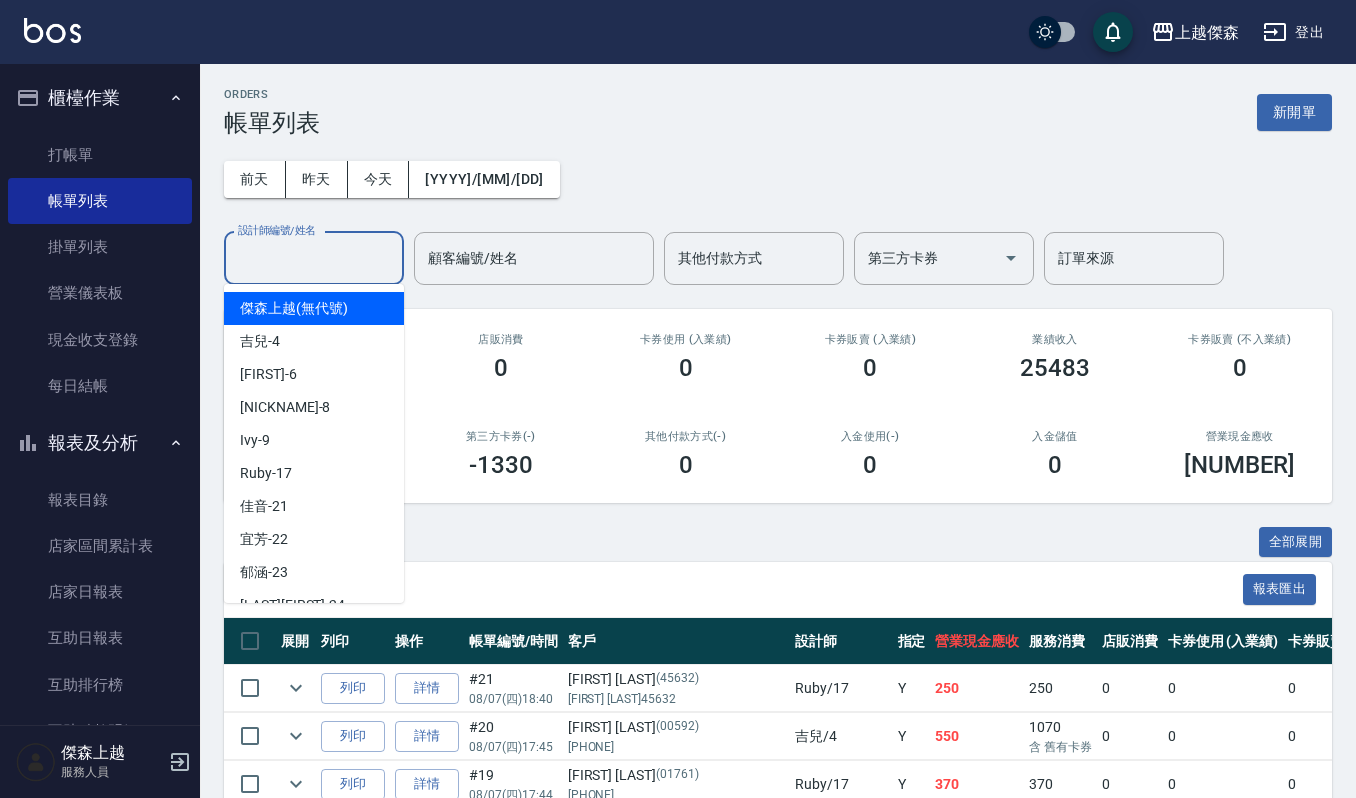 click on "設計師編號/姓名" at bounding box center [314, 258] 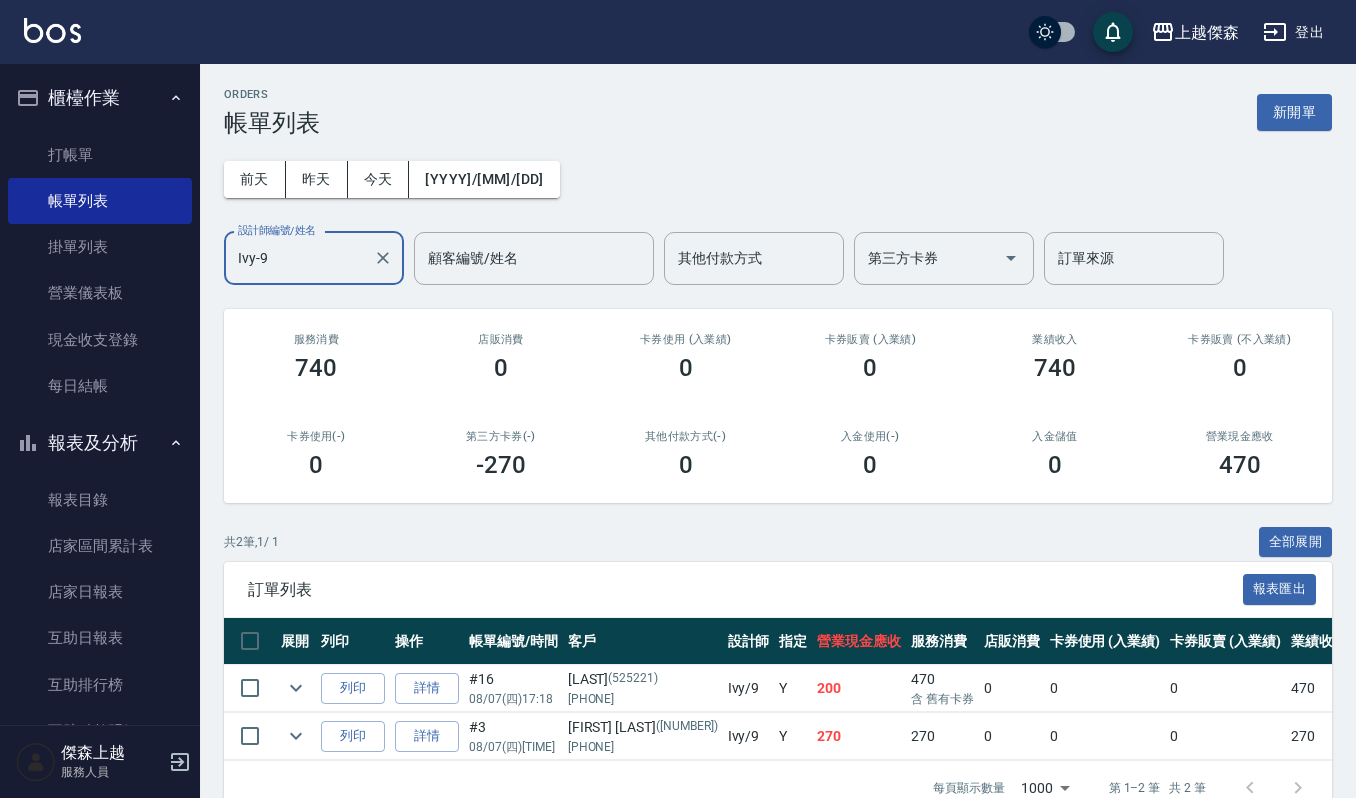 type on "Ivy-9" 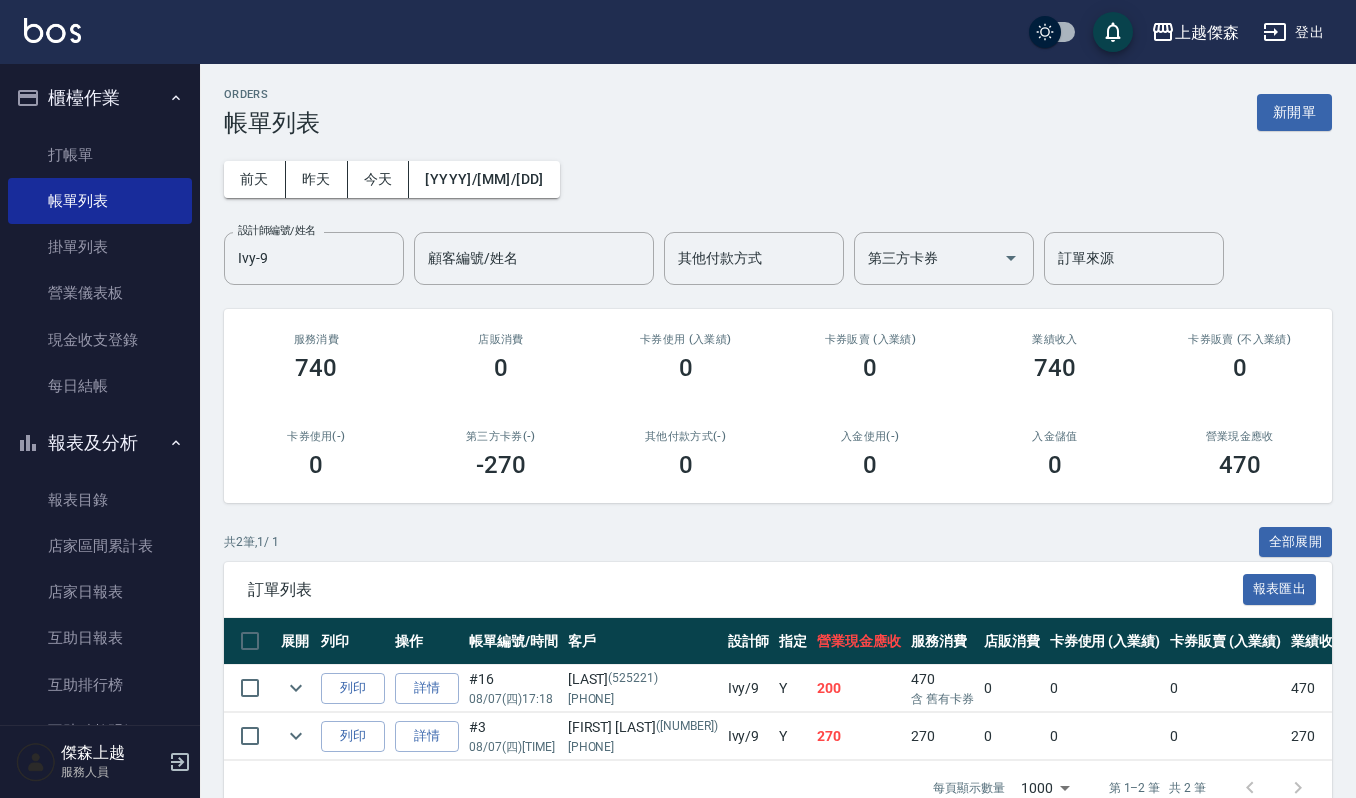 click on "[TIME] [TIME] [TIME] [DATE] [CODE]/[LAST] [CODE]/[LAST] [CODE]/[LAST] [PAYMENT_METHOD] [PAYMENT_METHOD] [CARD_TYPE] [CARD_TYPE] [ORDER_SOURCE] [ORDER_SOURCE]" at bounding box center [778, 211] 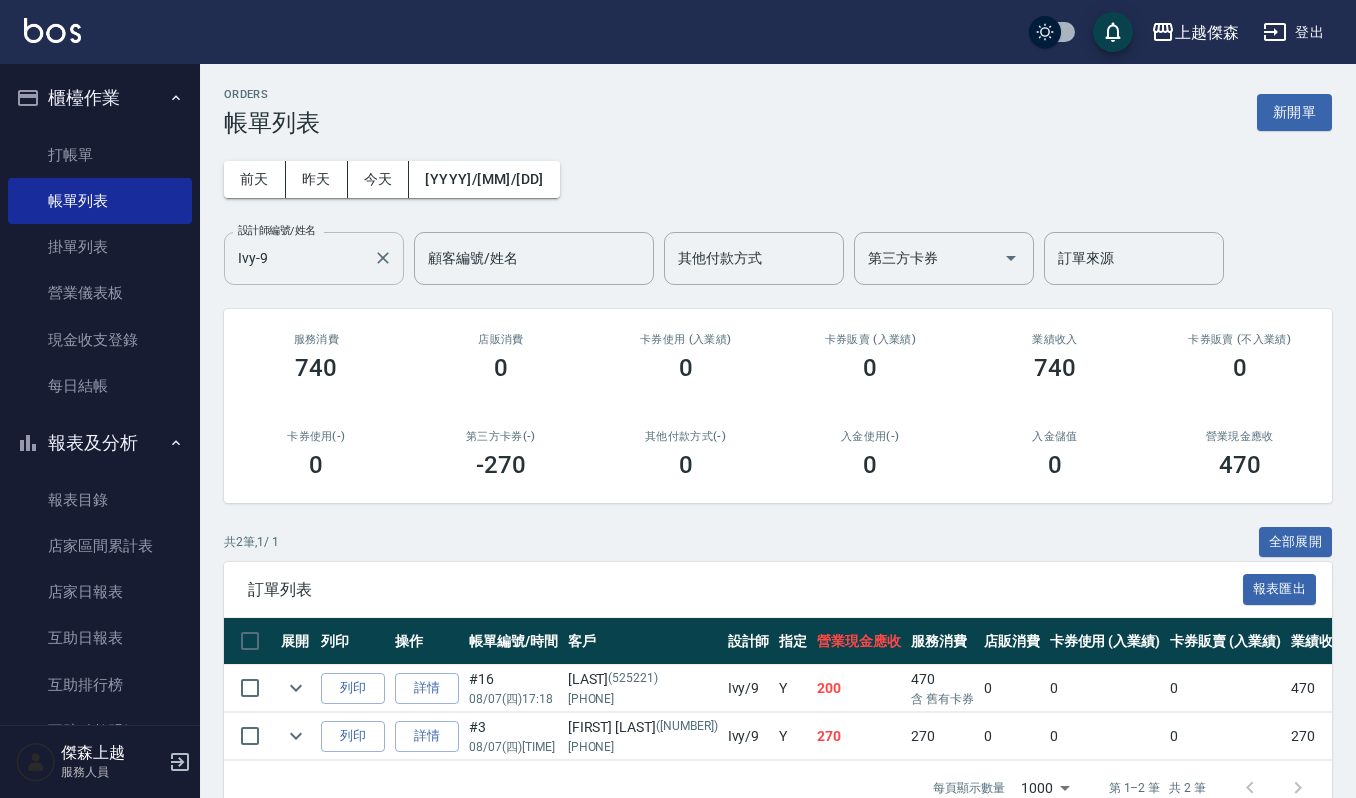 click on "Ivy-9" at bounding box center [299, 258] 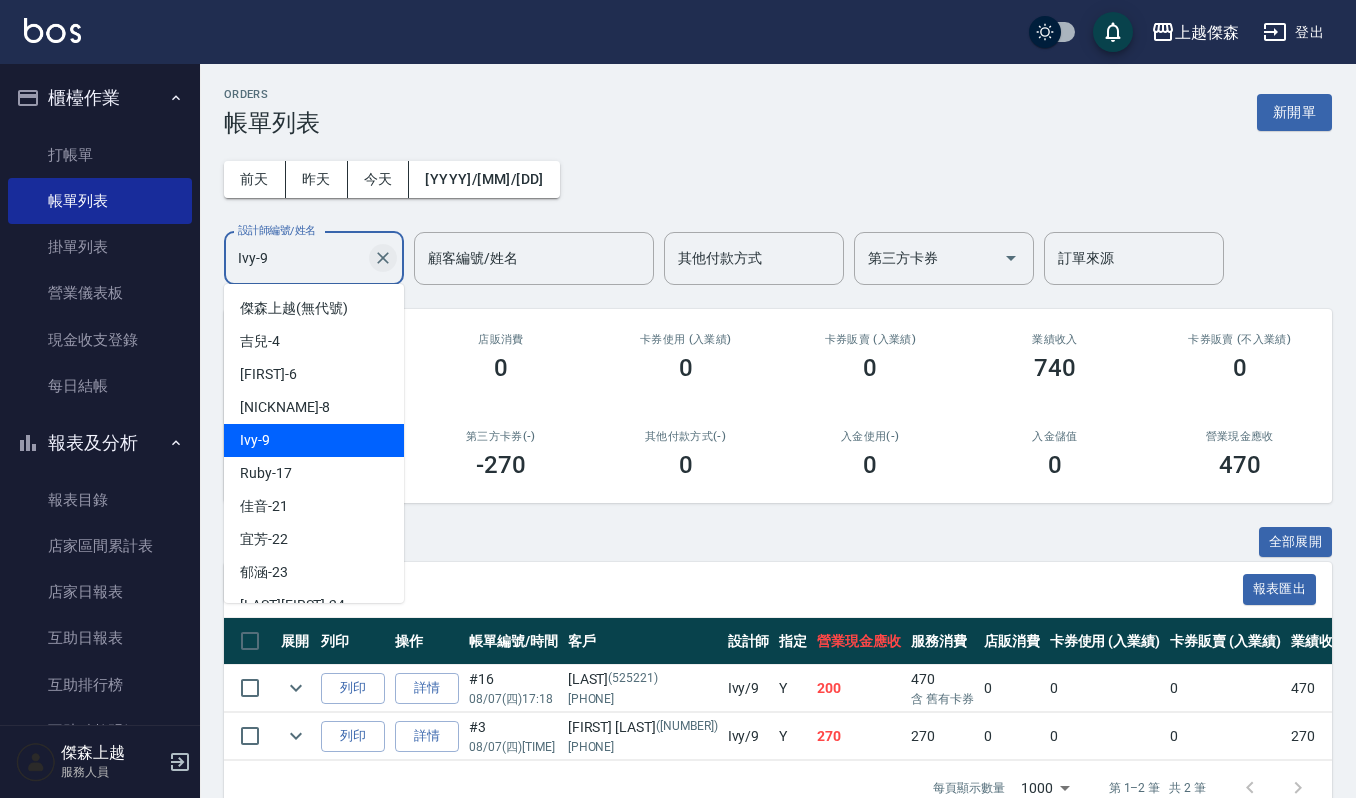 click 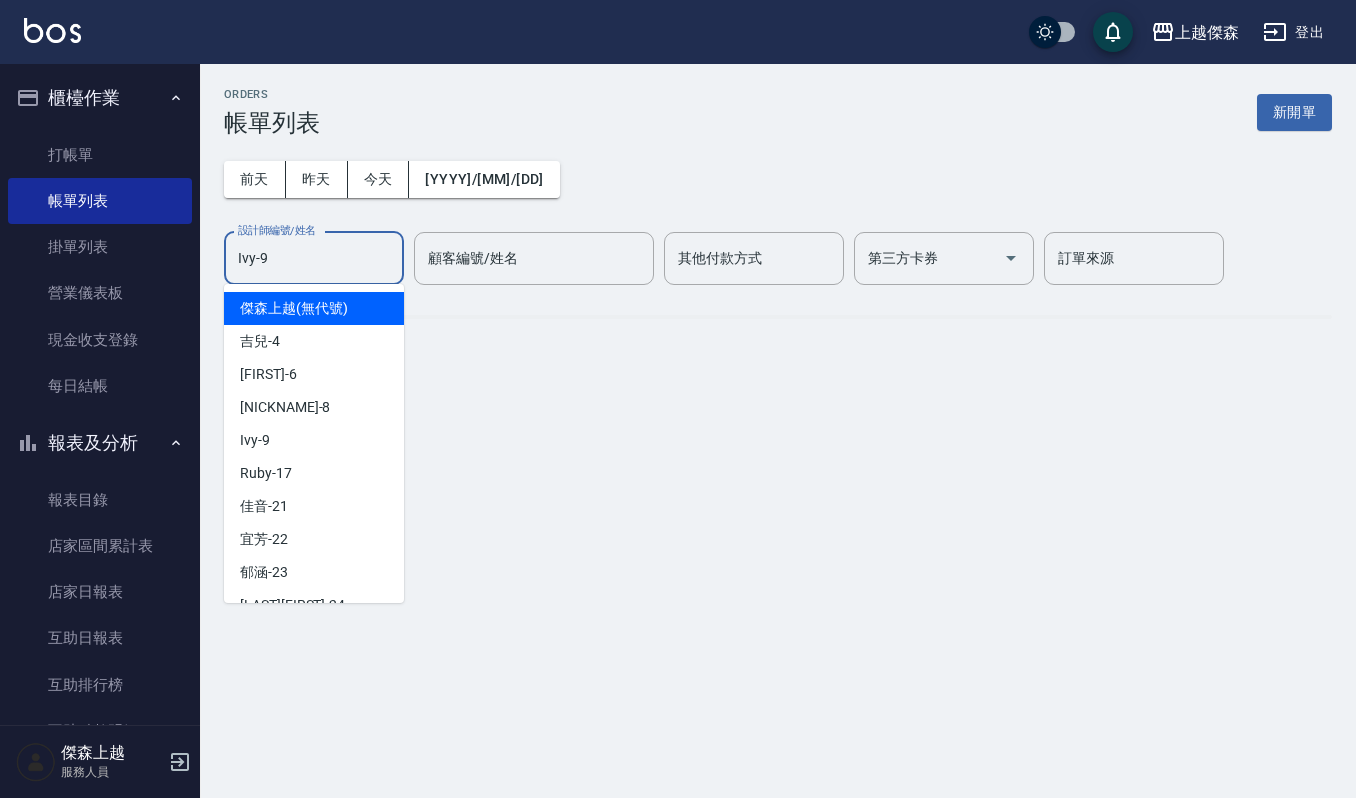 type 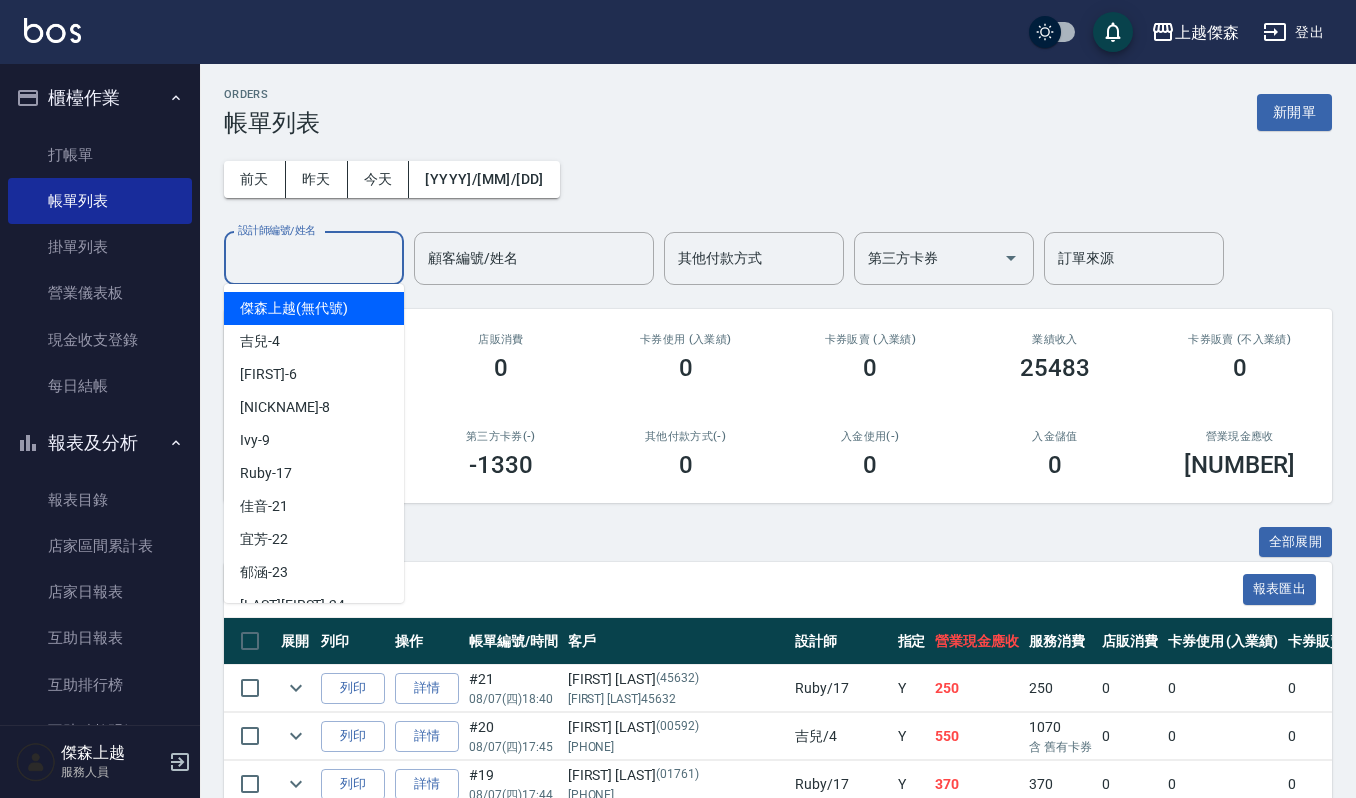 click on "訂單列表 報表匯出" at bounding box center [778, 589] 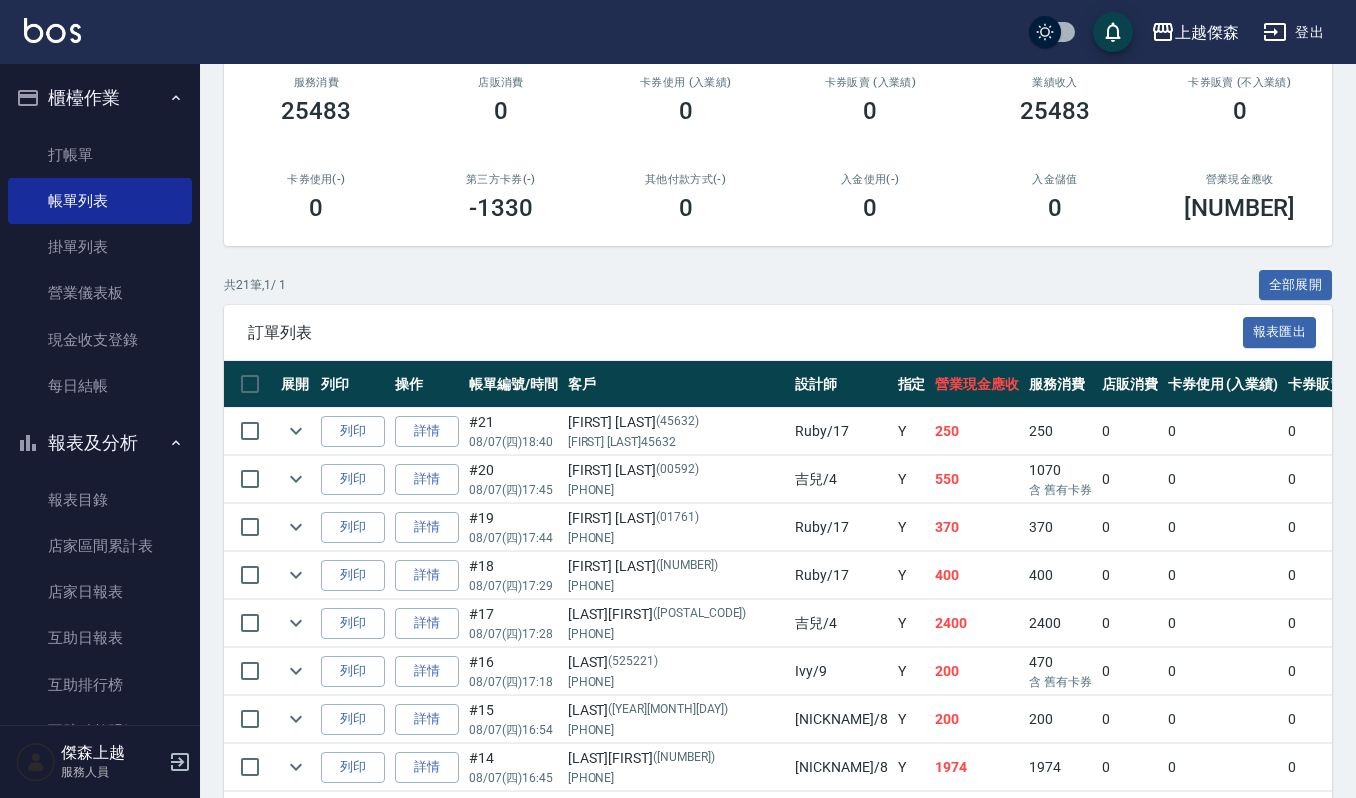 scroll, scrollTop: 0, scrollLeft: 0, axis: both 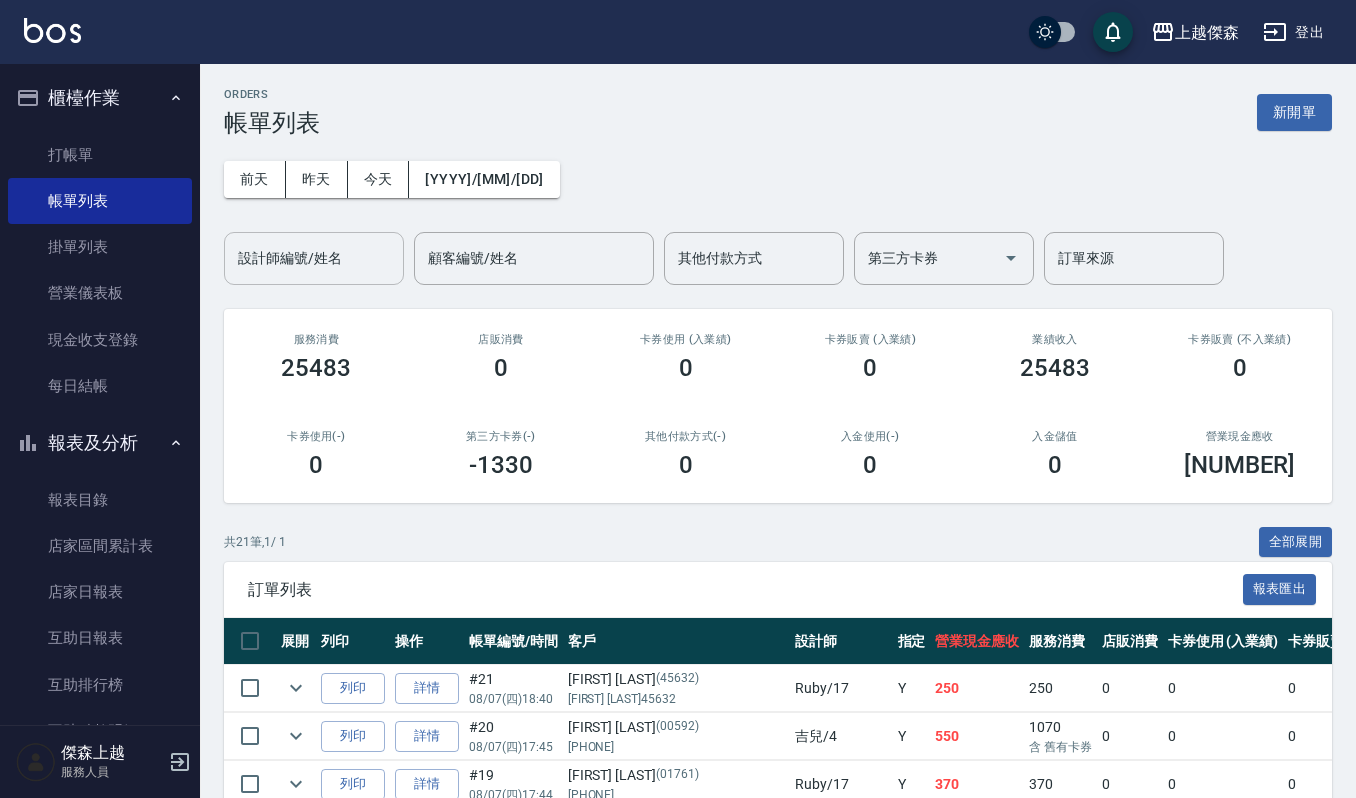 click on "ORDERS 帳單列表 新開單" at bounding box center (778, 112) 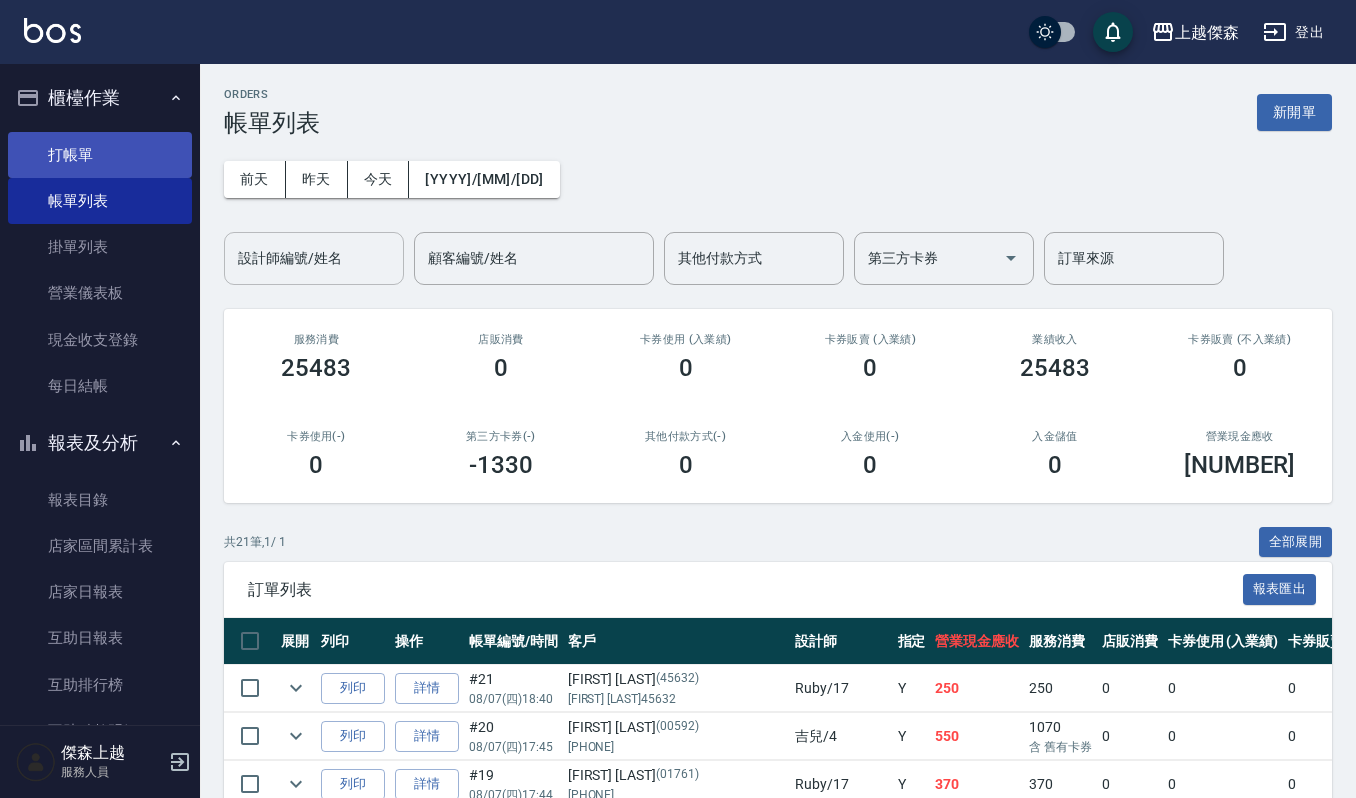 click on "打帳單" at bounding box center [100, 155] 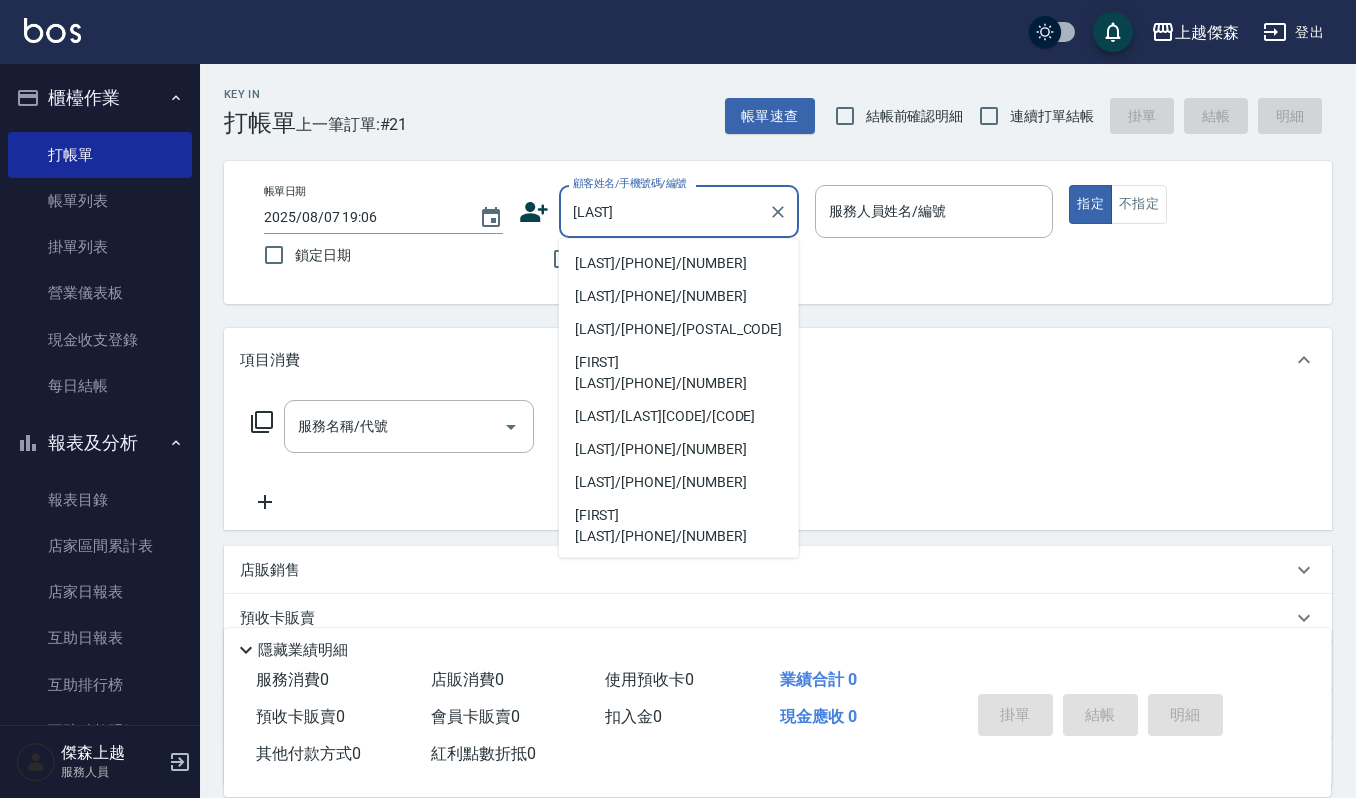 click on "[LAST]/[PHONE]/[NUMBER]" at bounding box center [679, 263] 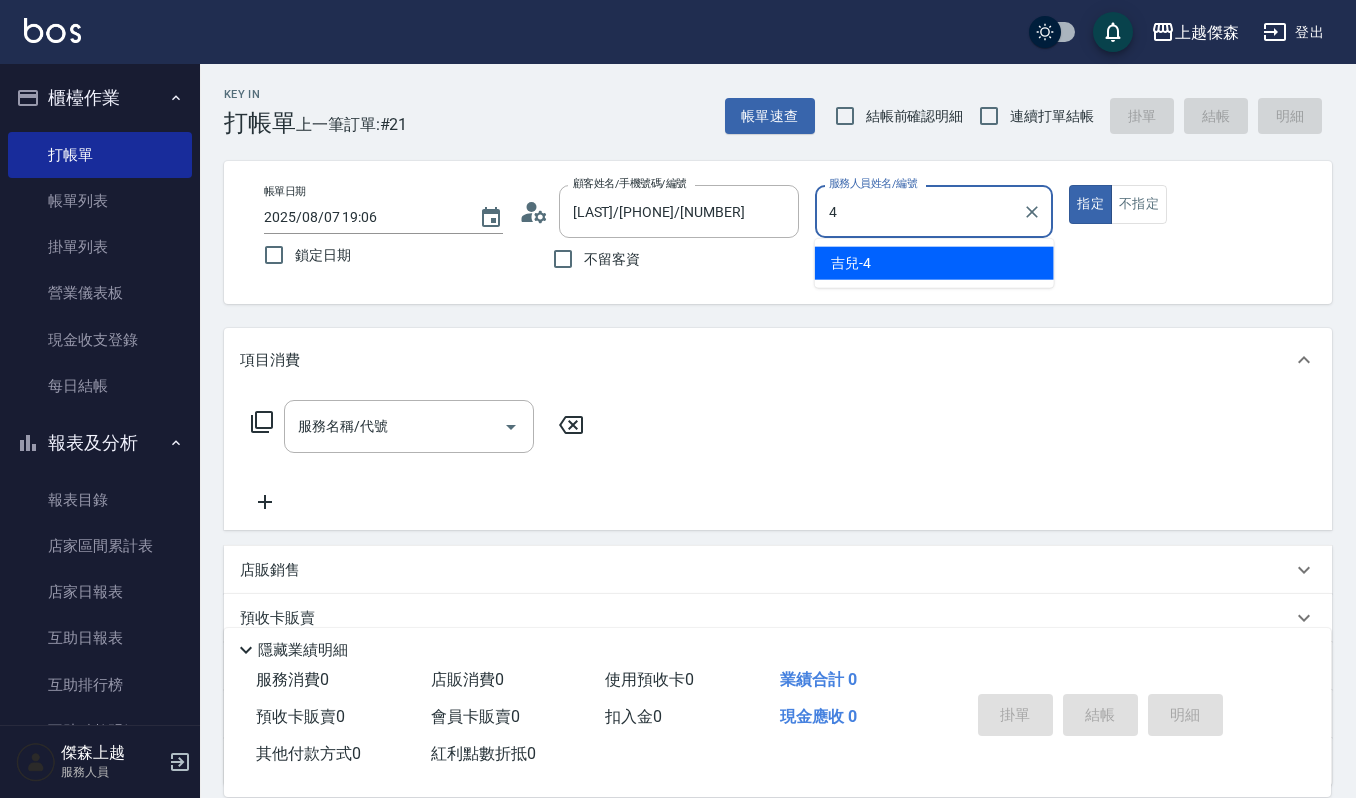 type on "吉兒-4" 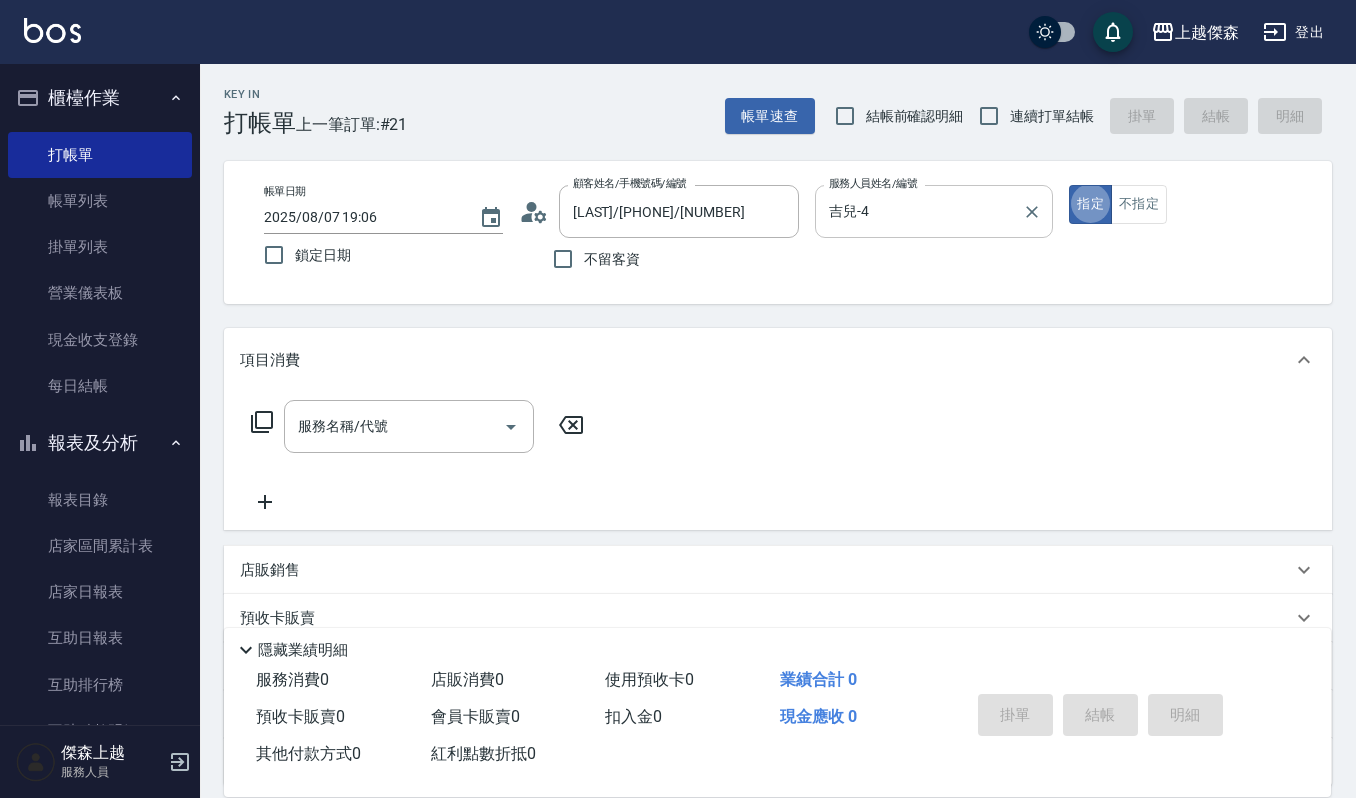 type on "true" 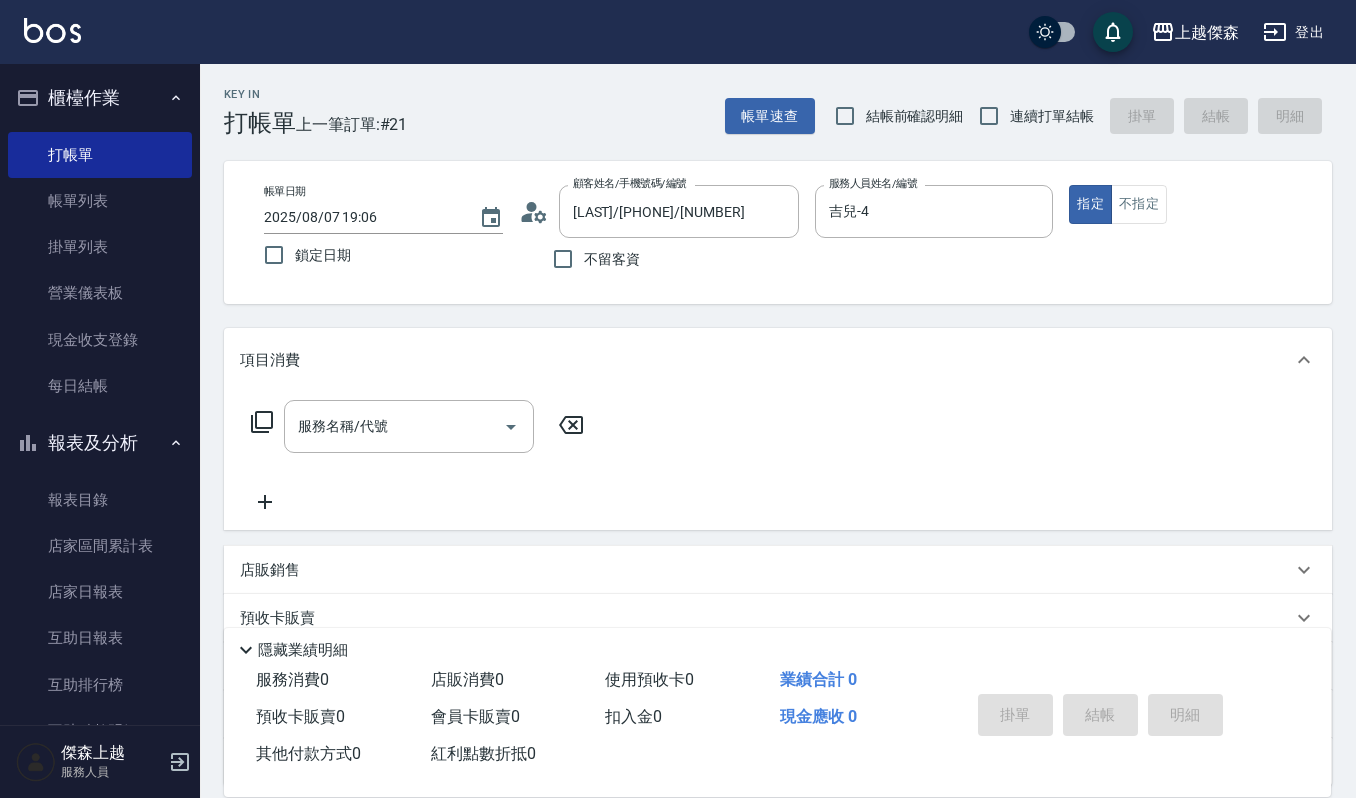 click on "服務名稱/代號 服務名稱/代號" at bounding box center [778, 461] 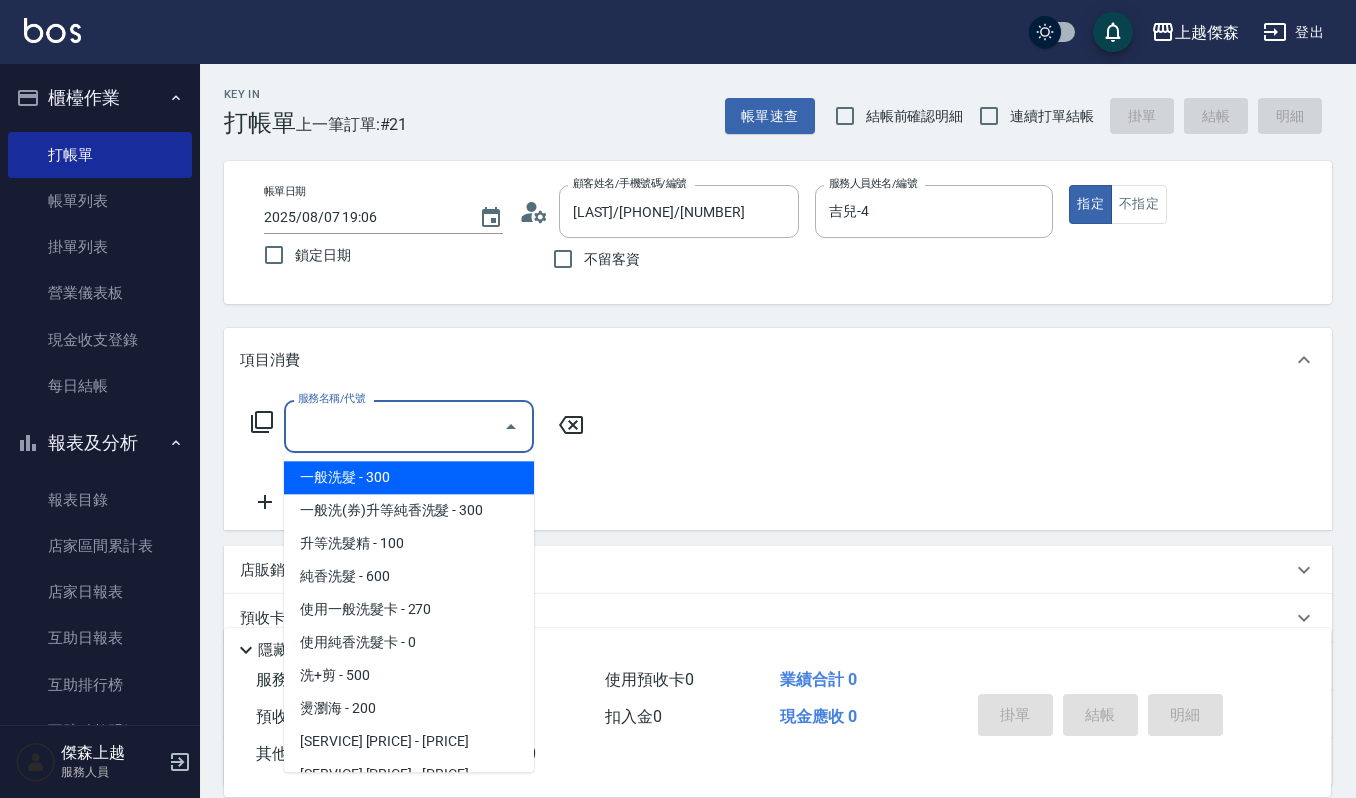 click on "服務名稱/代號" at bounding box center (394, 426) 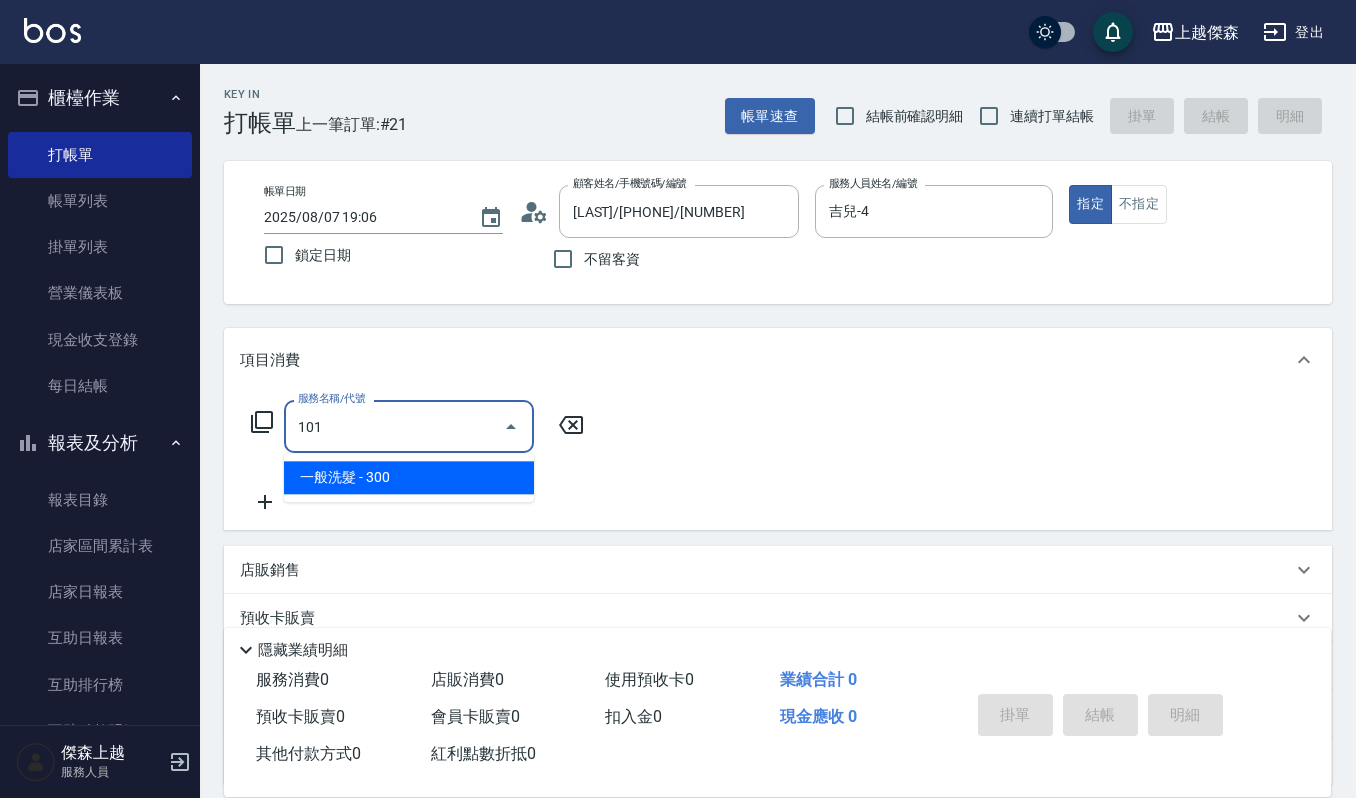 type on "一般洗髮(101)" 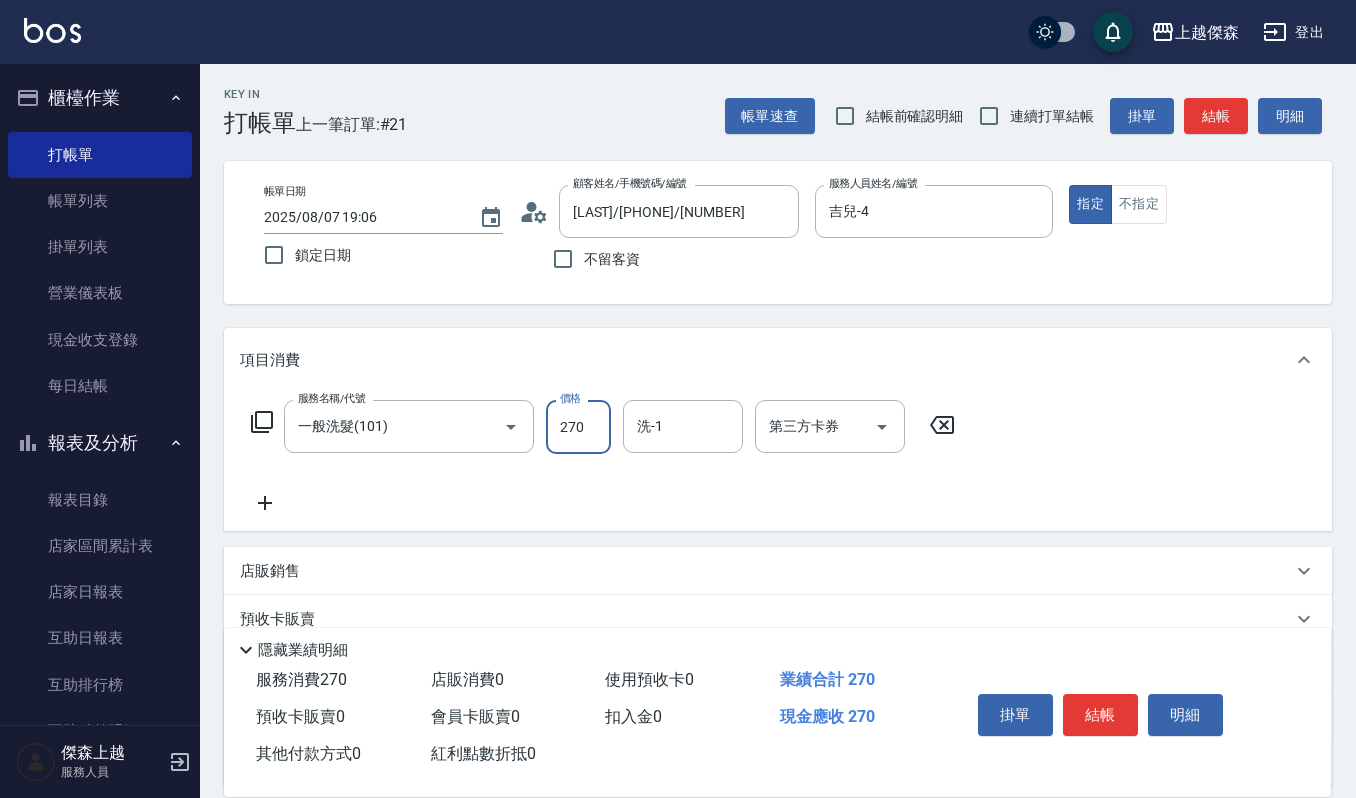 type on "270" 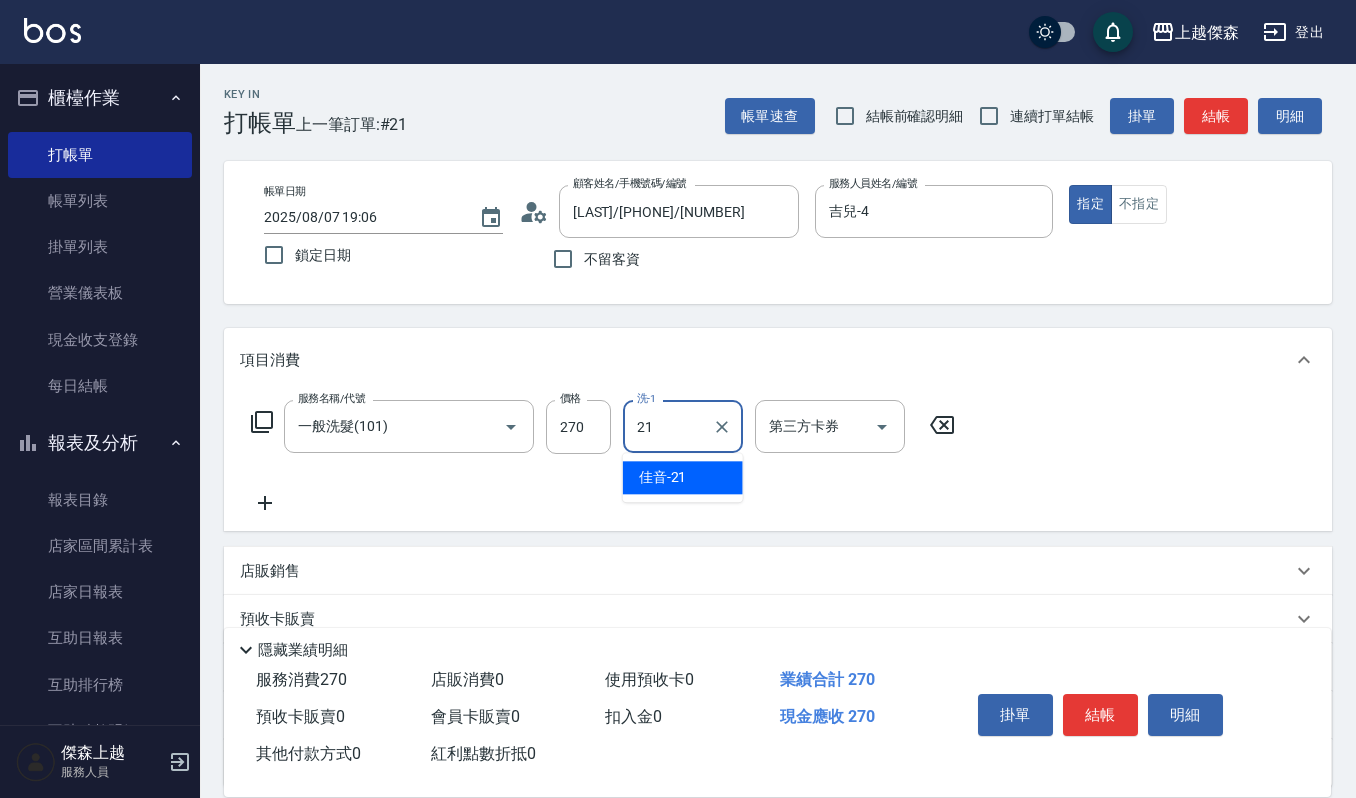 type on "[LAST]-[NUMBER]" 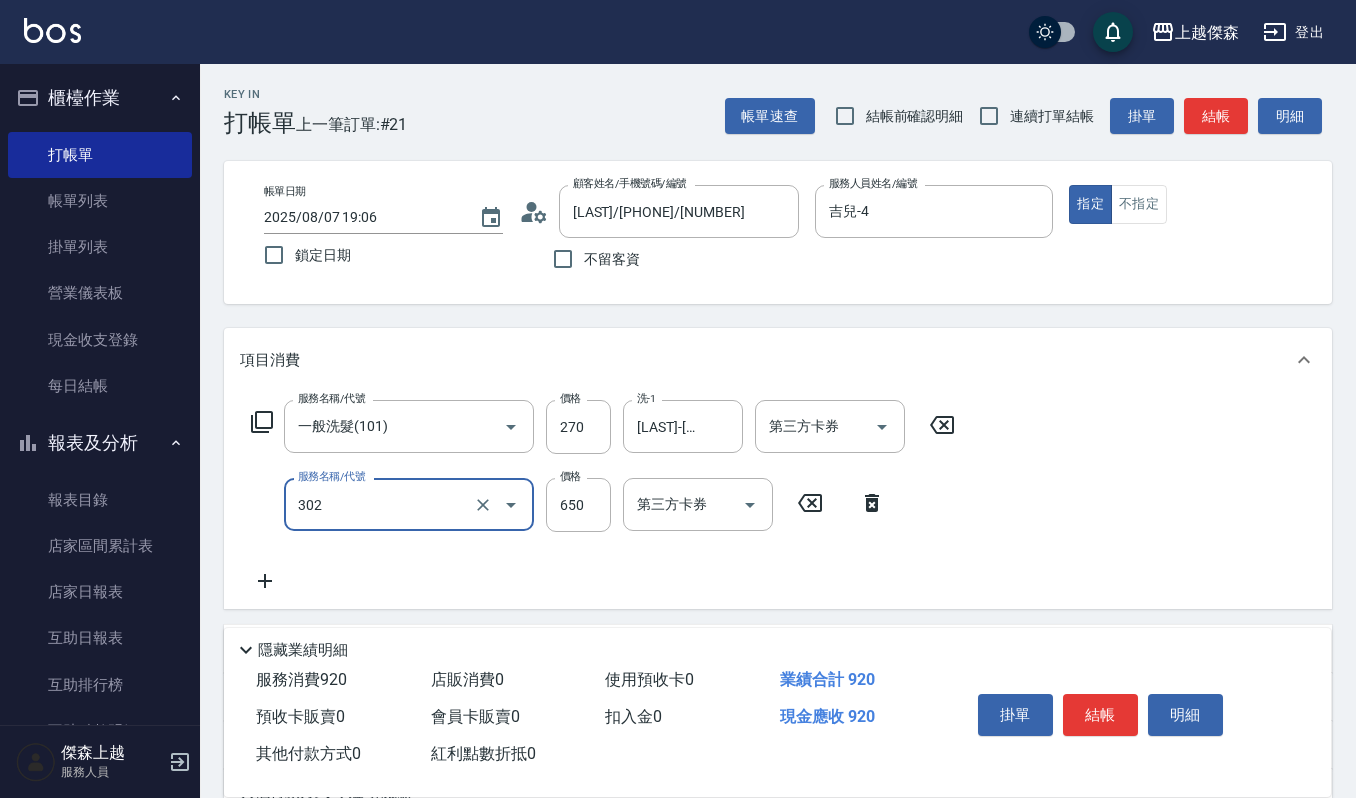 type on "經典剪髮-Gill(302)" 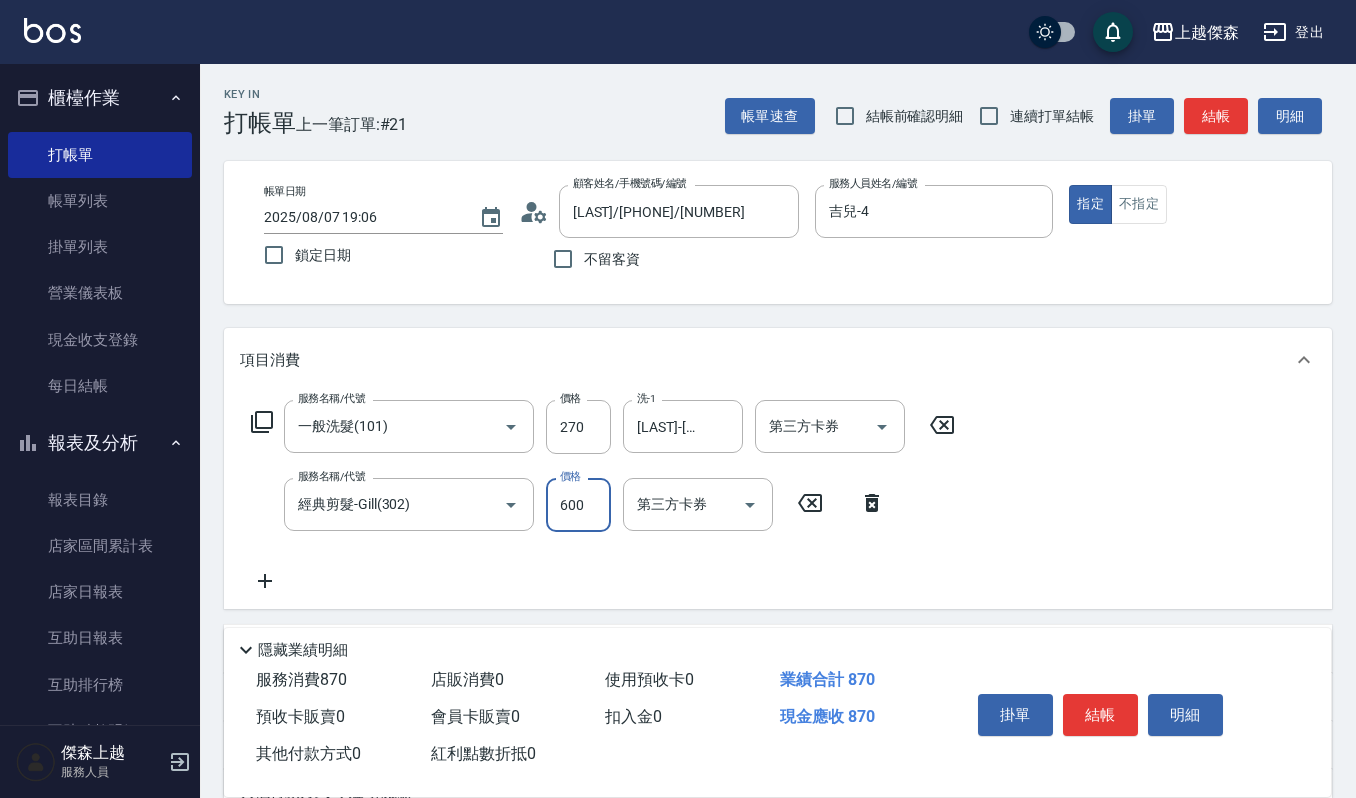 type on "600" 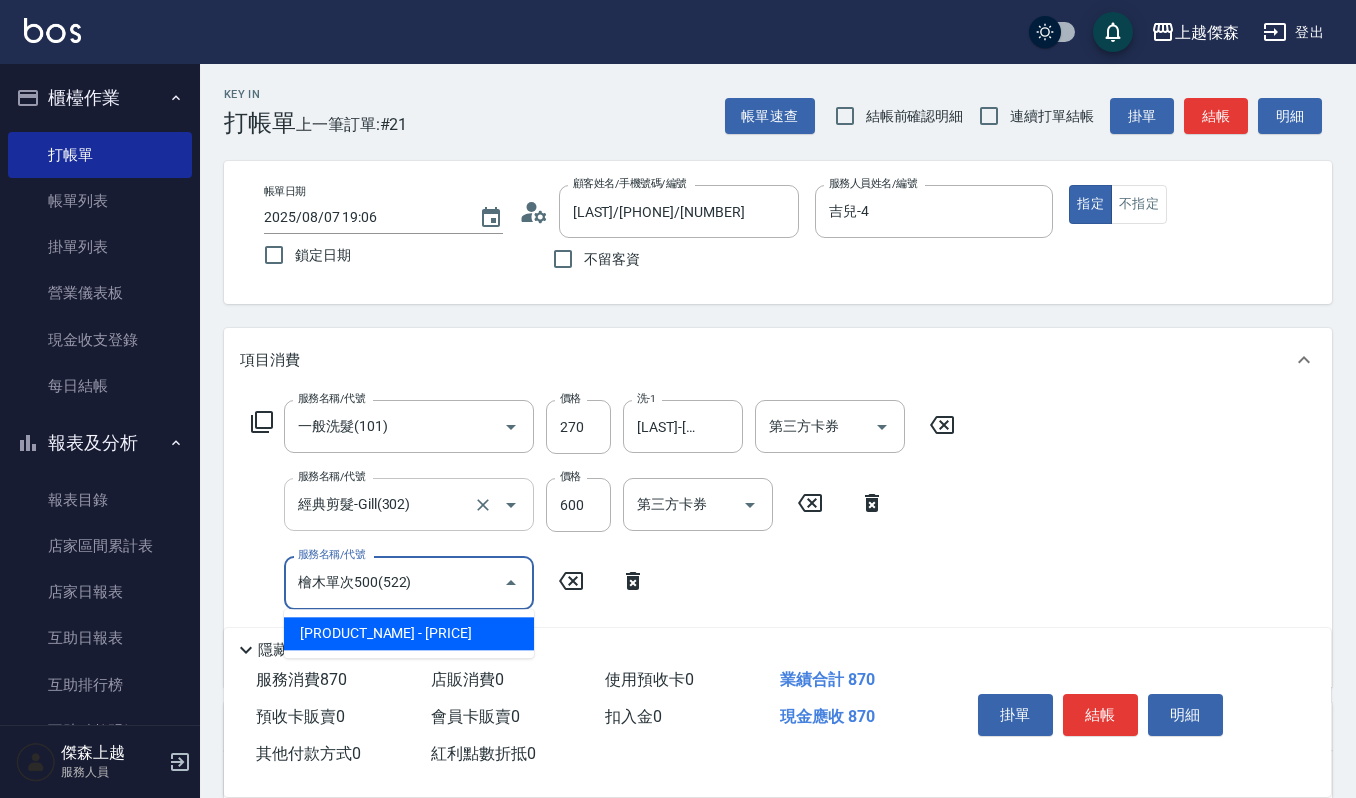 type on "檜木單次500(522)" 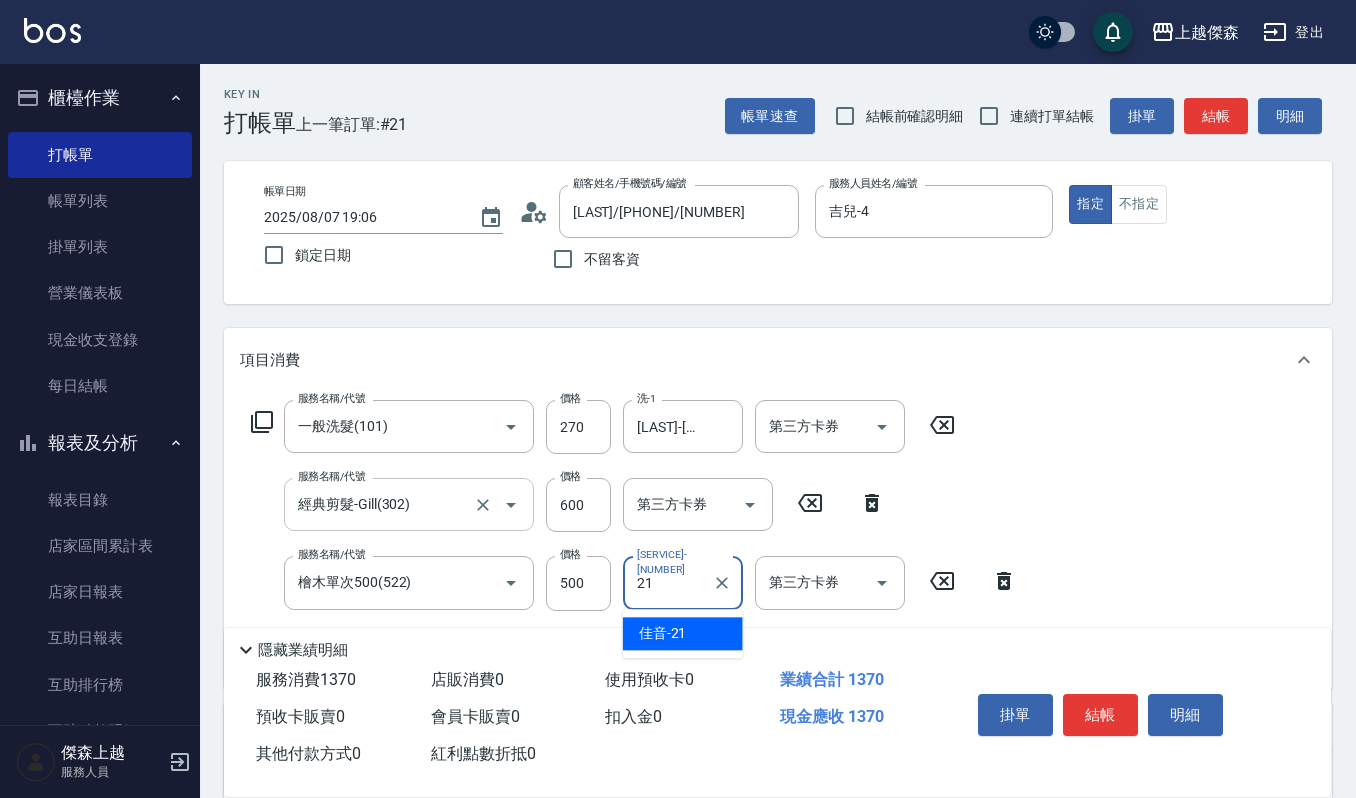 type on "[LAST]-[NUMBER]" 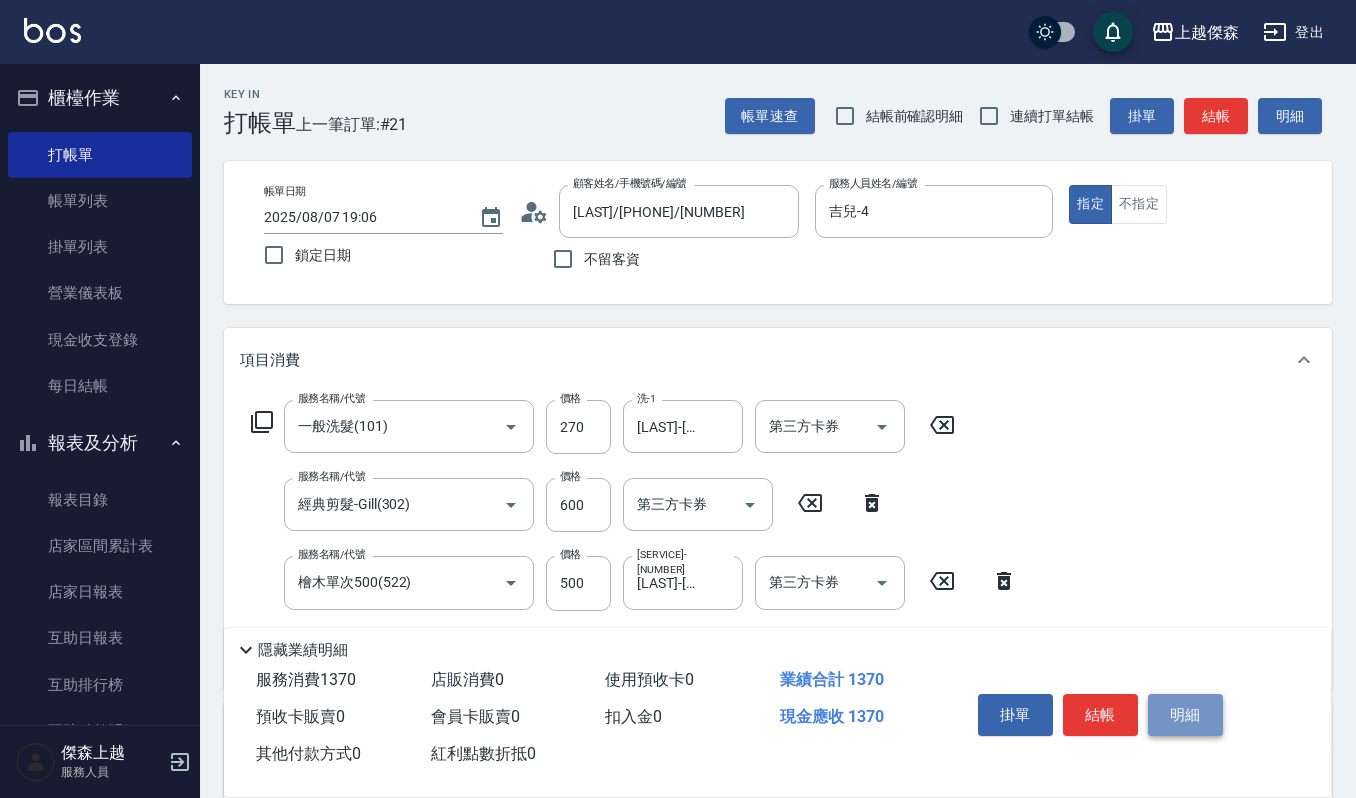 click on "明細" at bounding box center (1185, 715) 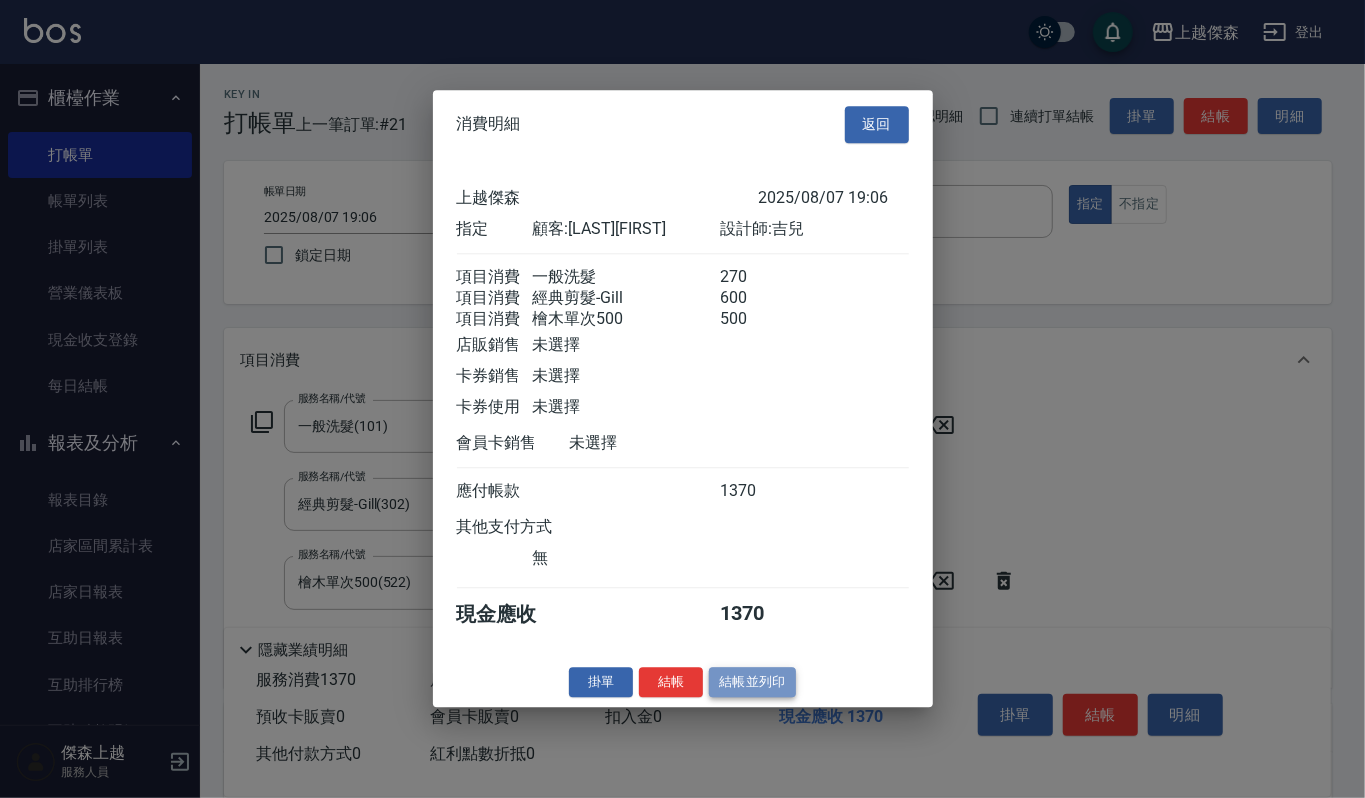 click on "結帳並列印" at bounding box center [752, 682] 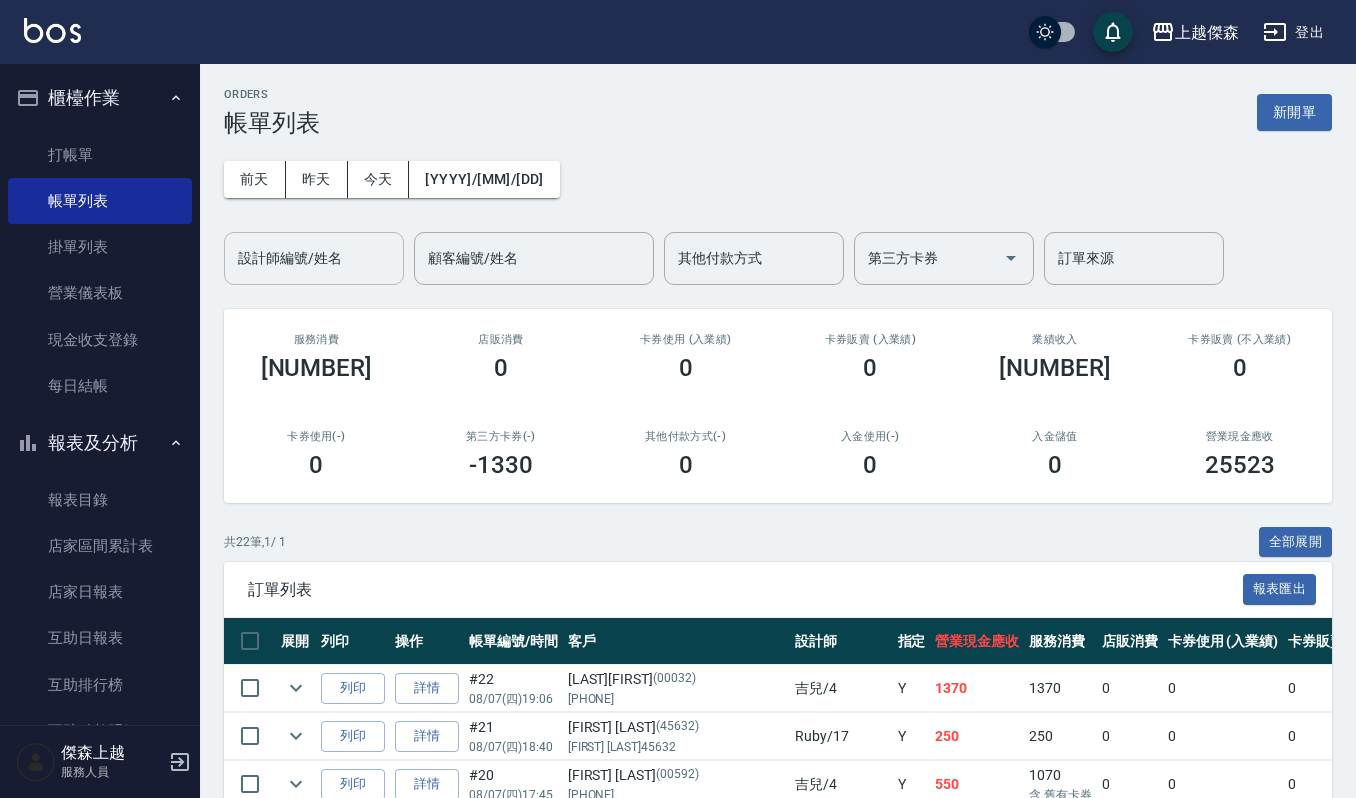 click on "設計師編號/姓名" at bounding box center (314, 258) 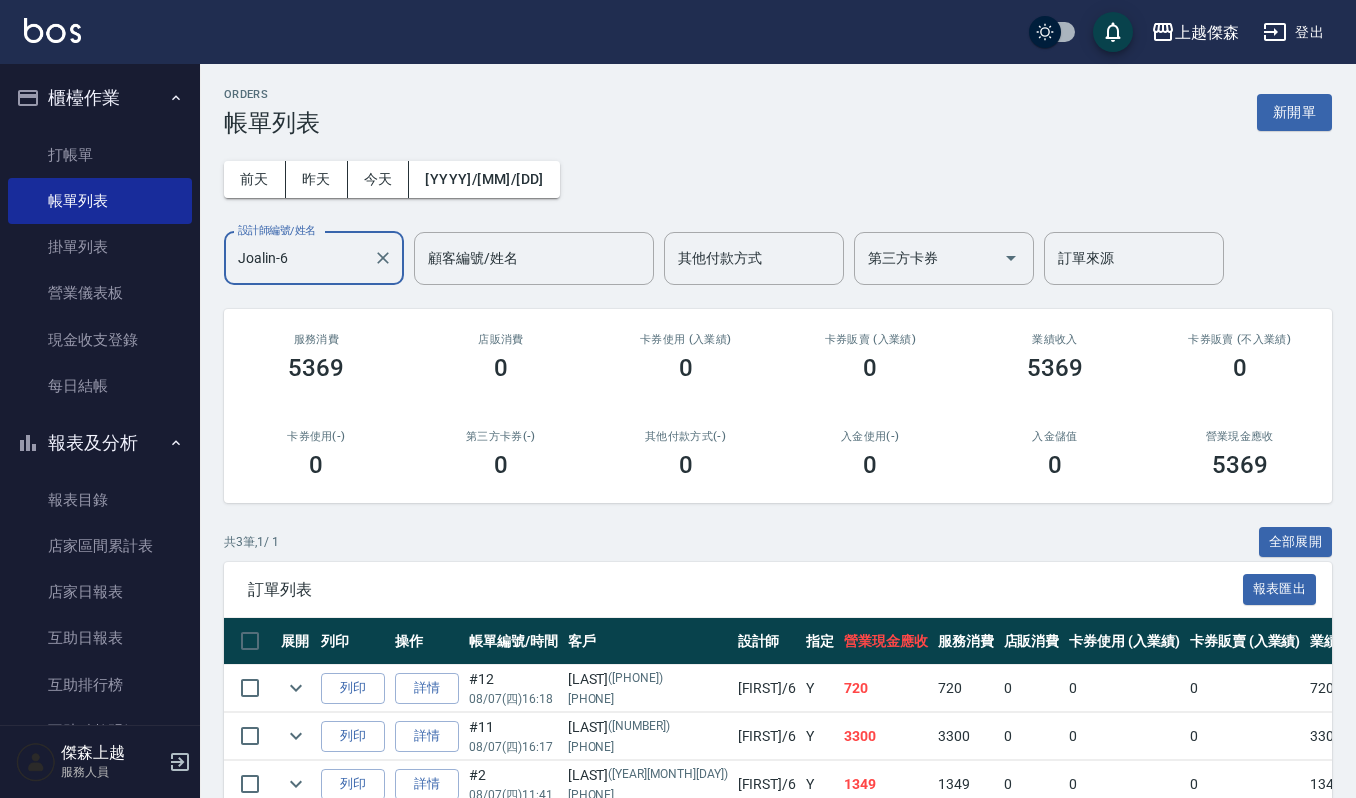 scroll, scrollTop: 110, scrollLeft: 0, axis: vertical 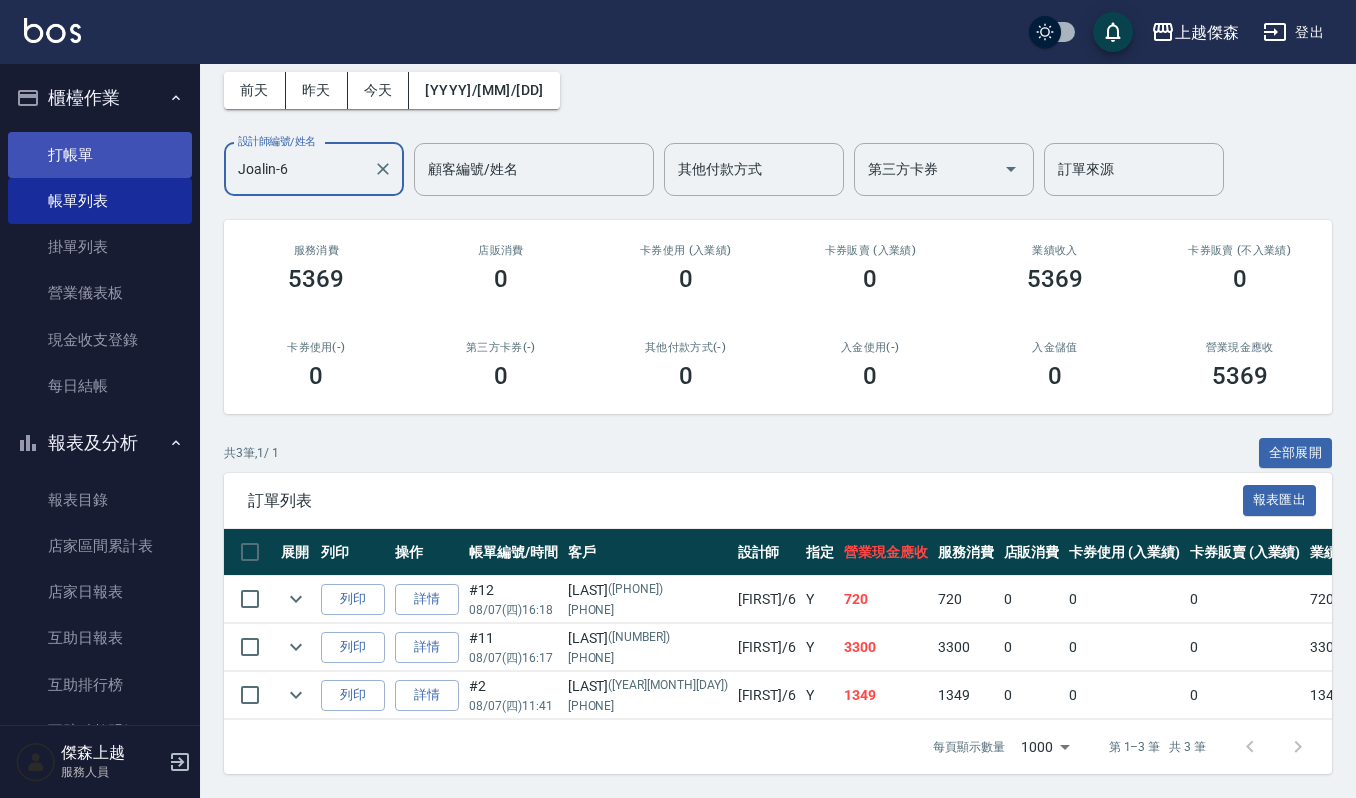 type on "Joalin-6" 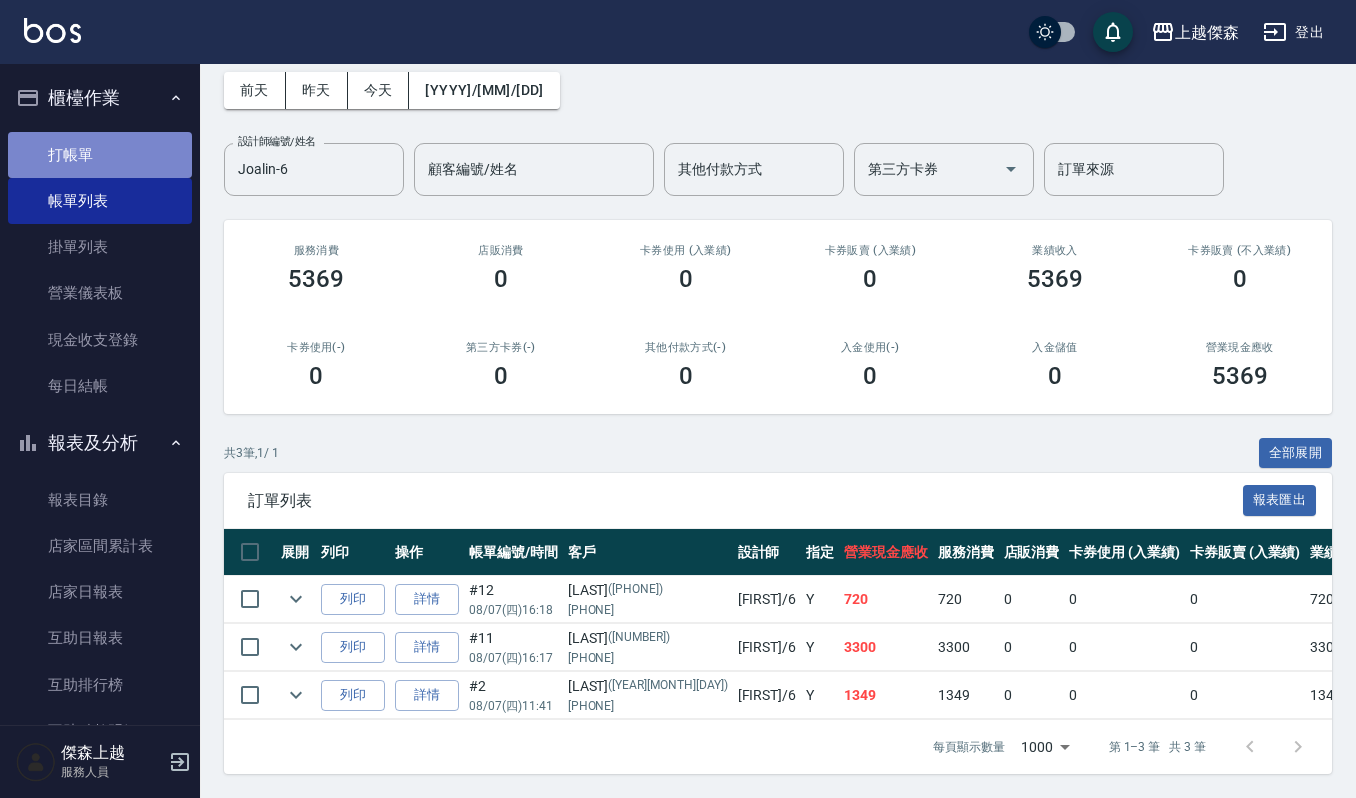 click on "打帳單" at bounding box center [100, 155] 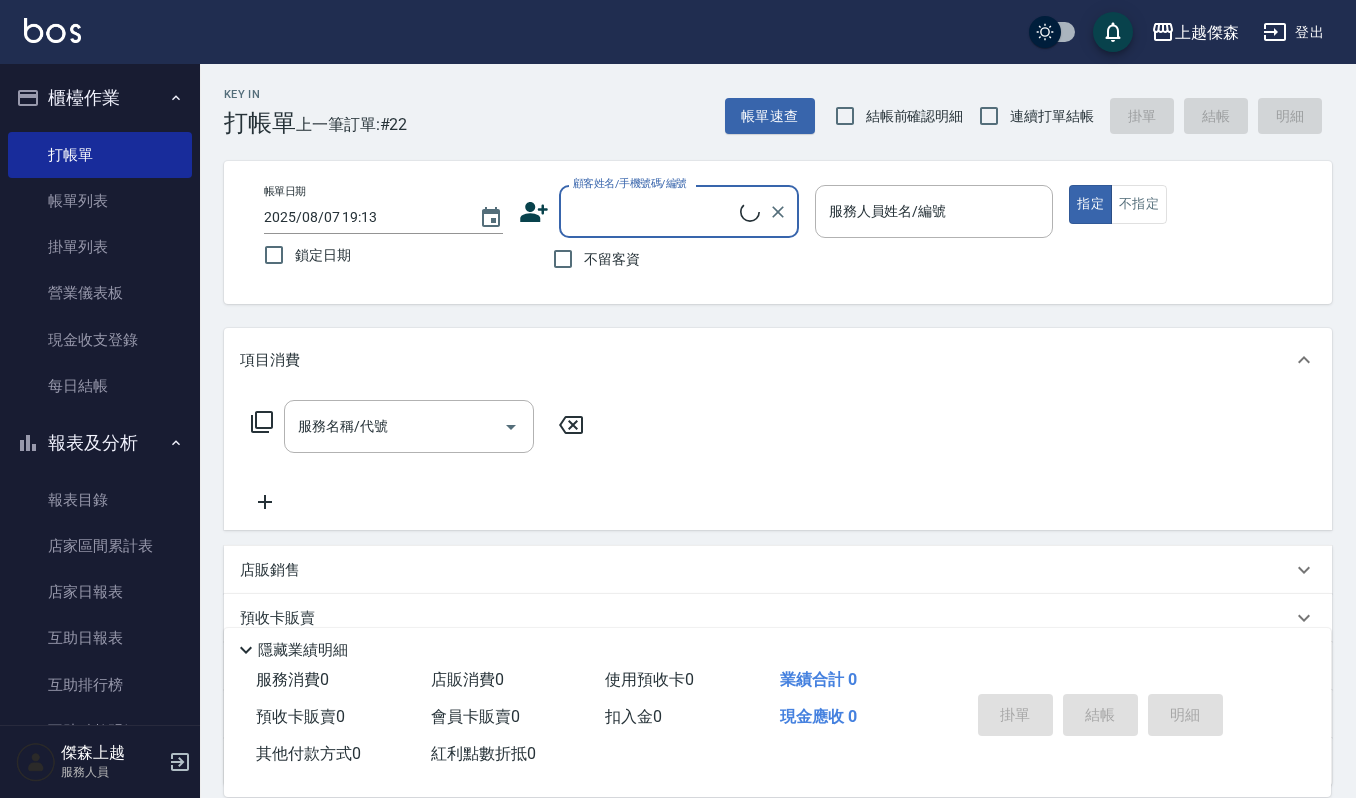 click on "顧客姓名/手機號碼/編號" at bounding box center (654, 211) 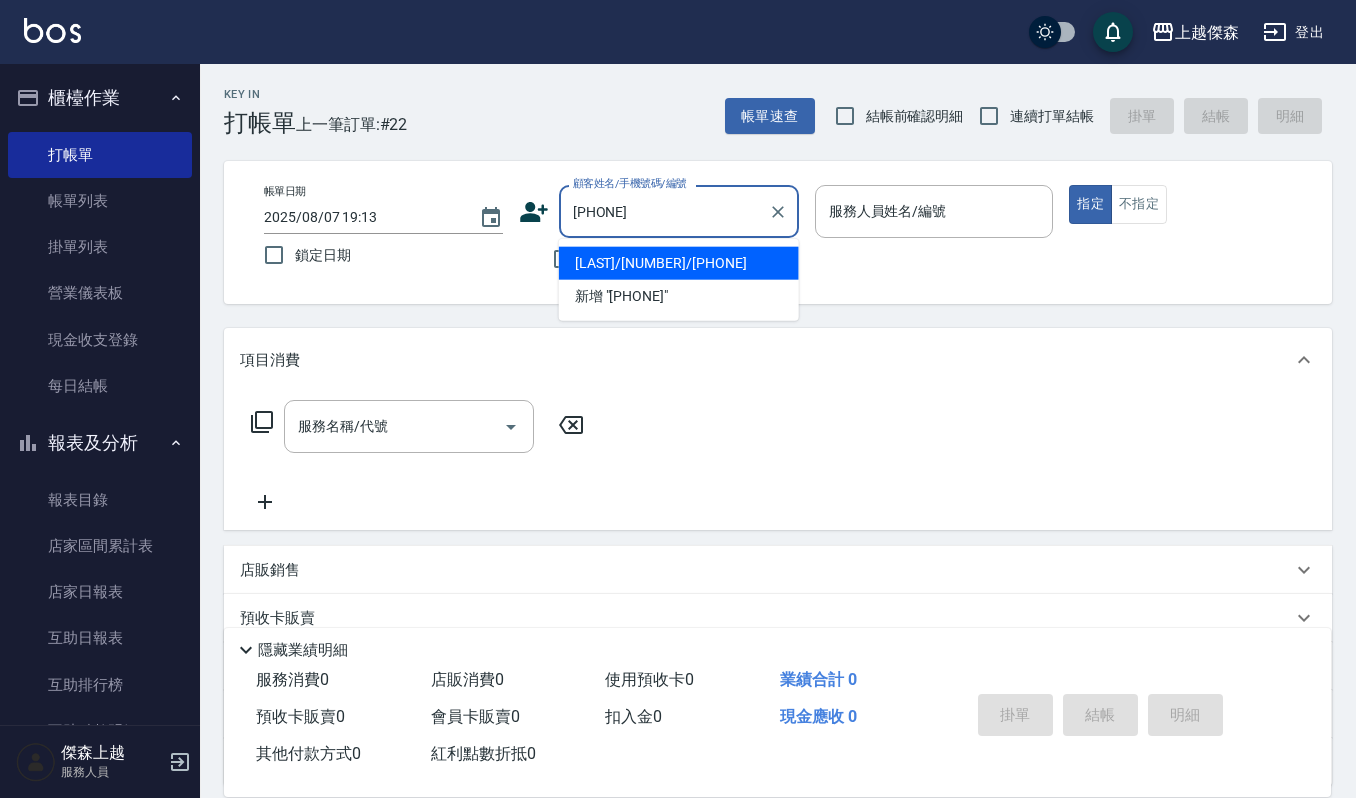 type on "[LAST]/[NUMBER]/[PHONE]" 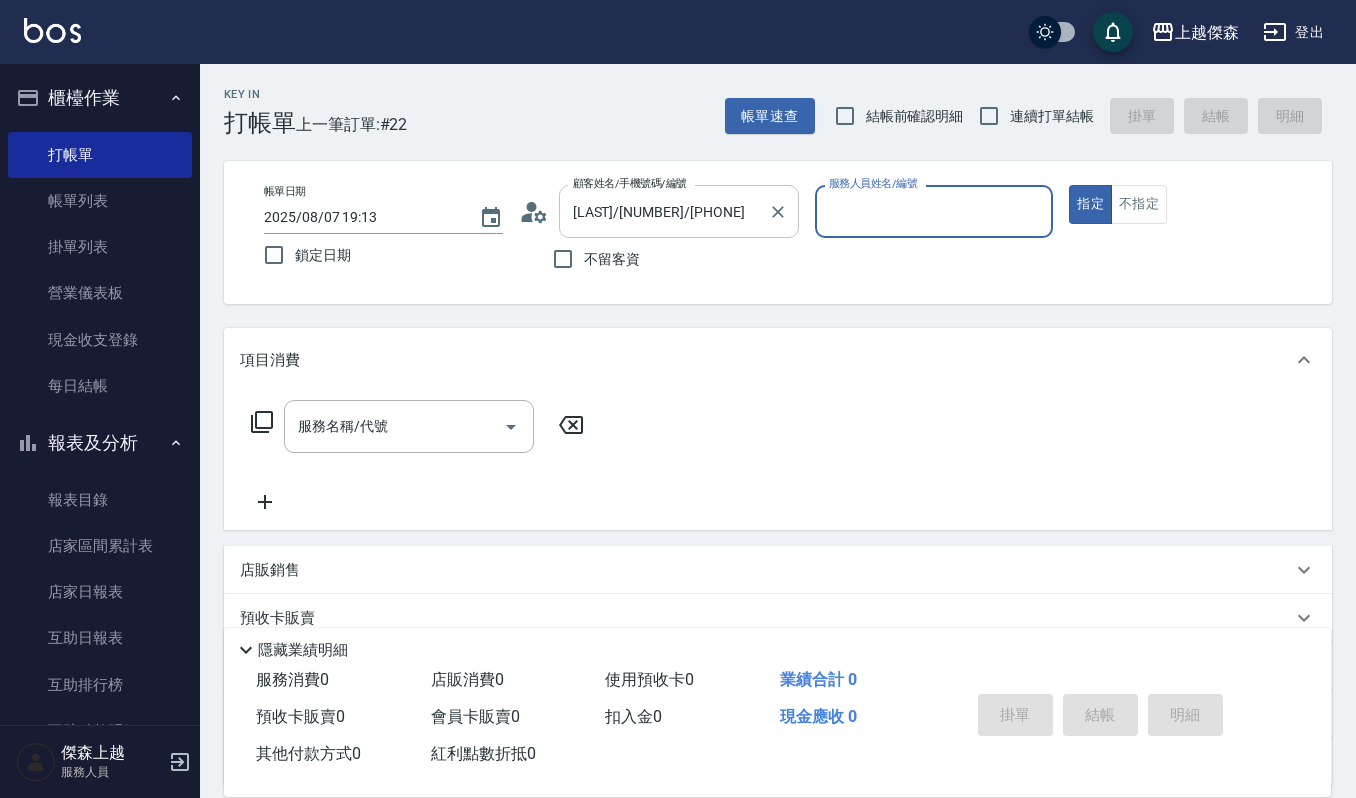 type on "Ivy-9" 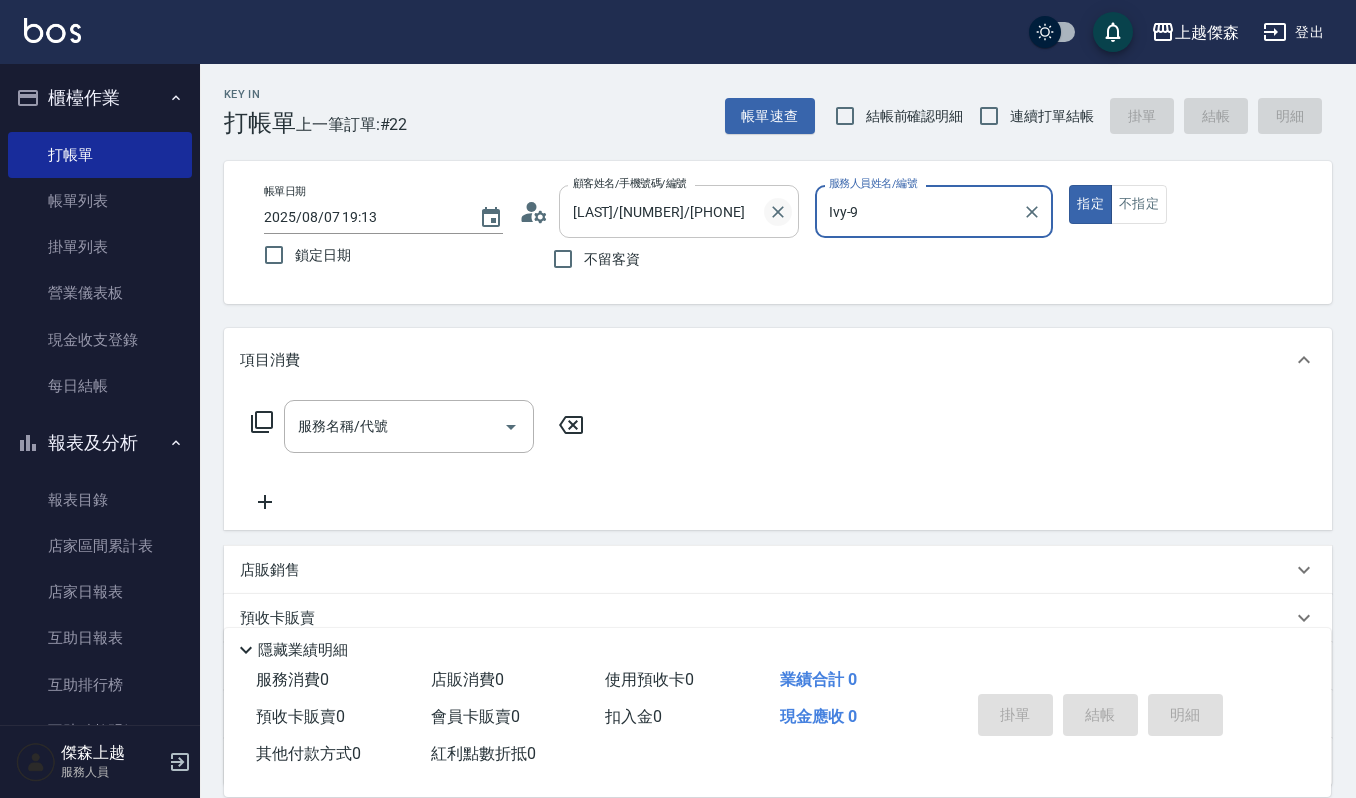 click 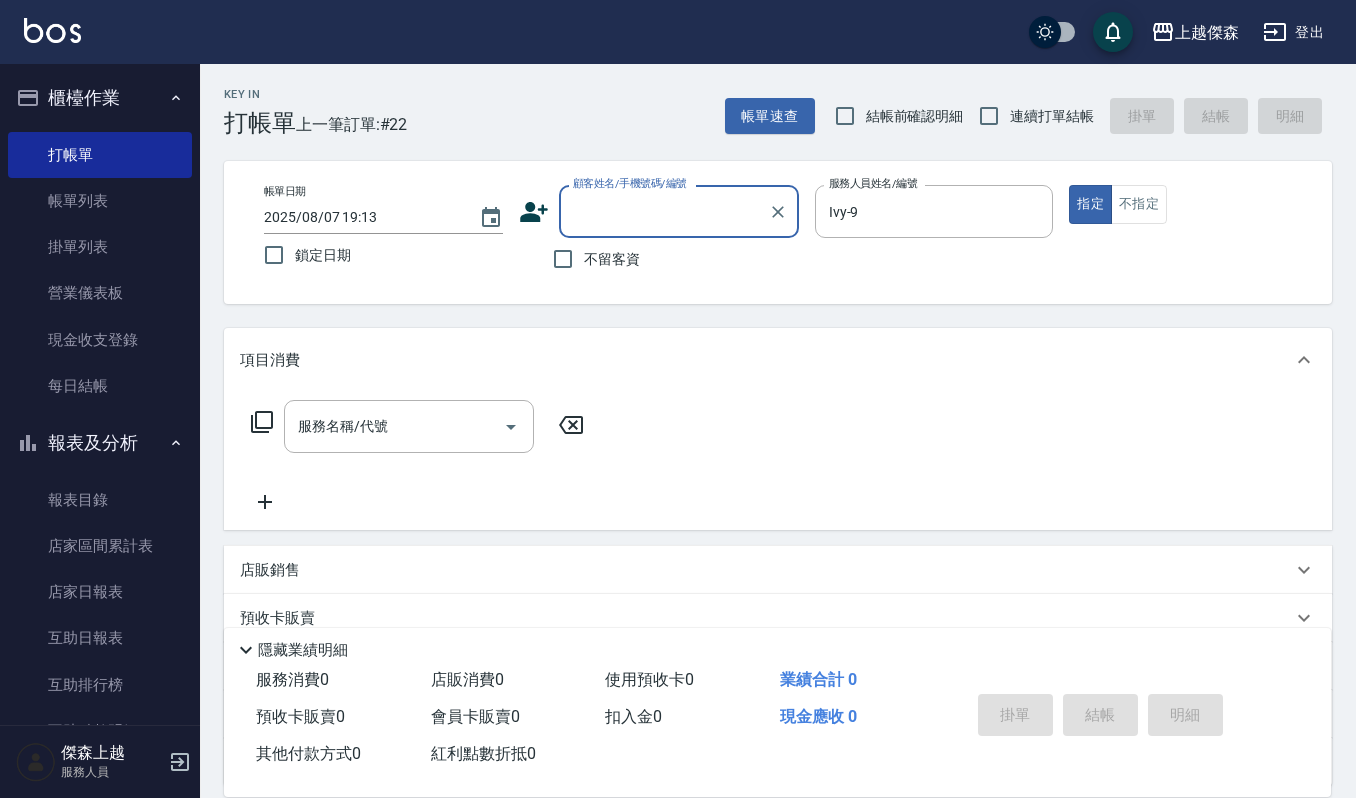 scroll, scrollTop: 0, scrollLeft: 0, axis: both 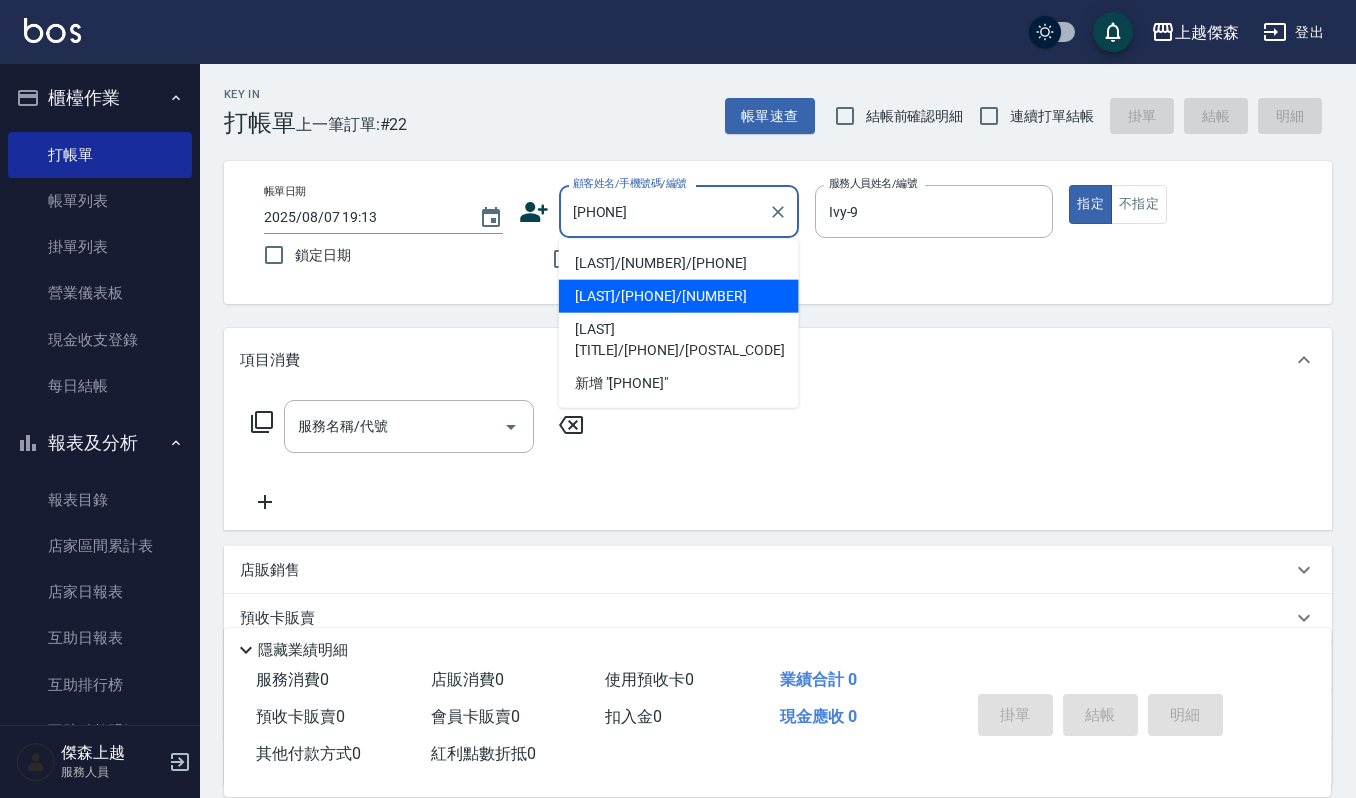 click on "[LAST]/[PHONE]/[NUMBER]" at bounding box center [679, 296] 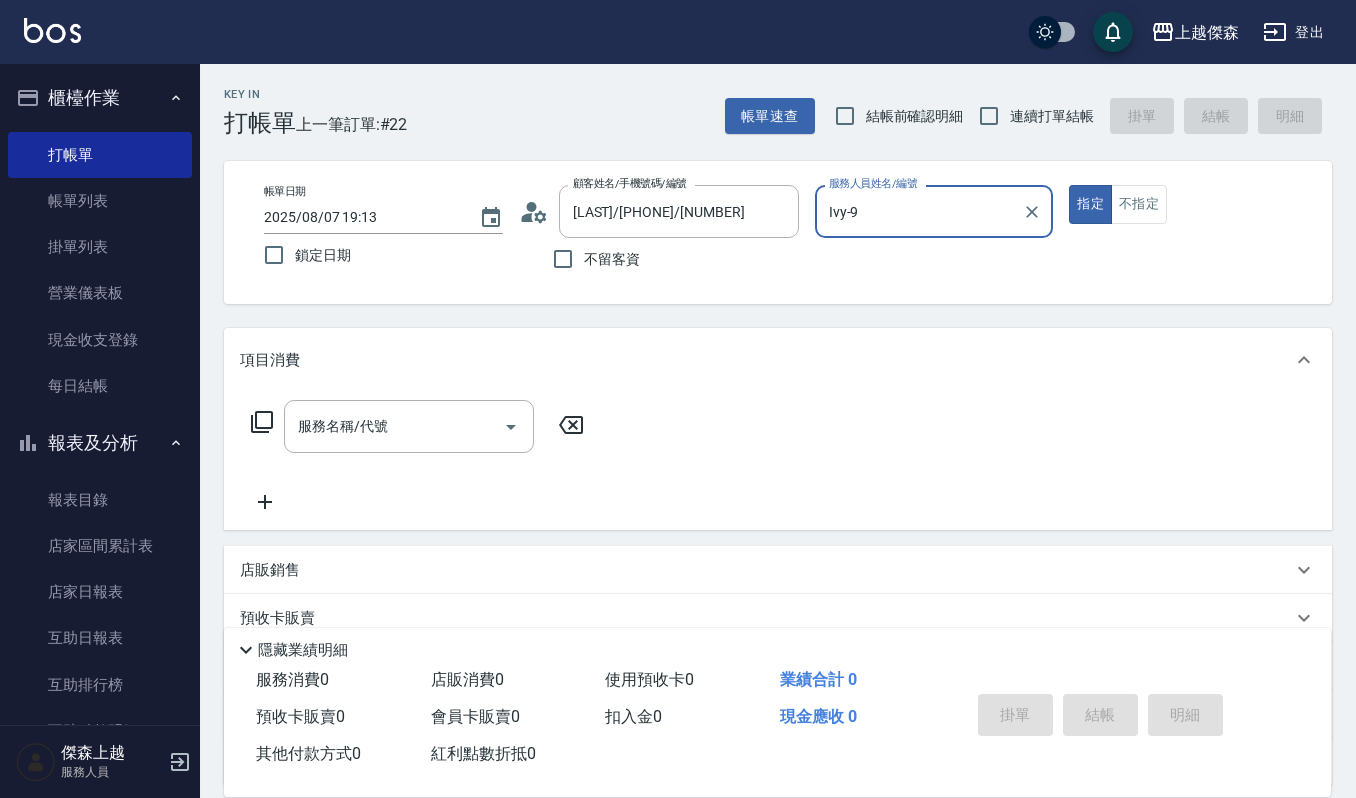 type on "[FIRST] [LAST]-48" 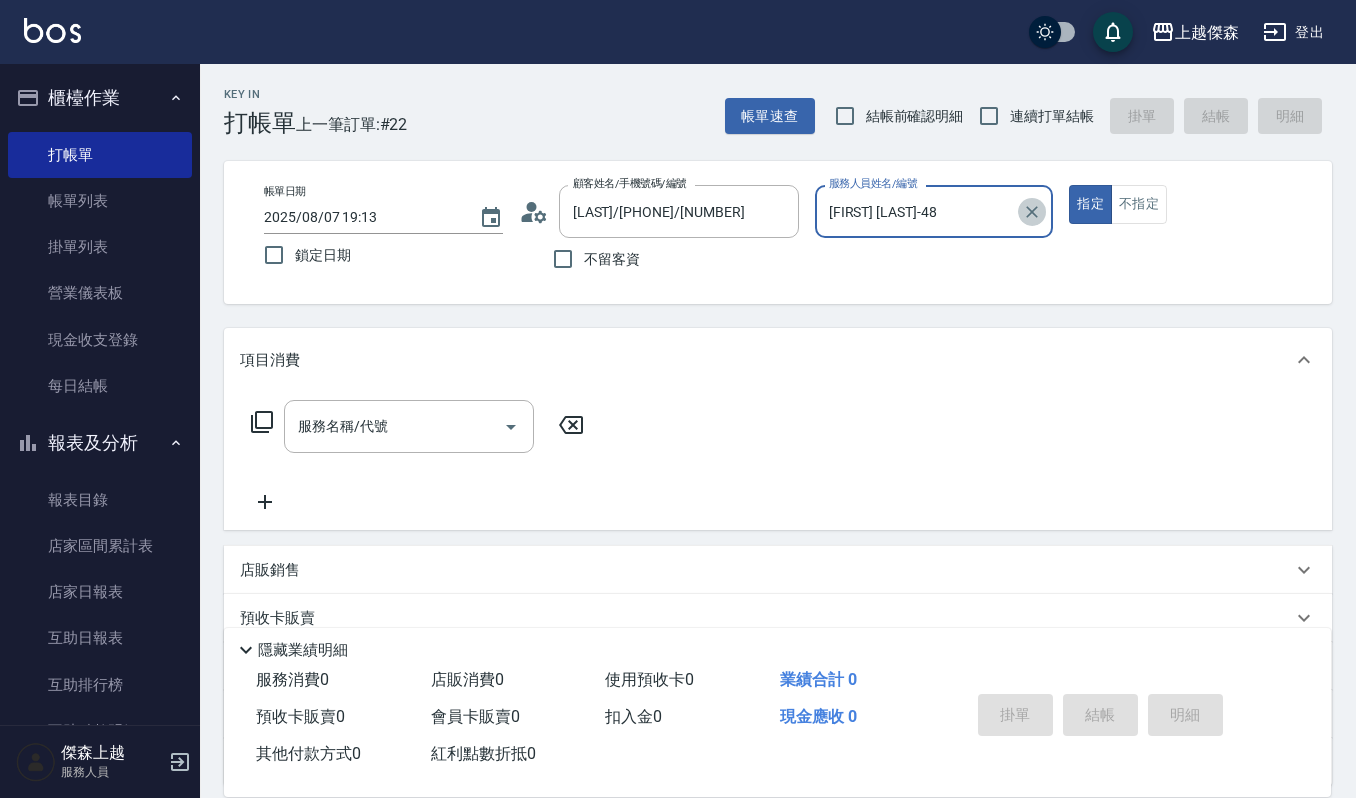 click 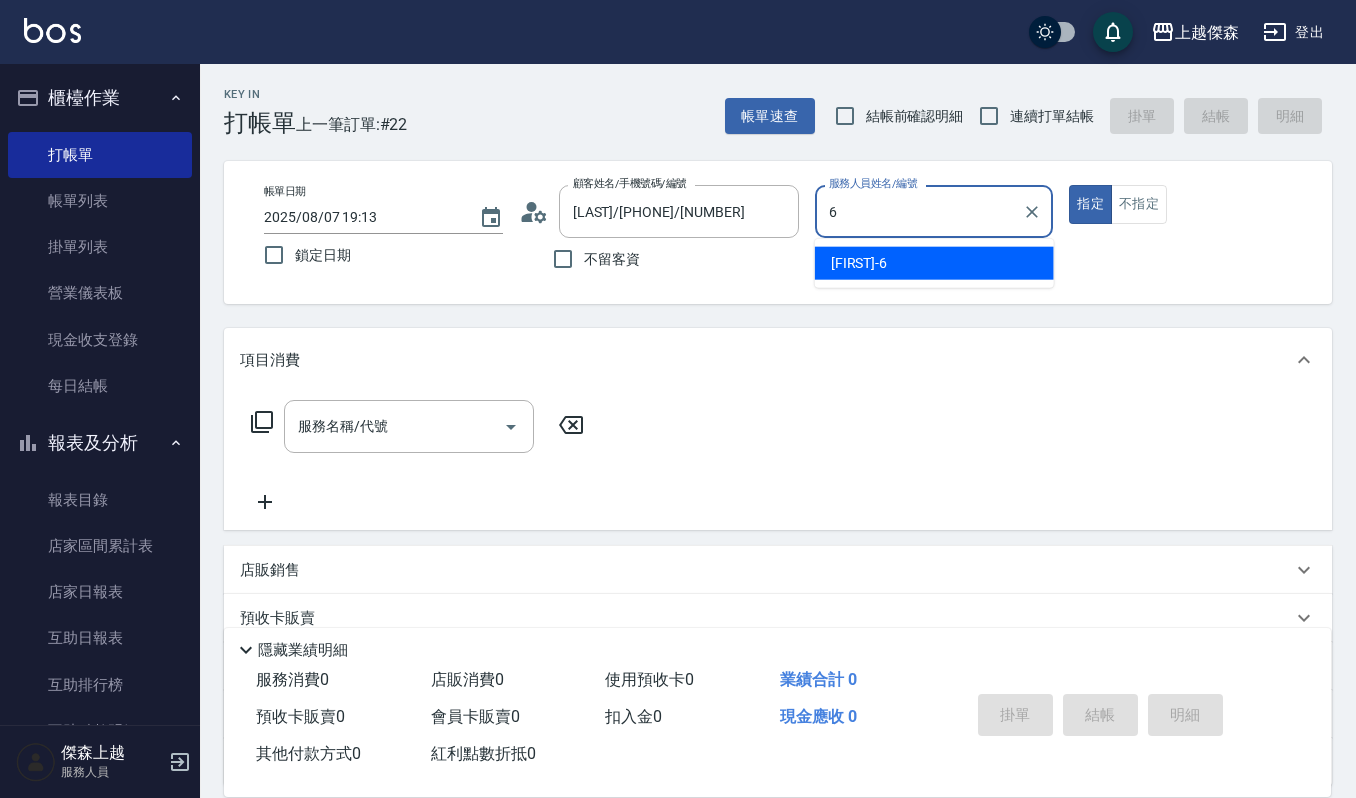 type on "Joalin-6" 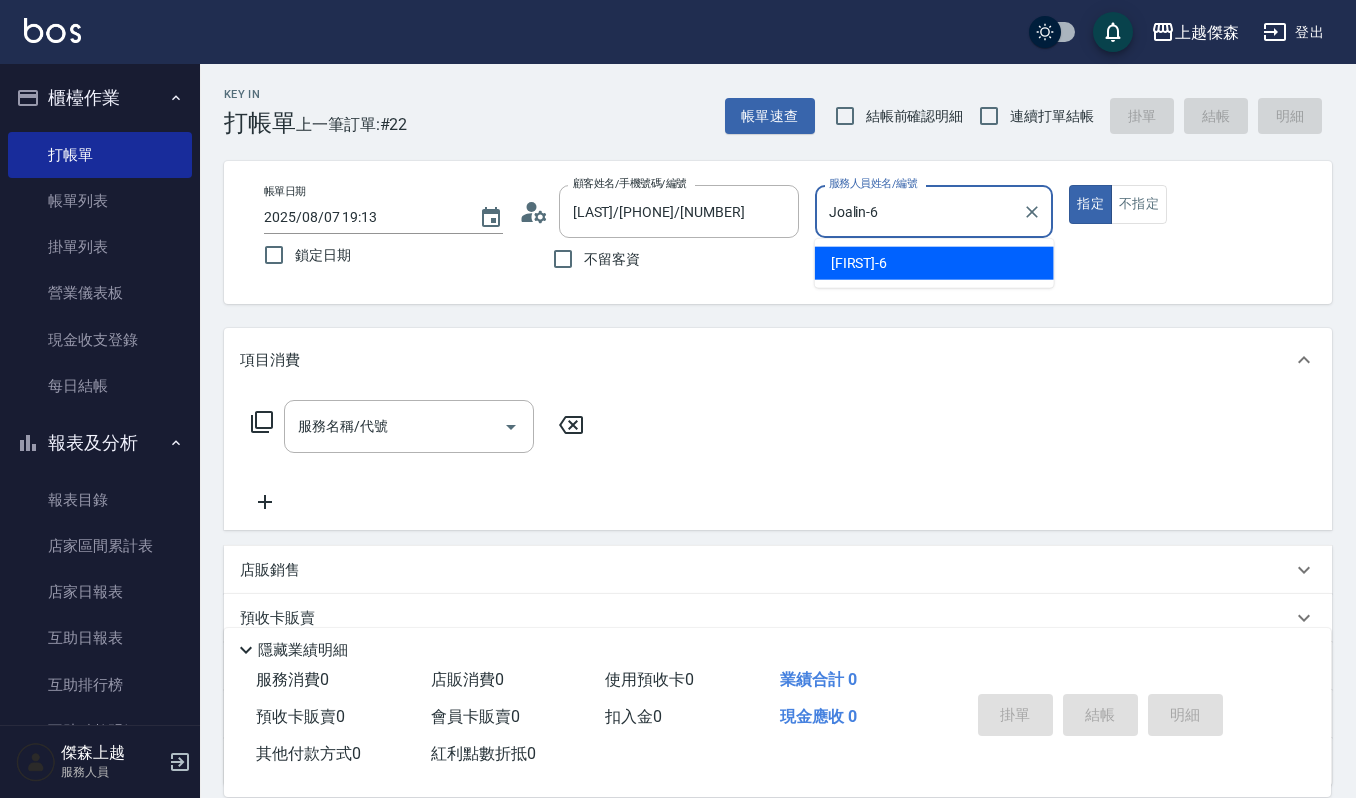 type on "true" 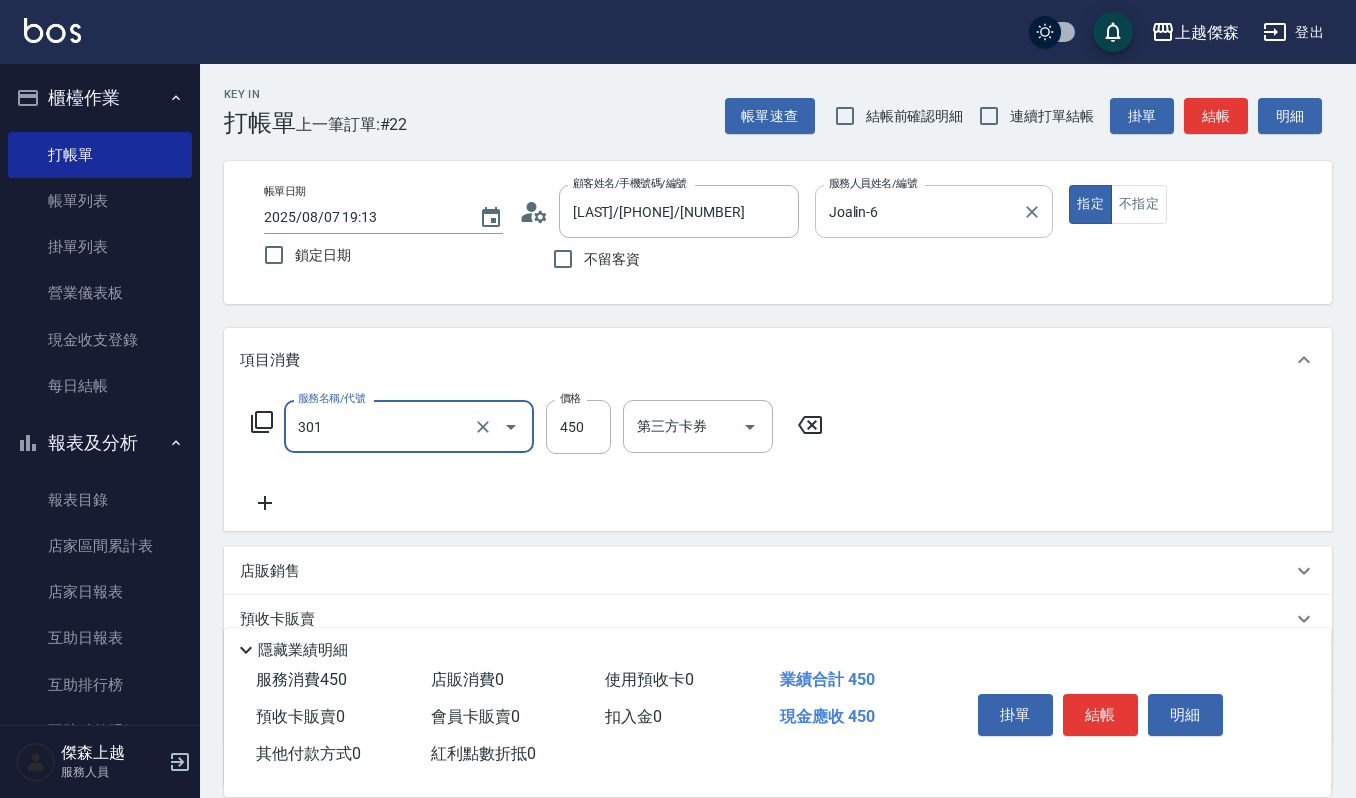 type on "[SERVICE] ([NUMBER])" 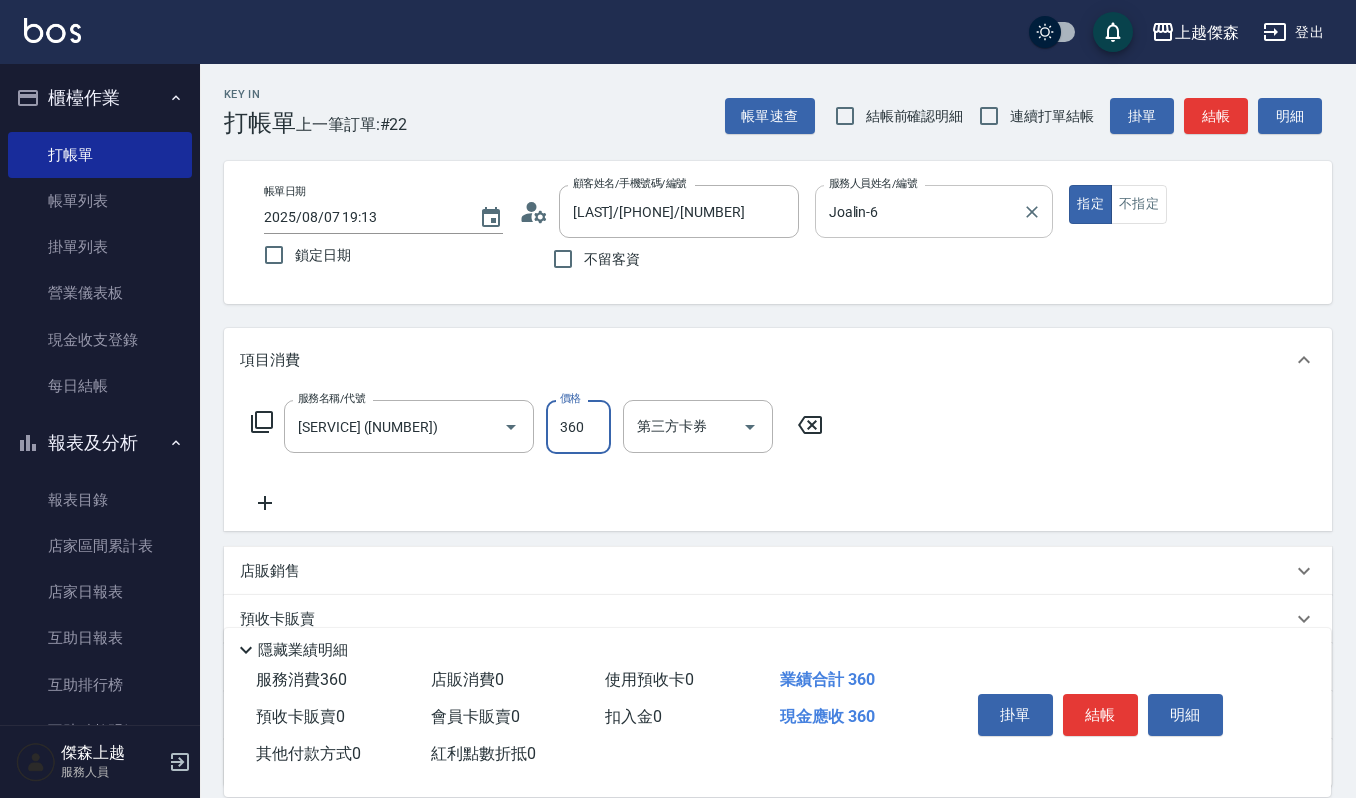 type on "360" 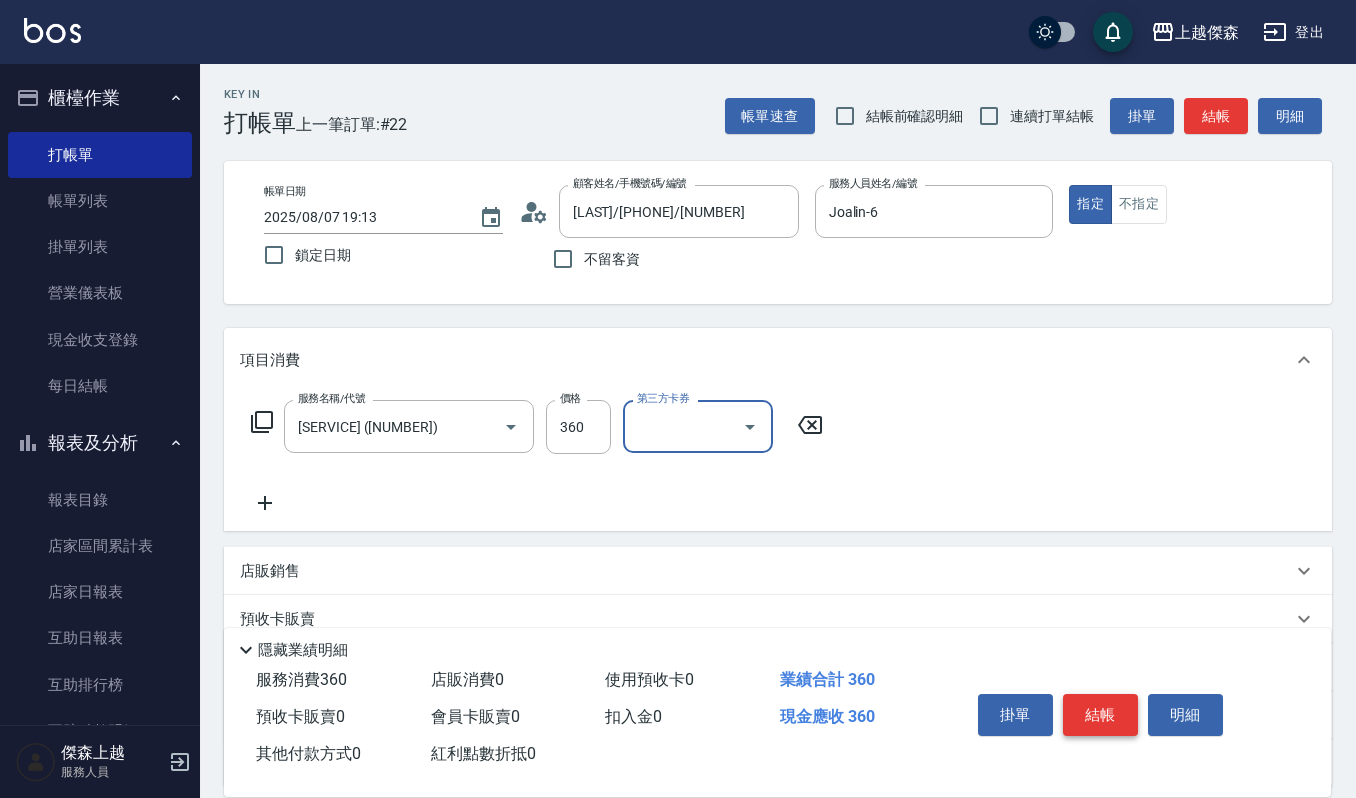 click on "結帳" at bounding box center (1100, 715) 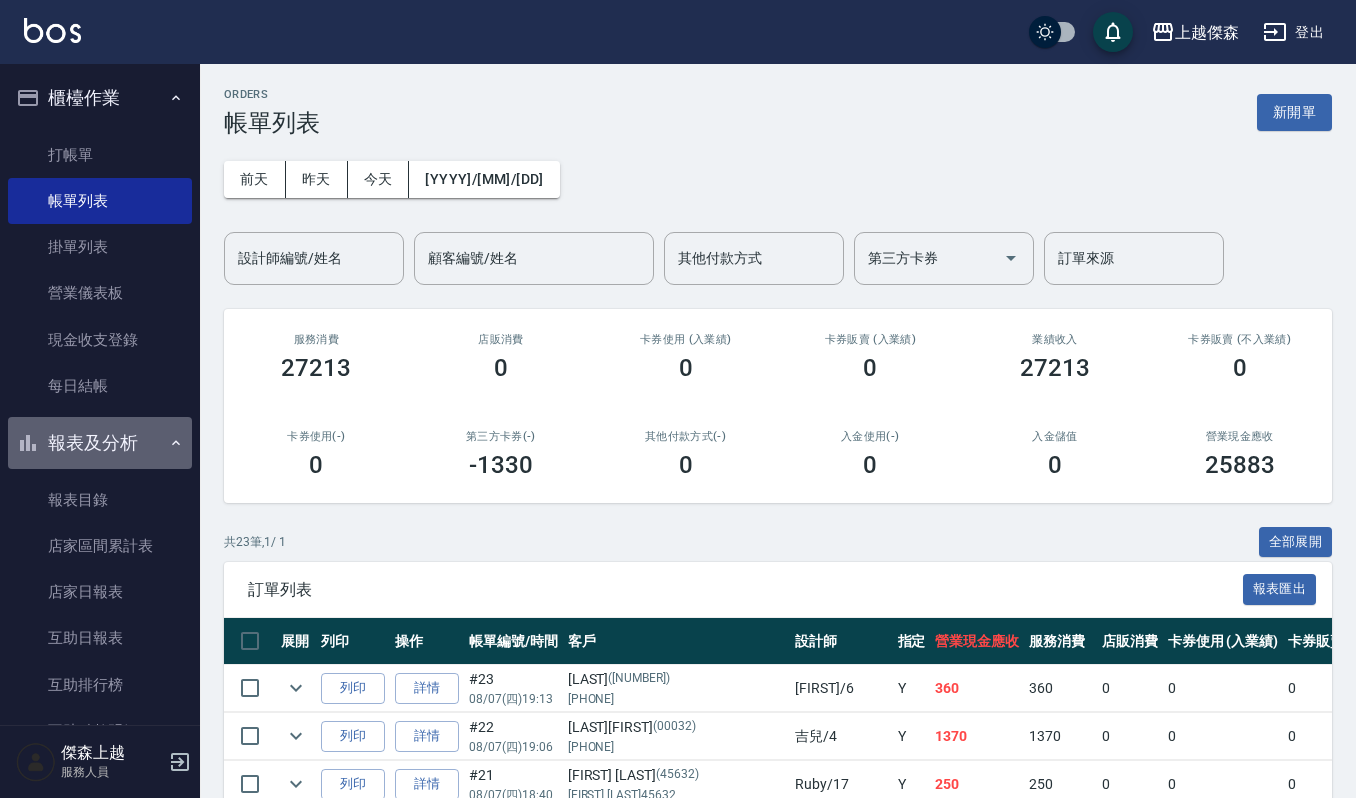 click on "報表及分析" at bounding box center [100, 443] 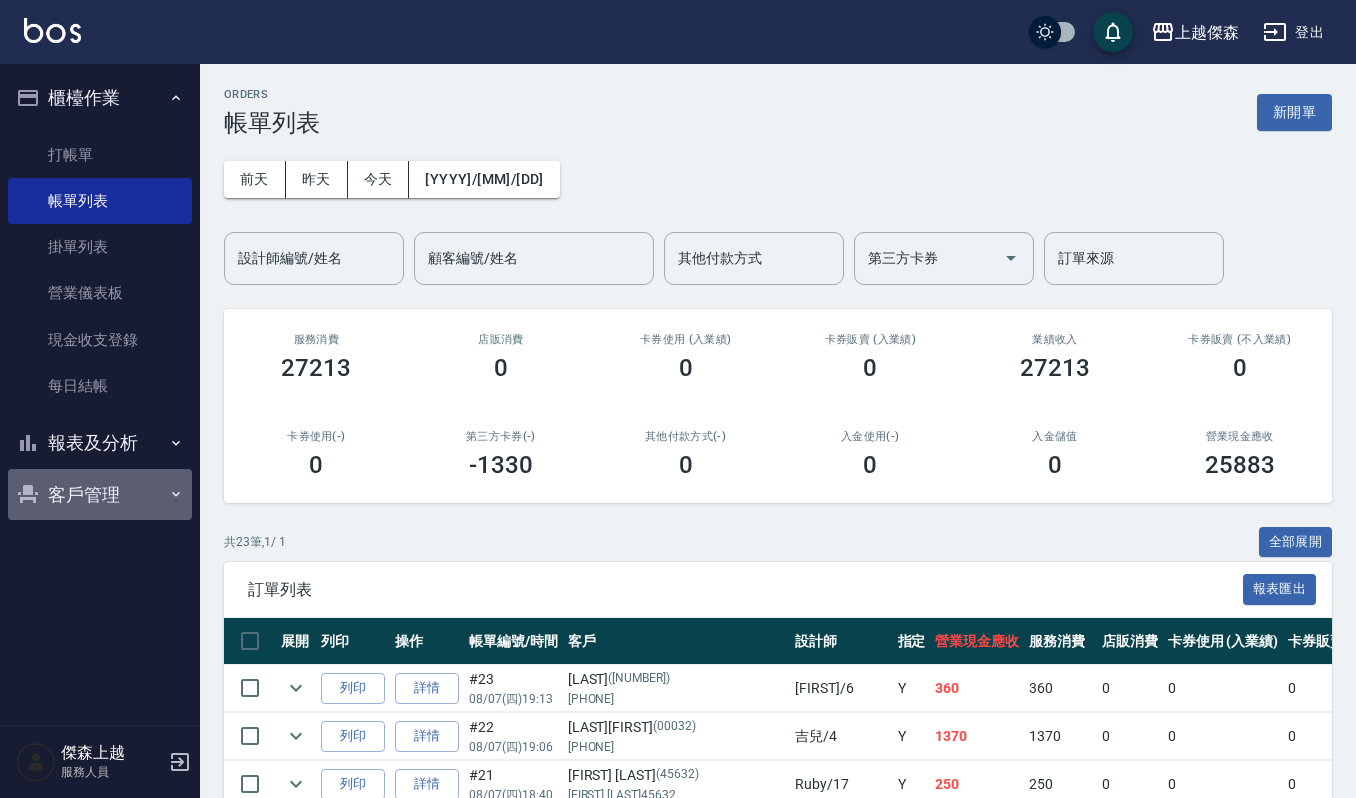 click on "客戶管理" at bounding box center (100, 495) 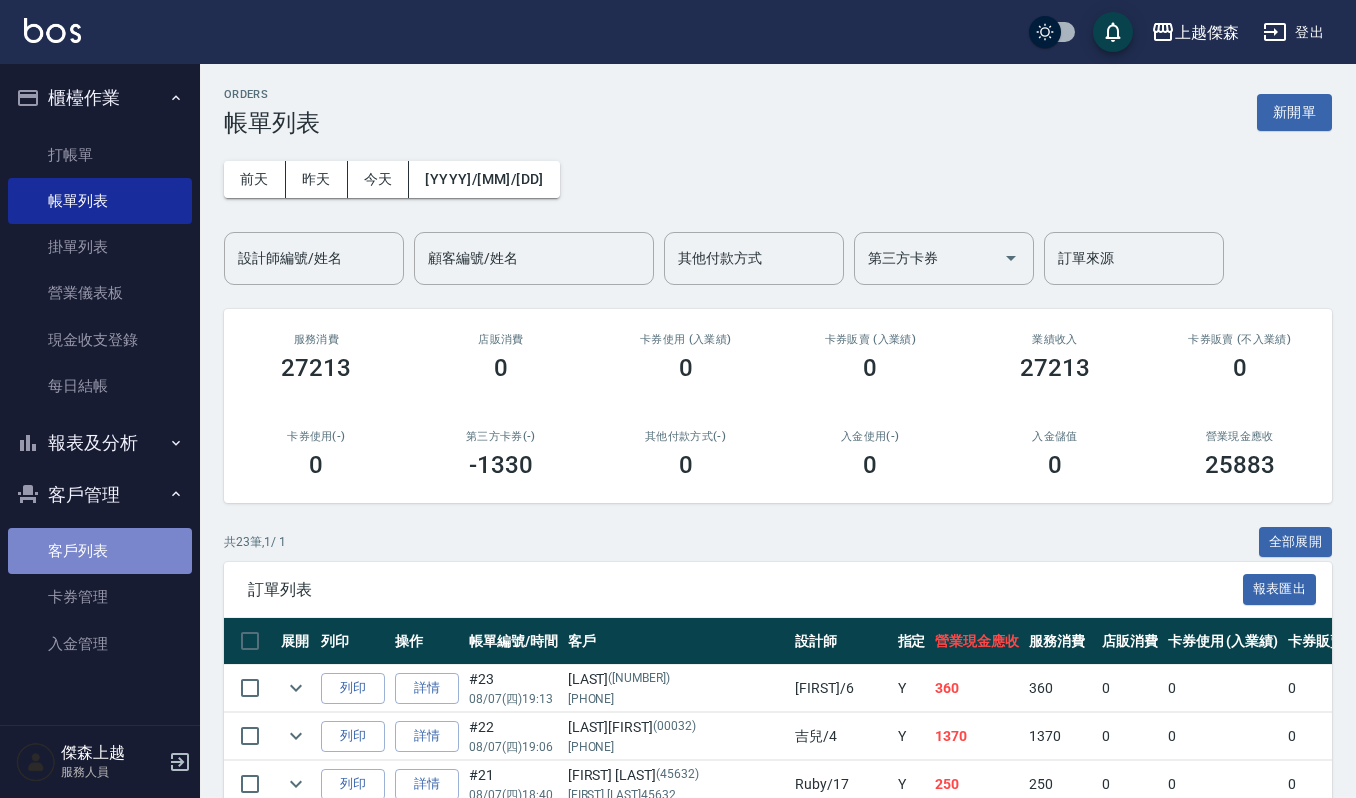 click on "客戶列表" at bounding box center [100, 551] 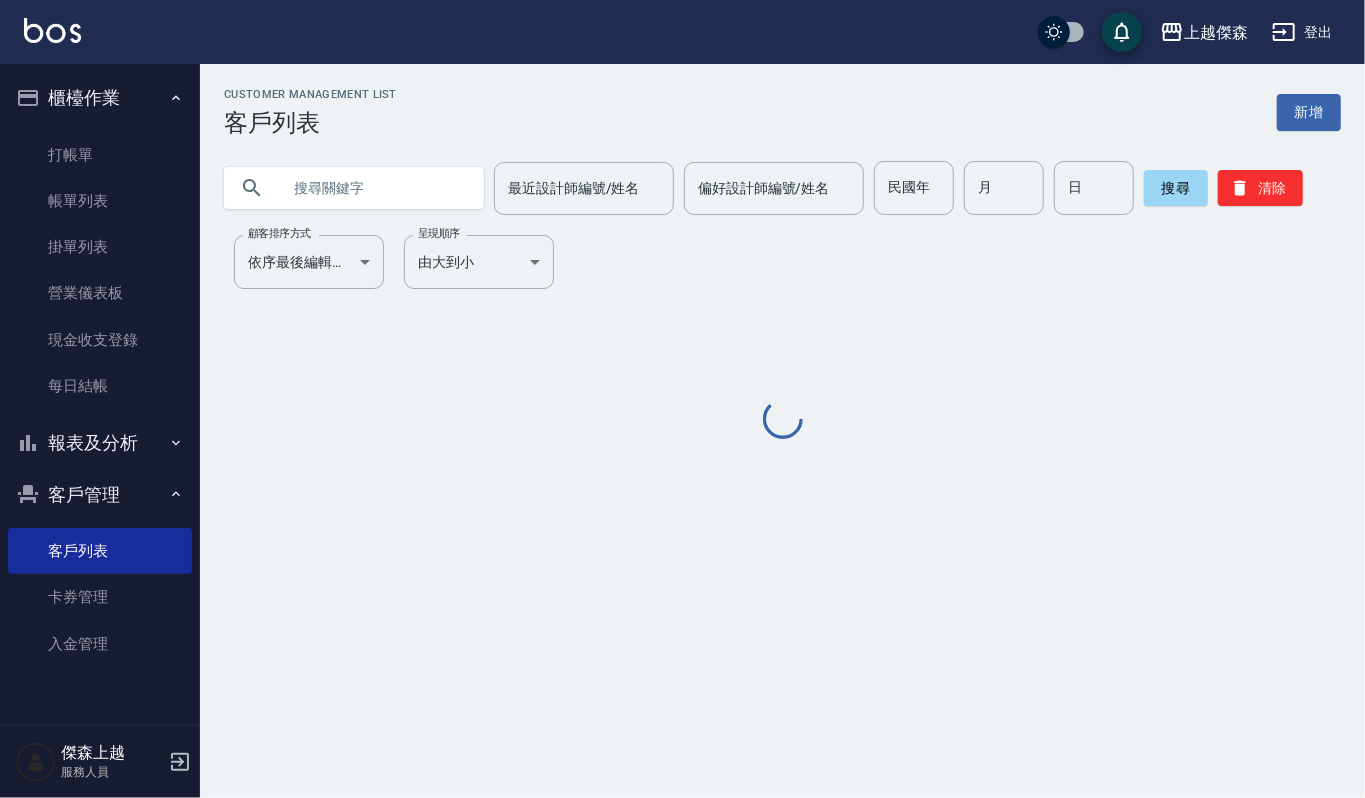 click at bounding box center [374, 188] 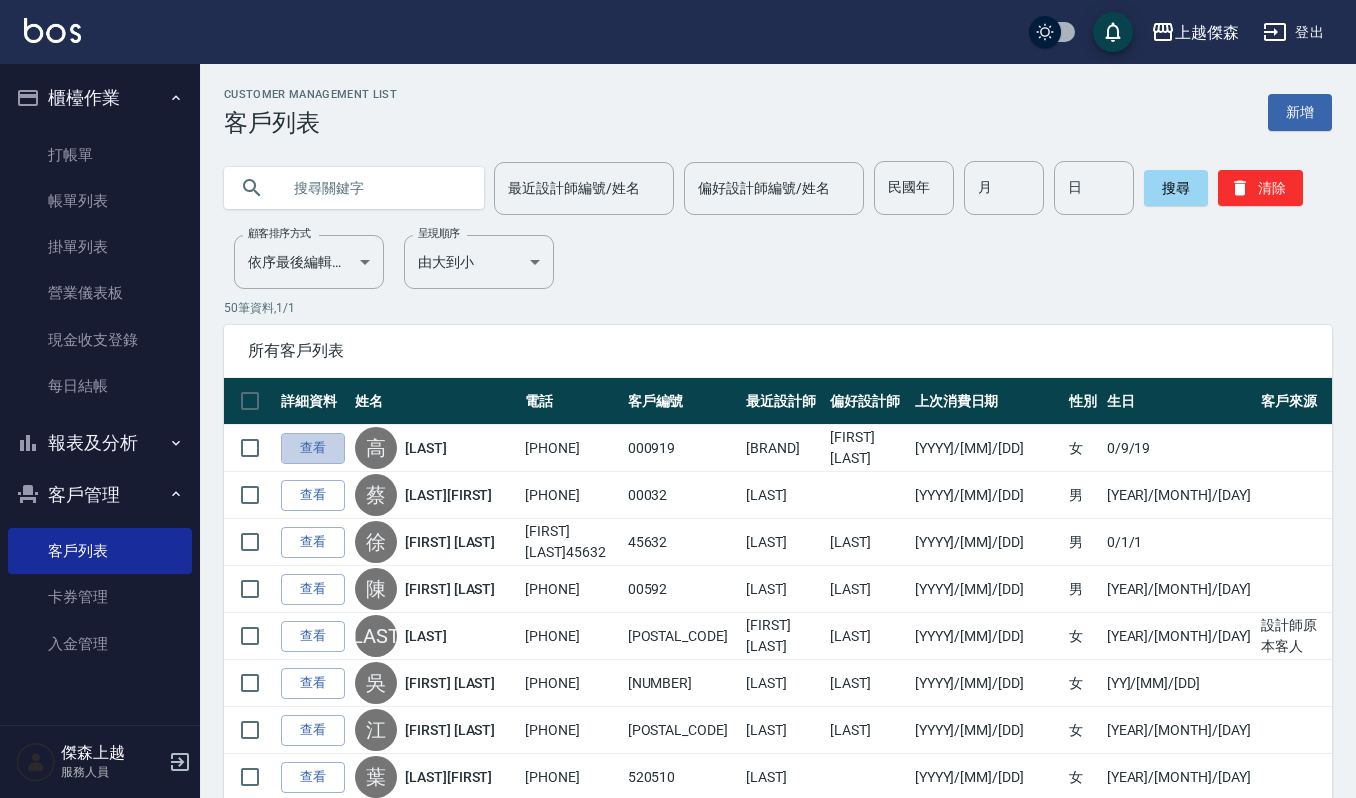 click on "查看" at bounding box center [313, 448] 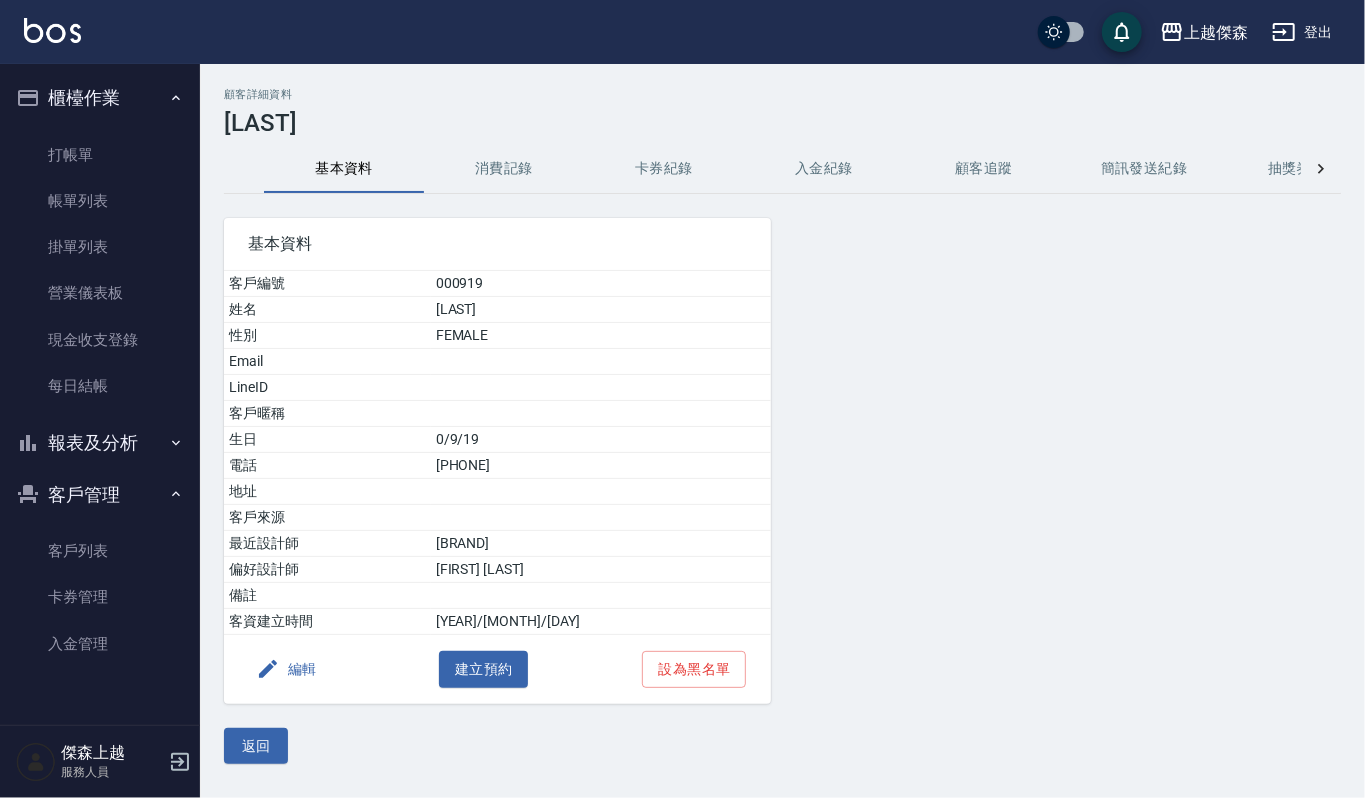 click on "消費記錄" at bounding box center (504, 169) 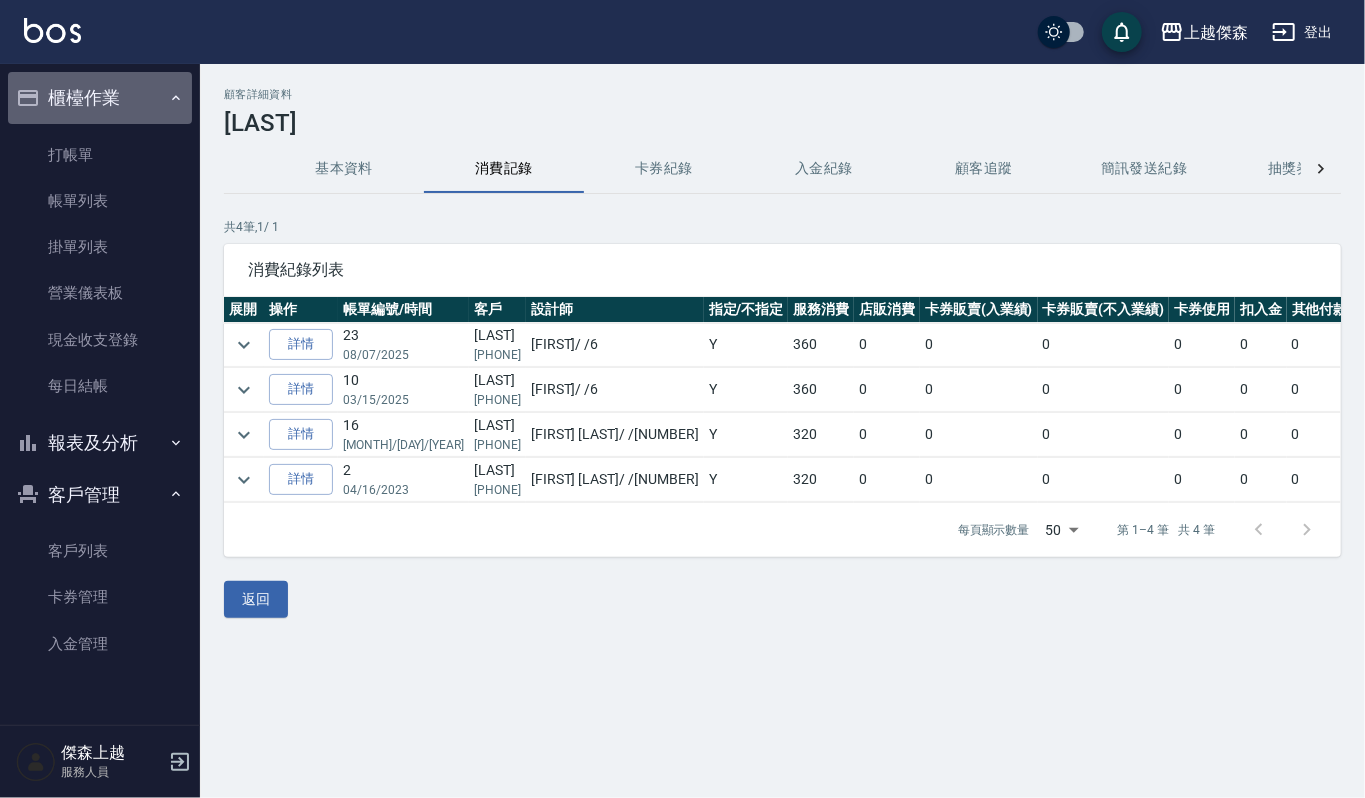 drag, startPoint x: 134, startPoint y: 105, endPoint x: 129, endPoint y: 124, distance: 19.646883 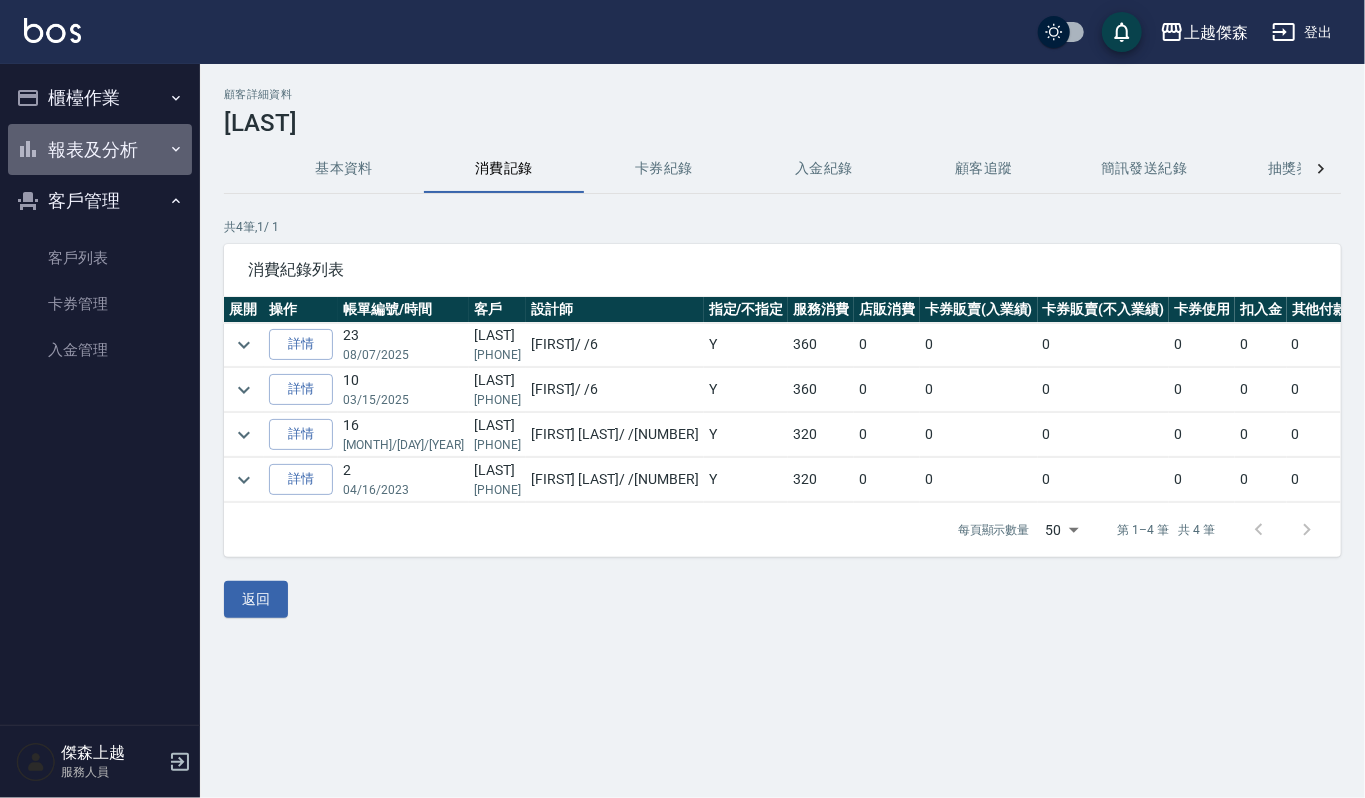 click on "報表及分析" at bounding box center (100, 150) 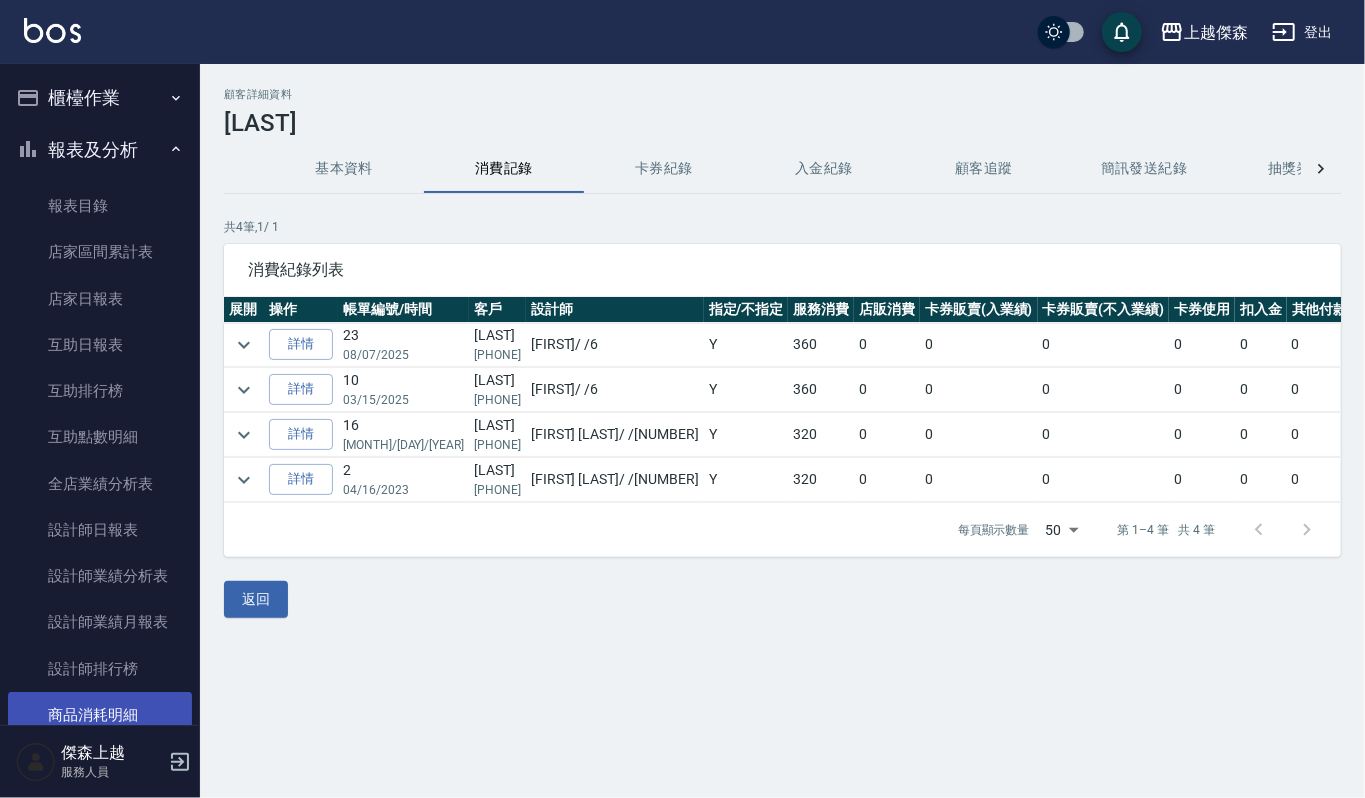 click on "商品消耗明細" at bounding box center [100, 715] 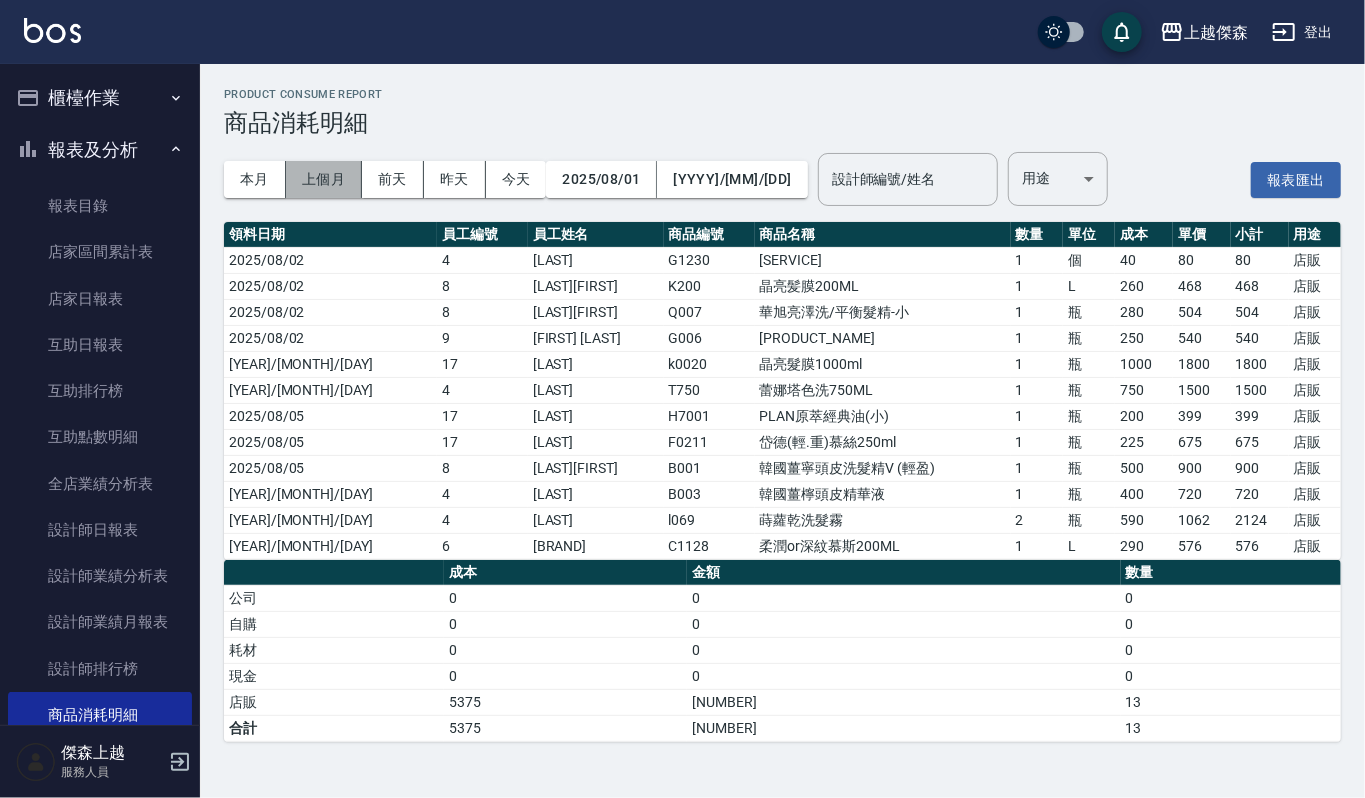 click on "上個月" at bounding box center [324, 179] 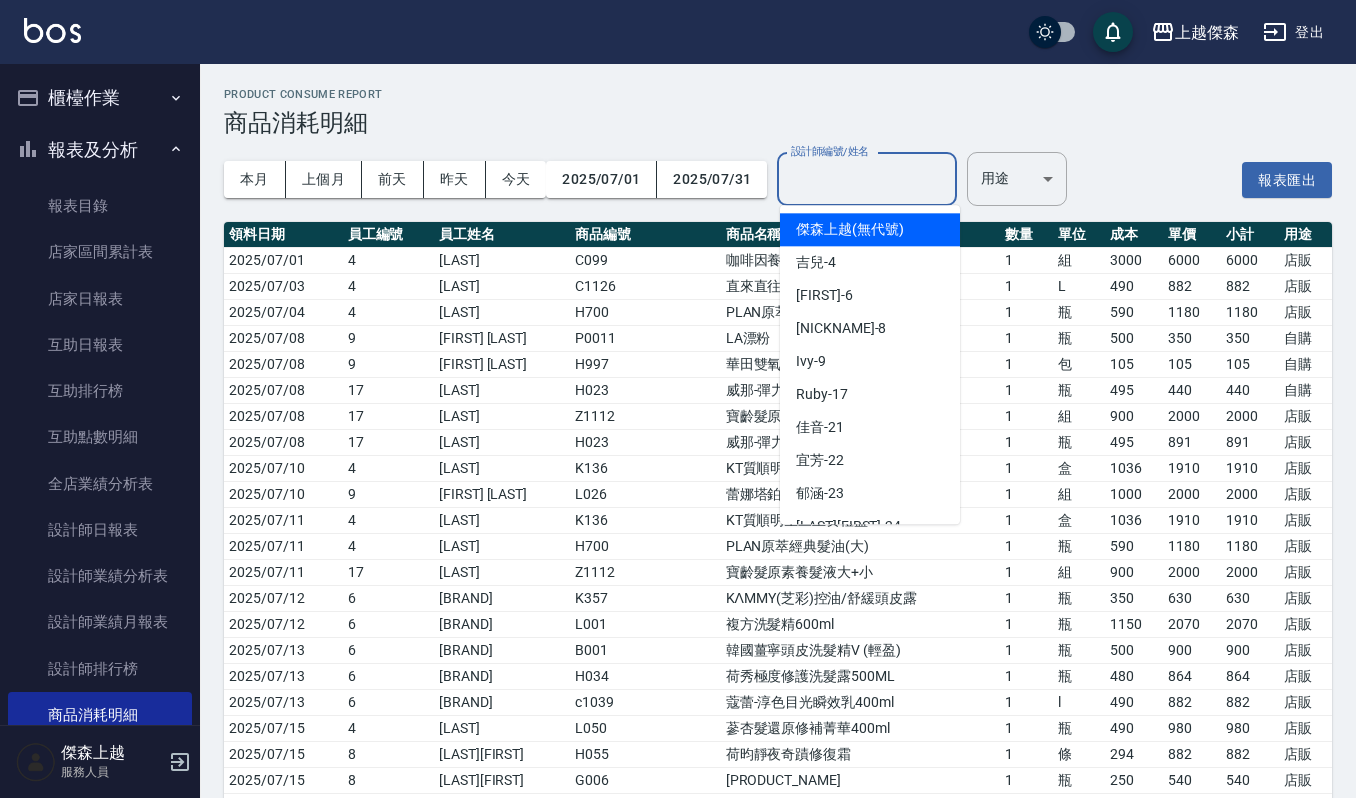 click on "設計師編號/姓名" at bounding box center (867, 179) 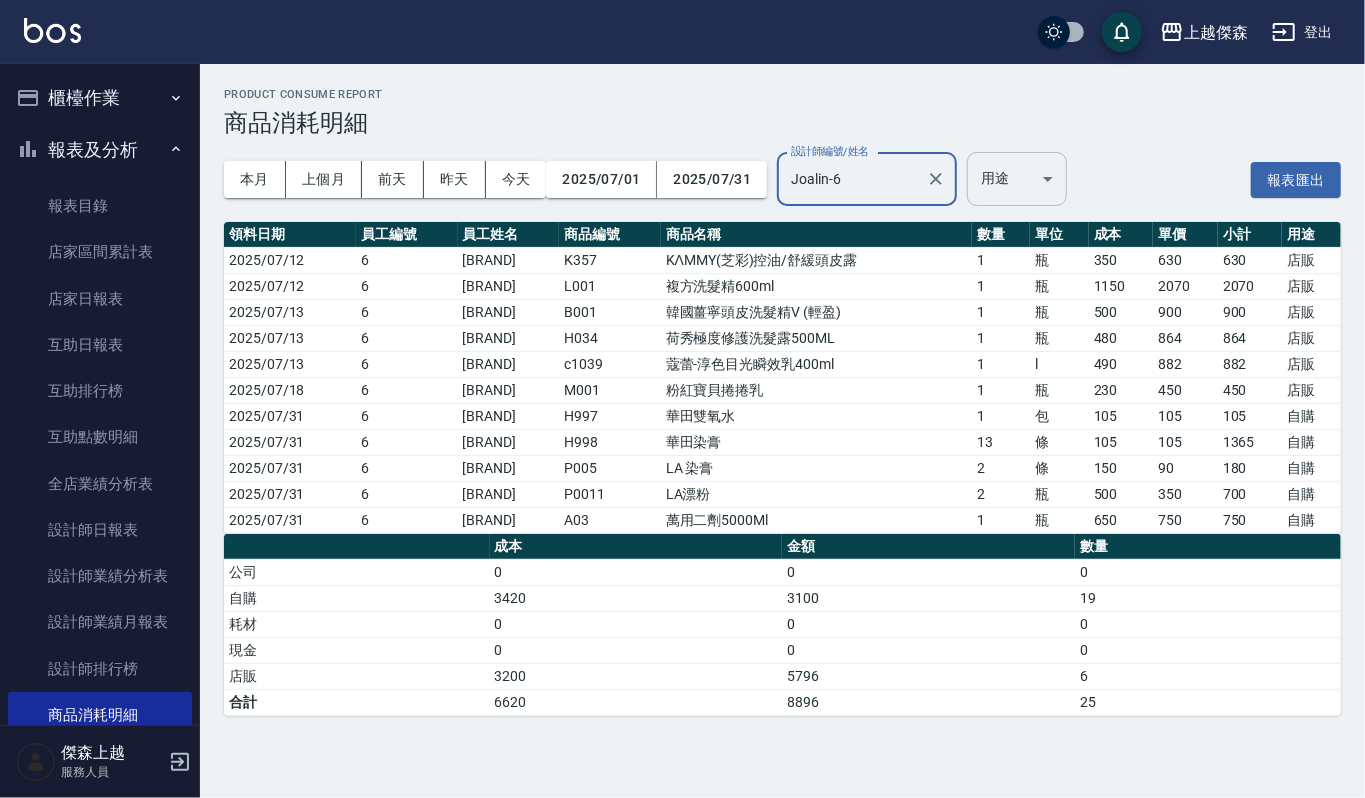 type on "Joalin-6" 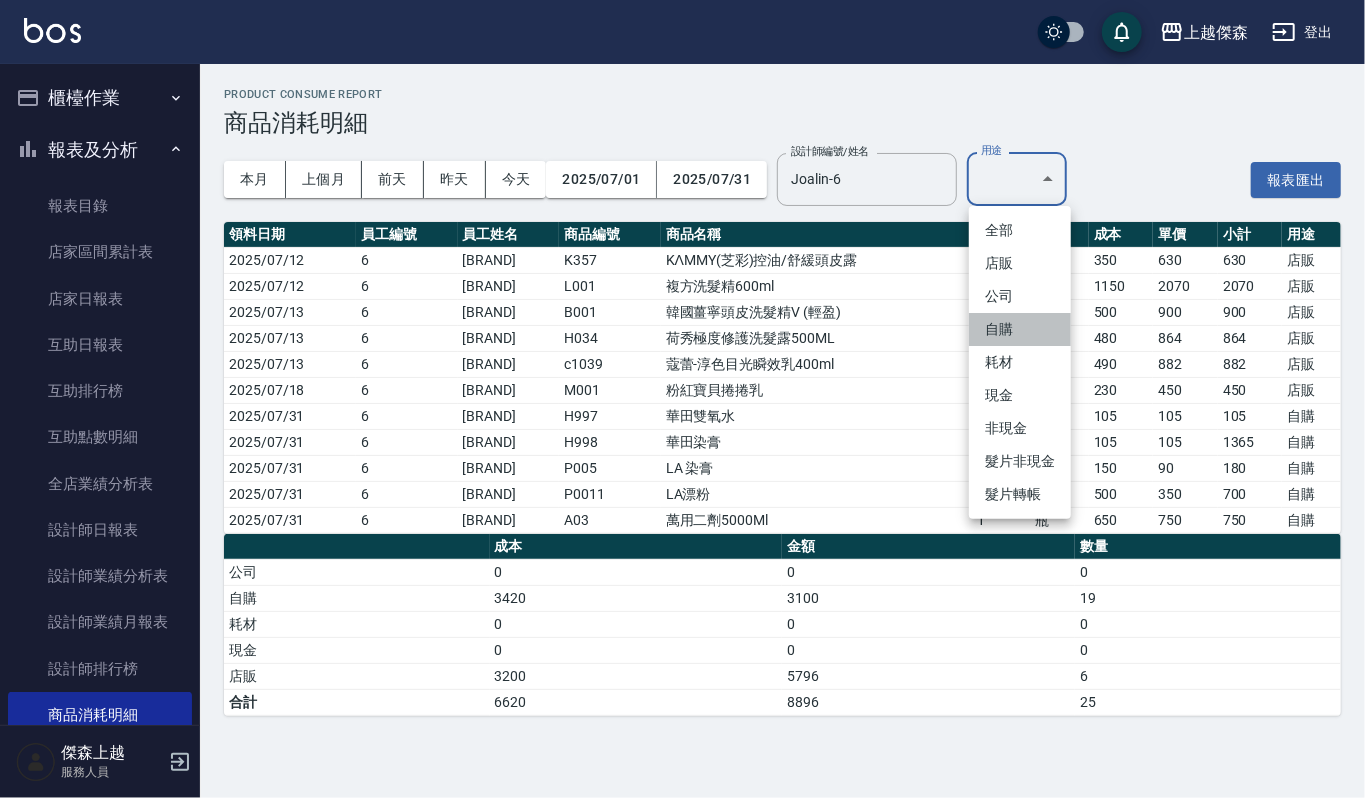 click on "自購" at bounding box center [1020, 329] 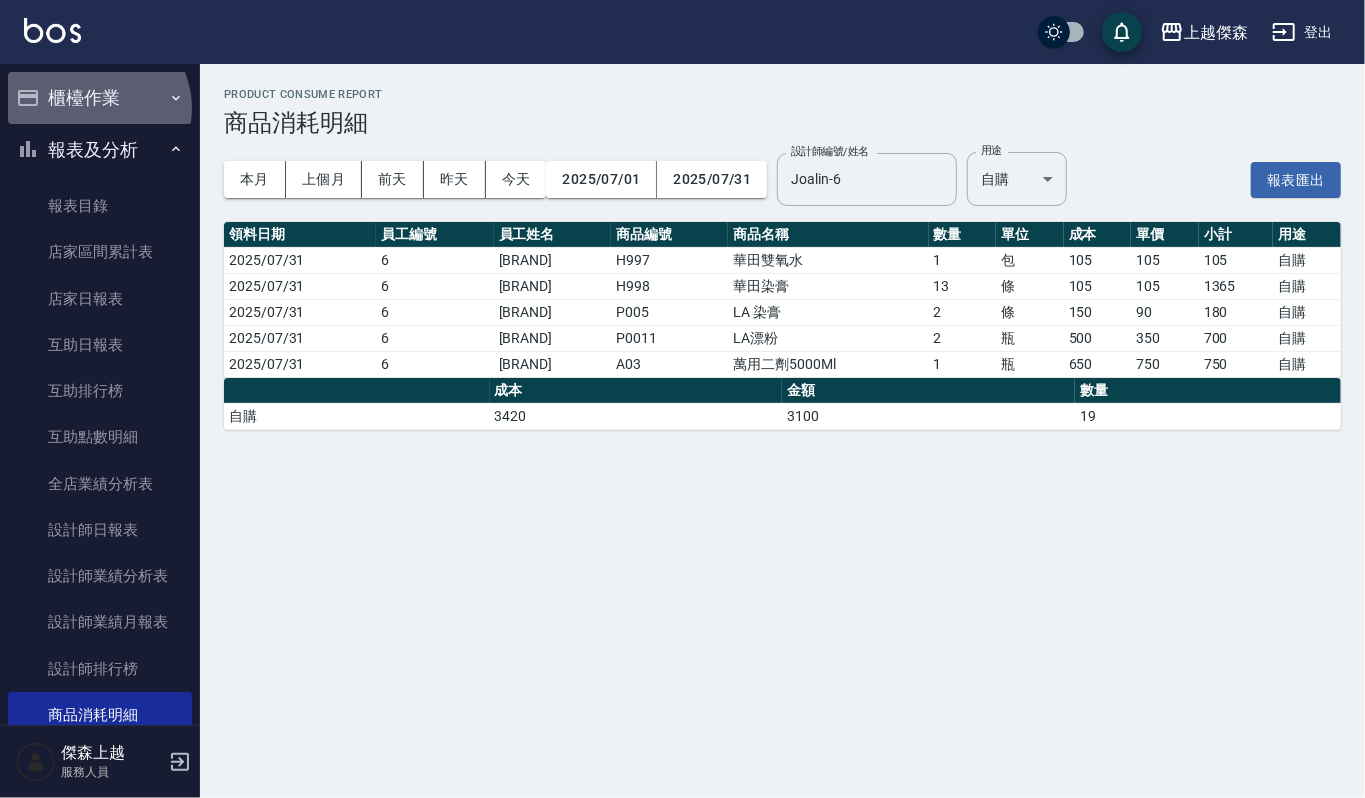 click on "櫃檯作業" at bounding box center (100, 98) 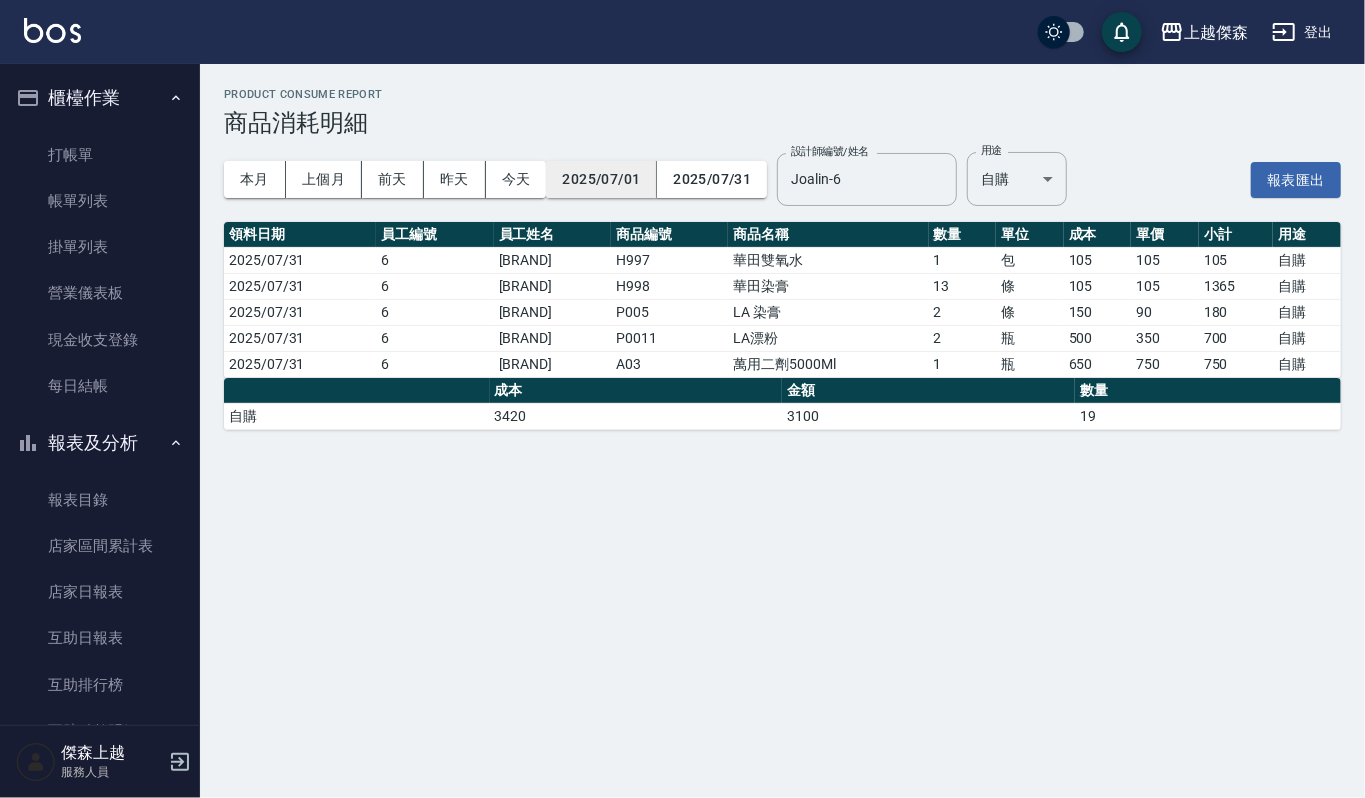 click on "2025/07/01" at bounding box center (601, 179) 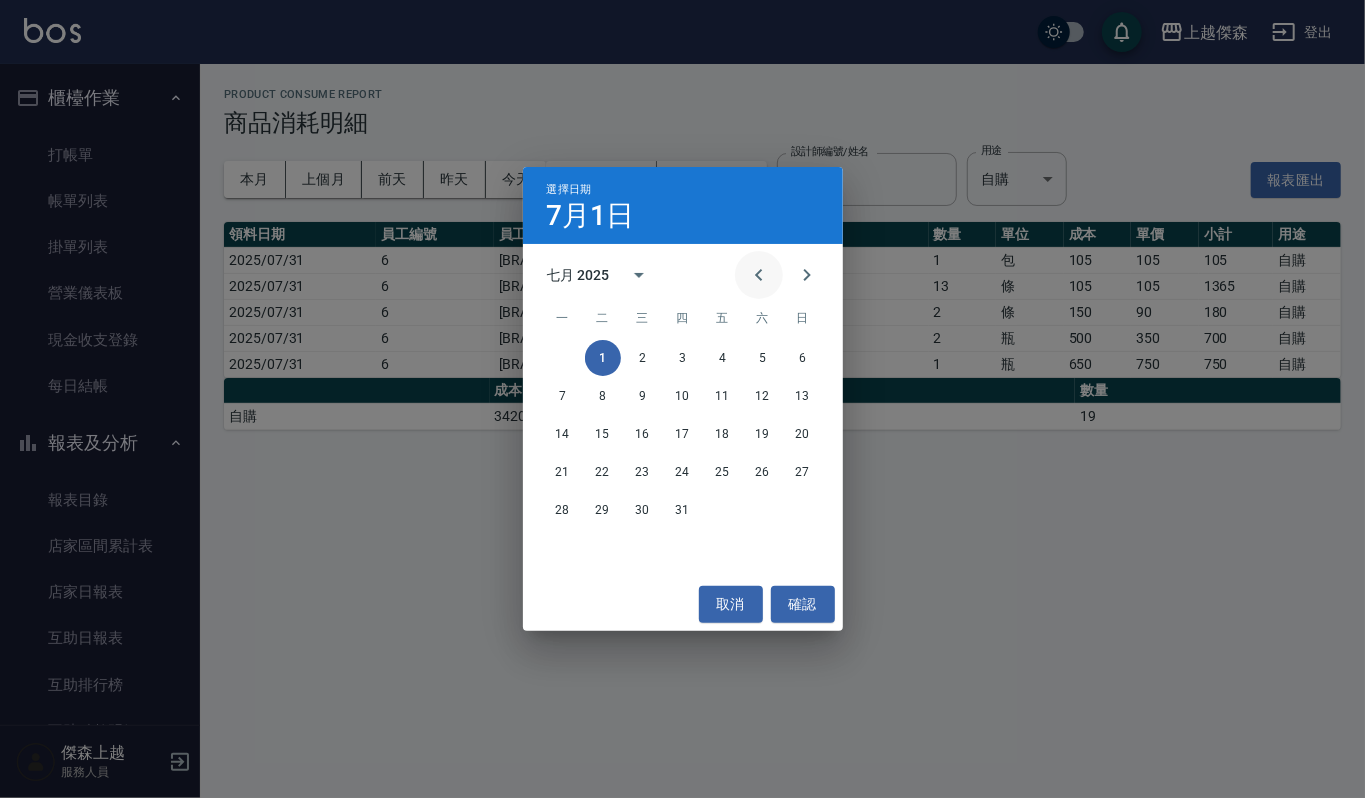 click at bounding box center [759, 275] 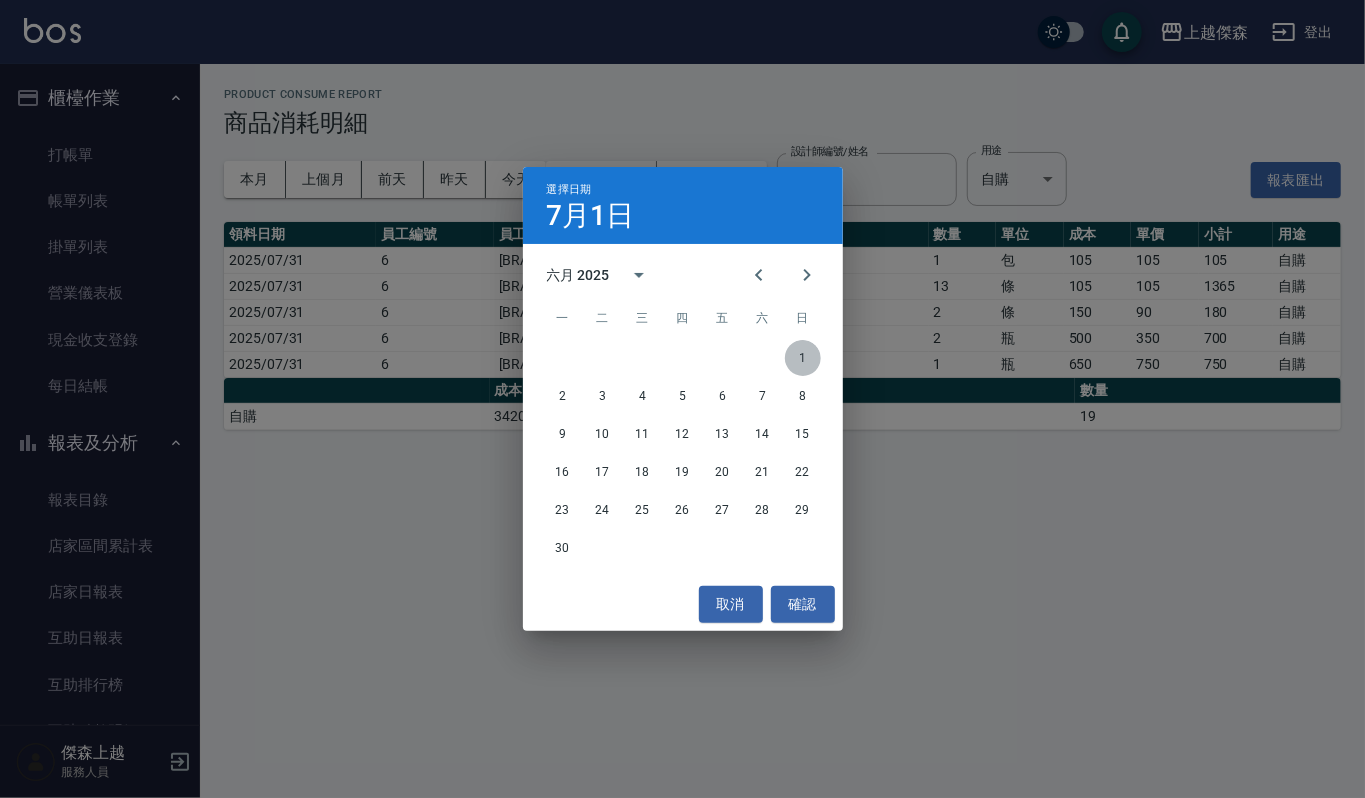 click on "1" at bounding box center (803, 358) 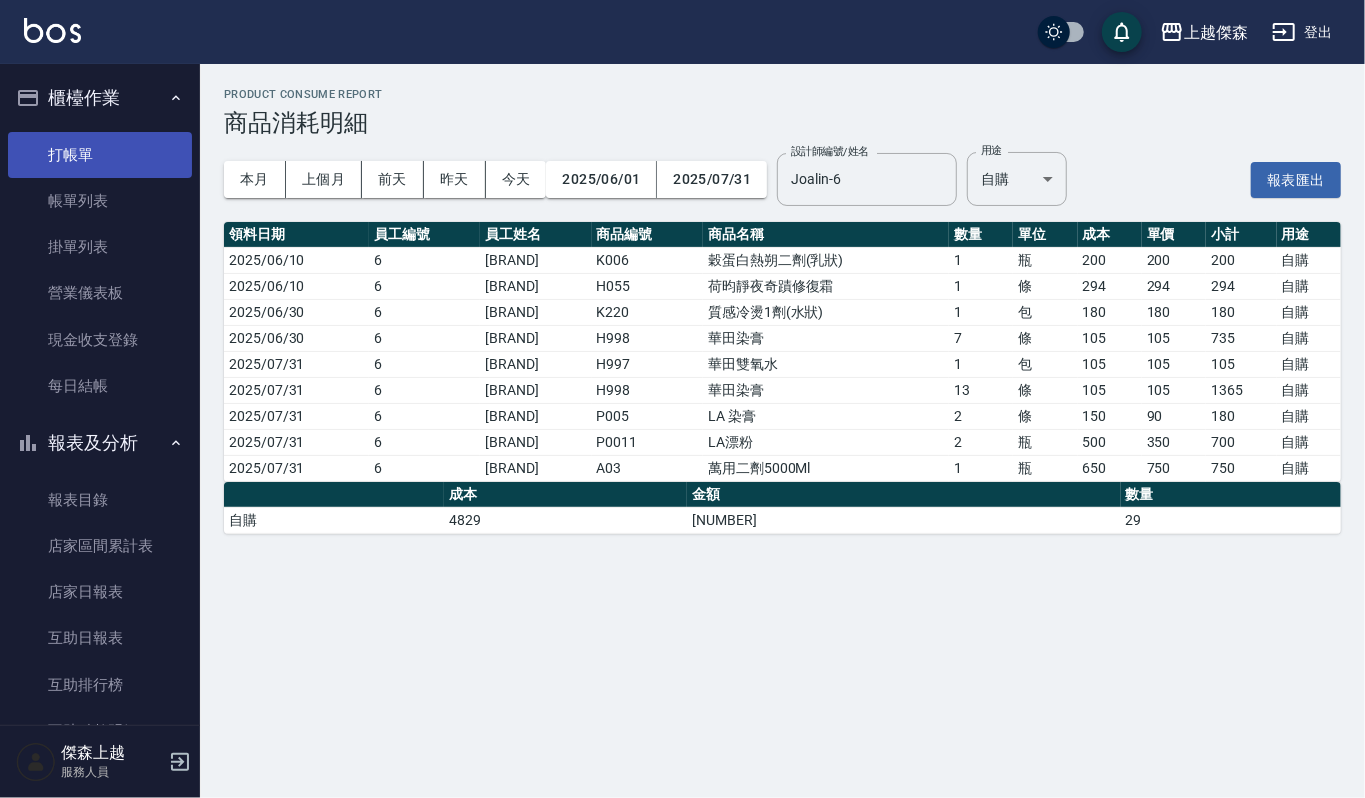 click on "打帳單" at bounding box center [100, 155] 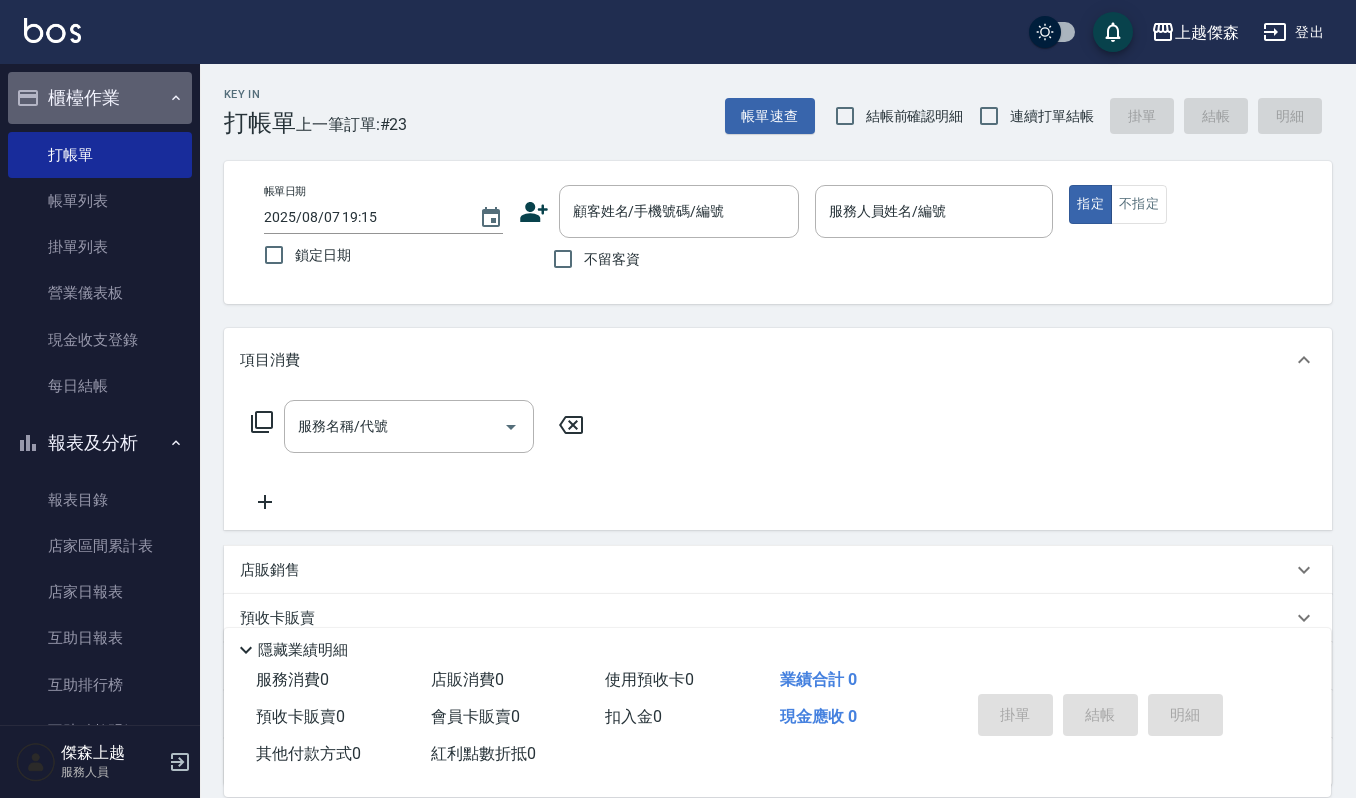 click on "櫃檯作業" at bounding box center [100, 98] 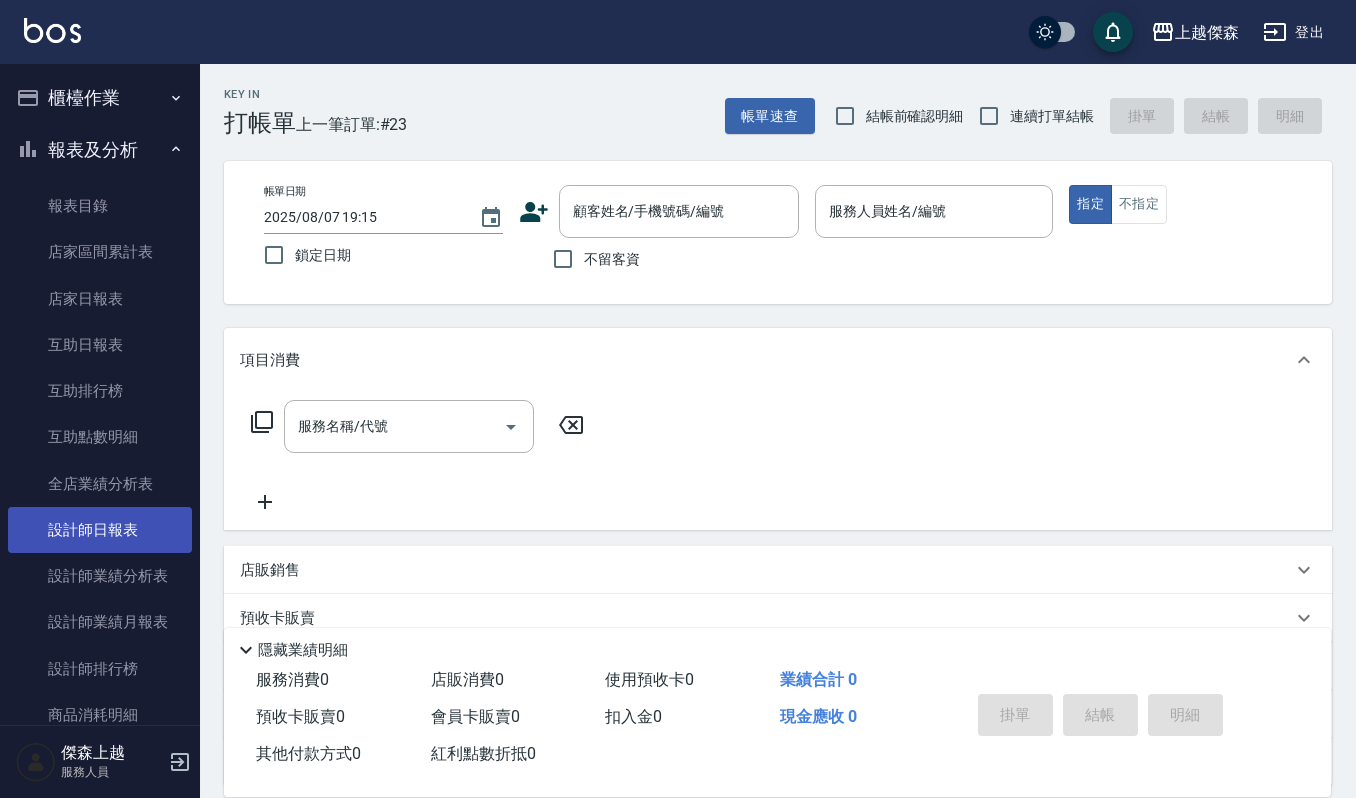 click on "設計師日報表" at bounding box center (100, 530) 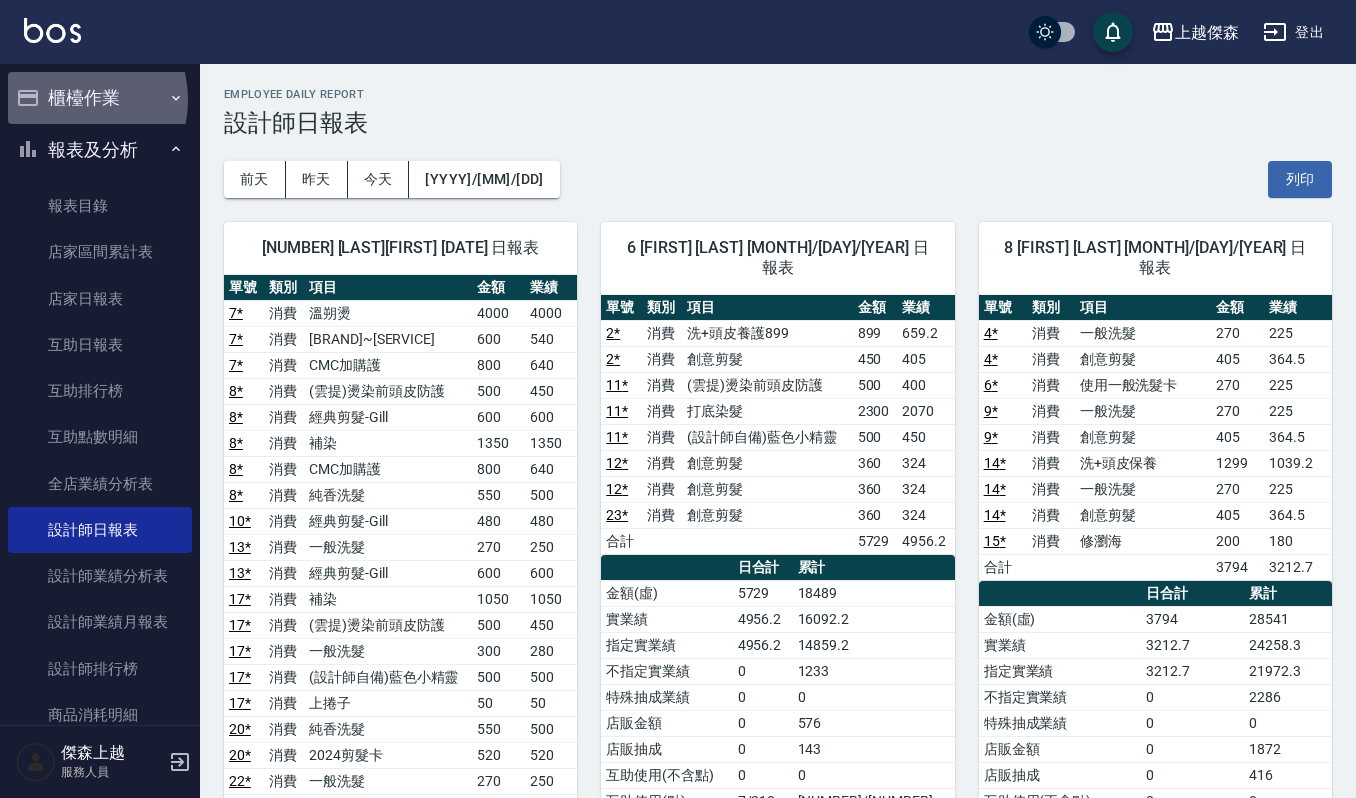 click on "櫃檯作業" at bounding box center (100, 98) 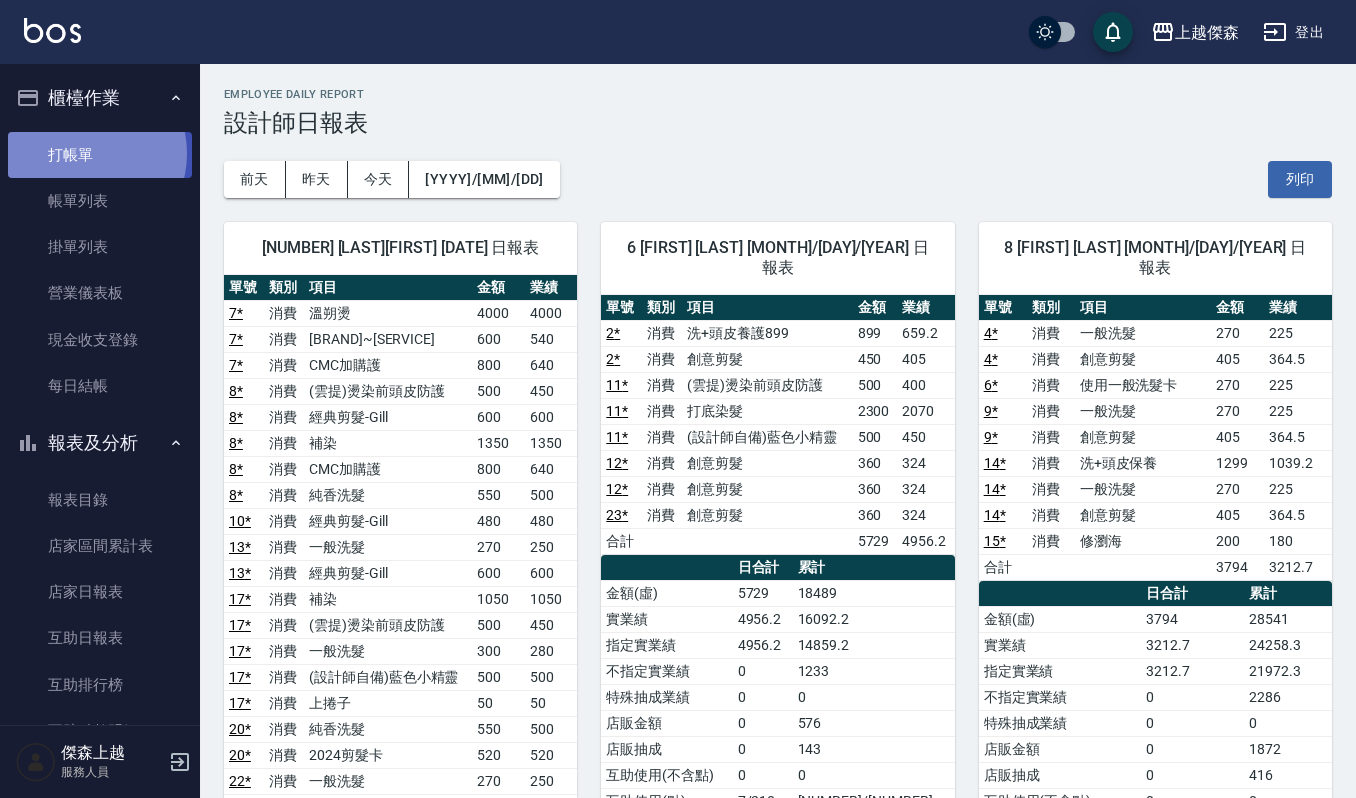 click on "打帳單" at bounding box center (100, 155) 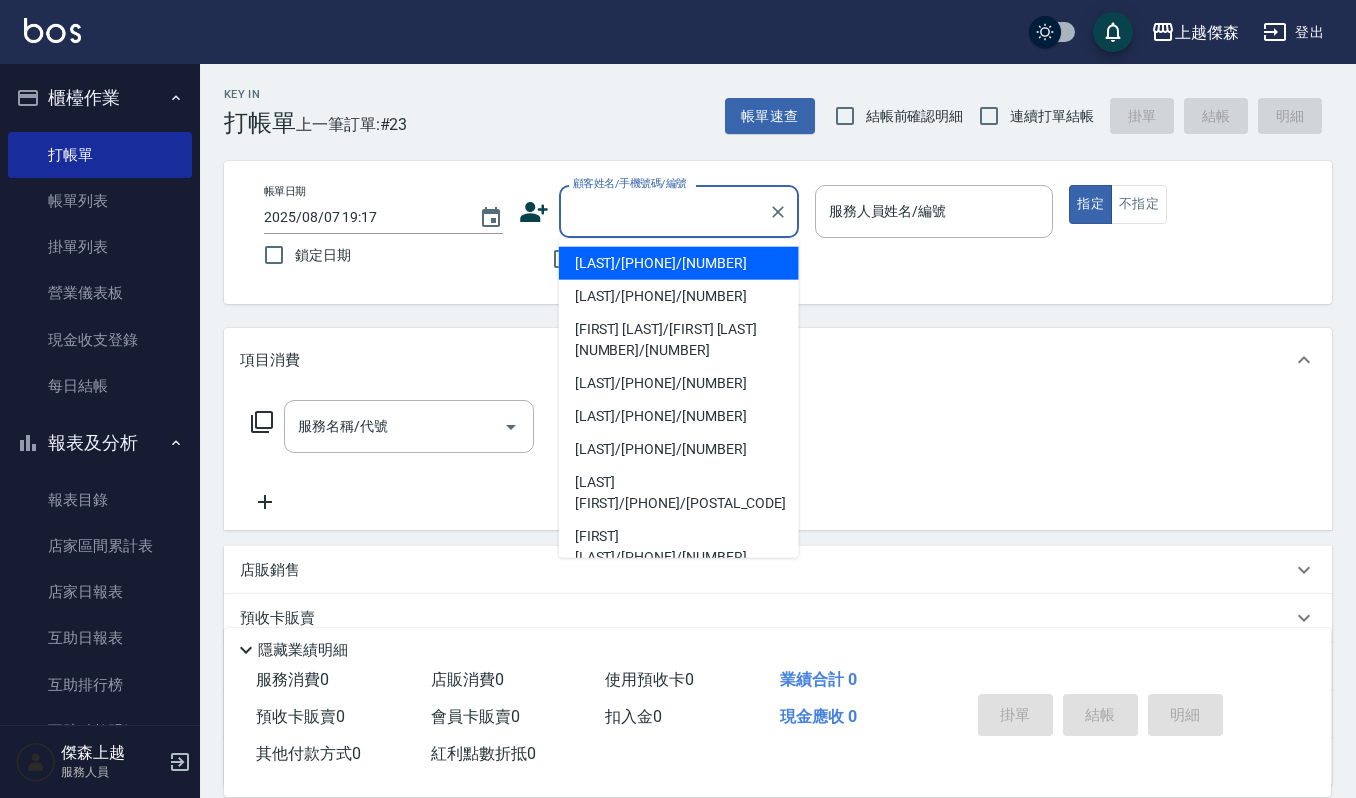 click on "顧客姓名/手機號碼/編號" at bounding box center (664, 211) 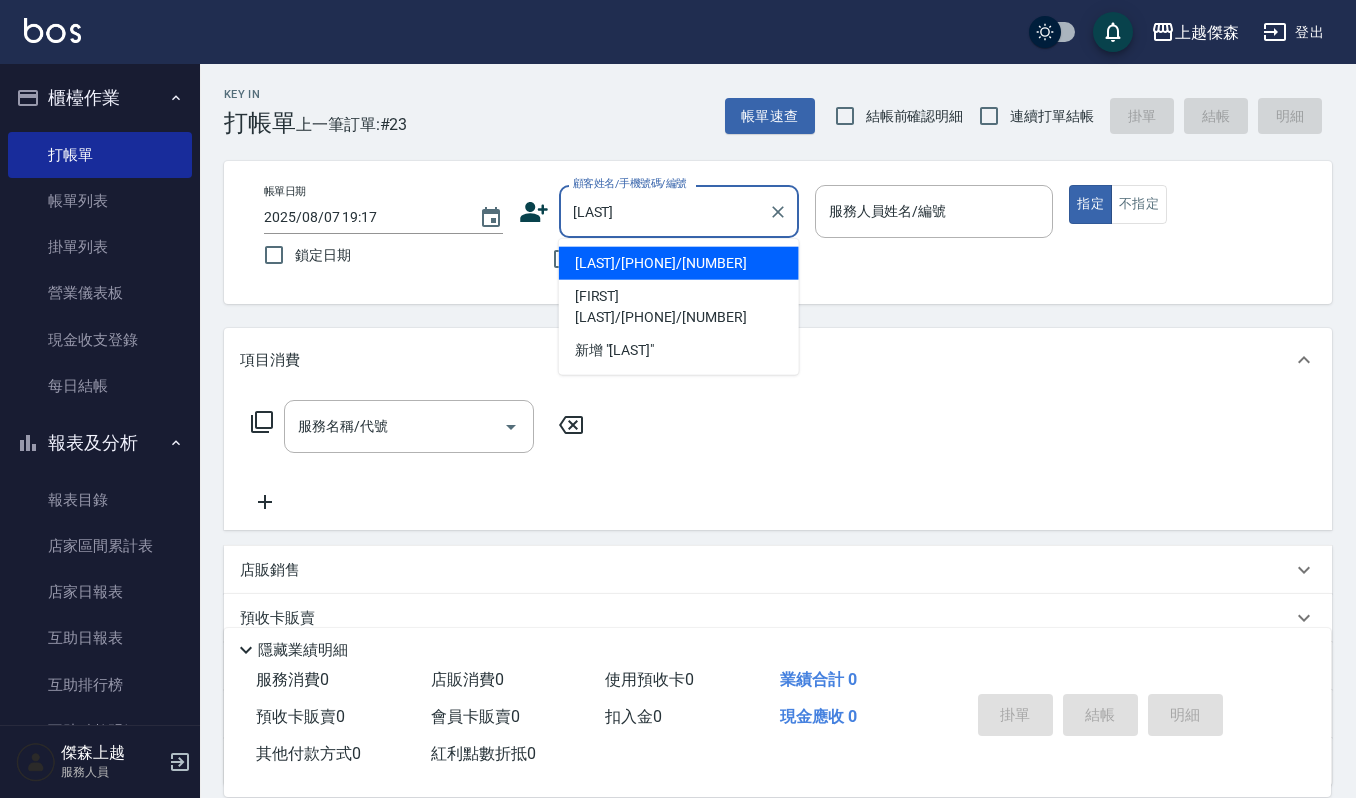 click on "[LAST]/[PHONE]/[NUMBER]" at bounding box center (679, 263) 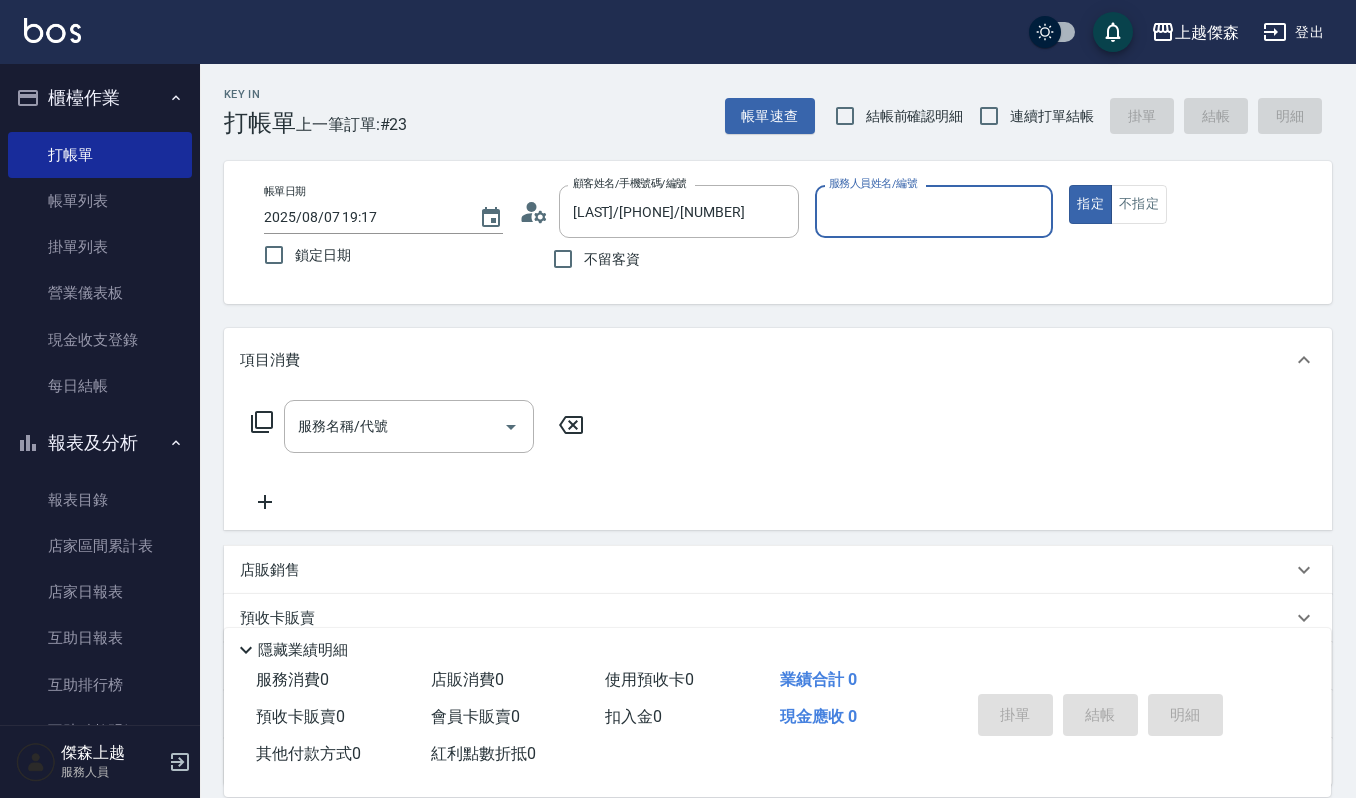 type on "Sammi-8" 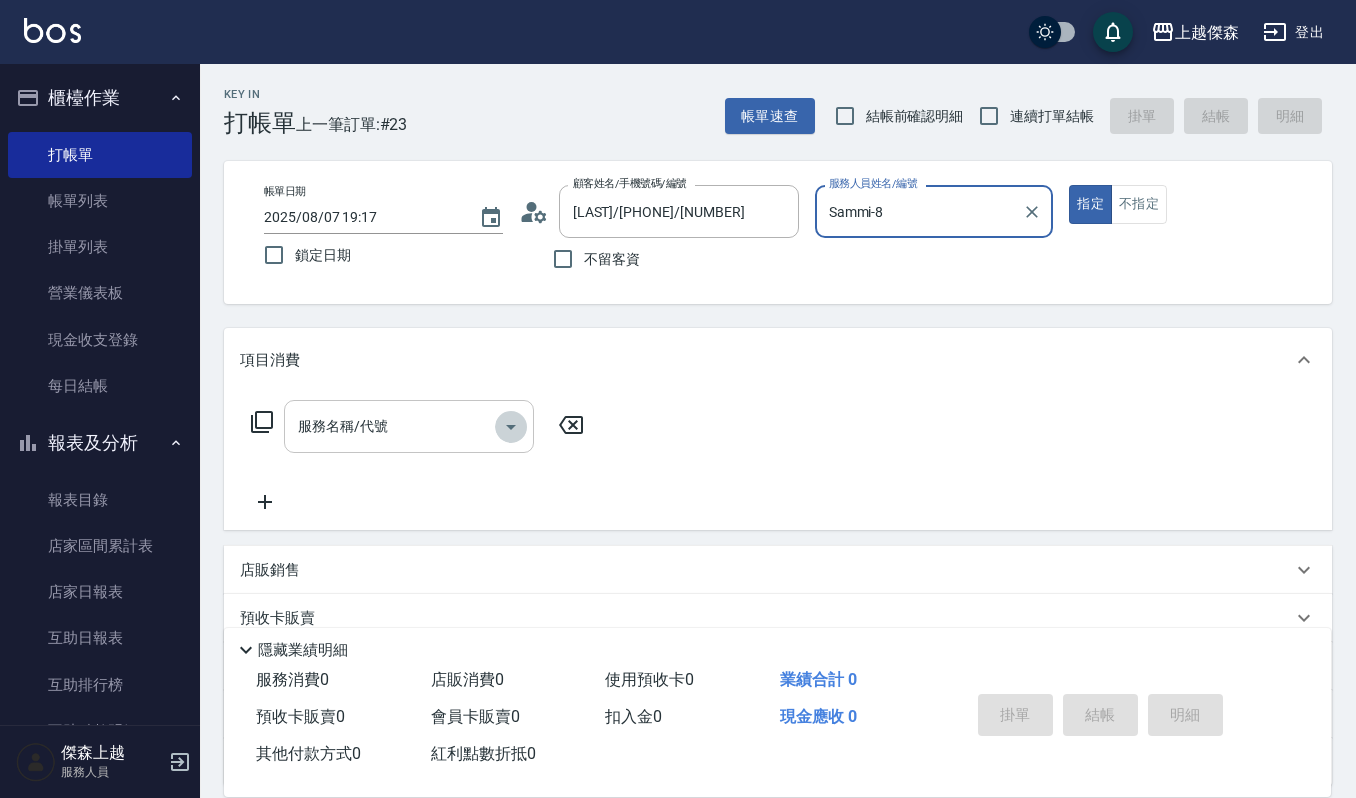 click 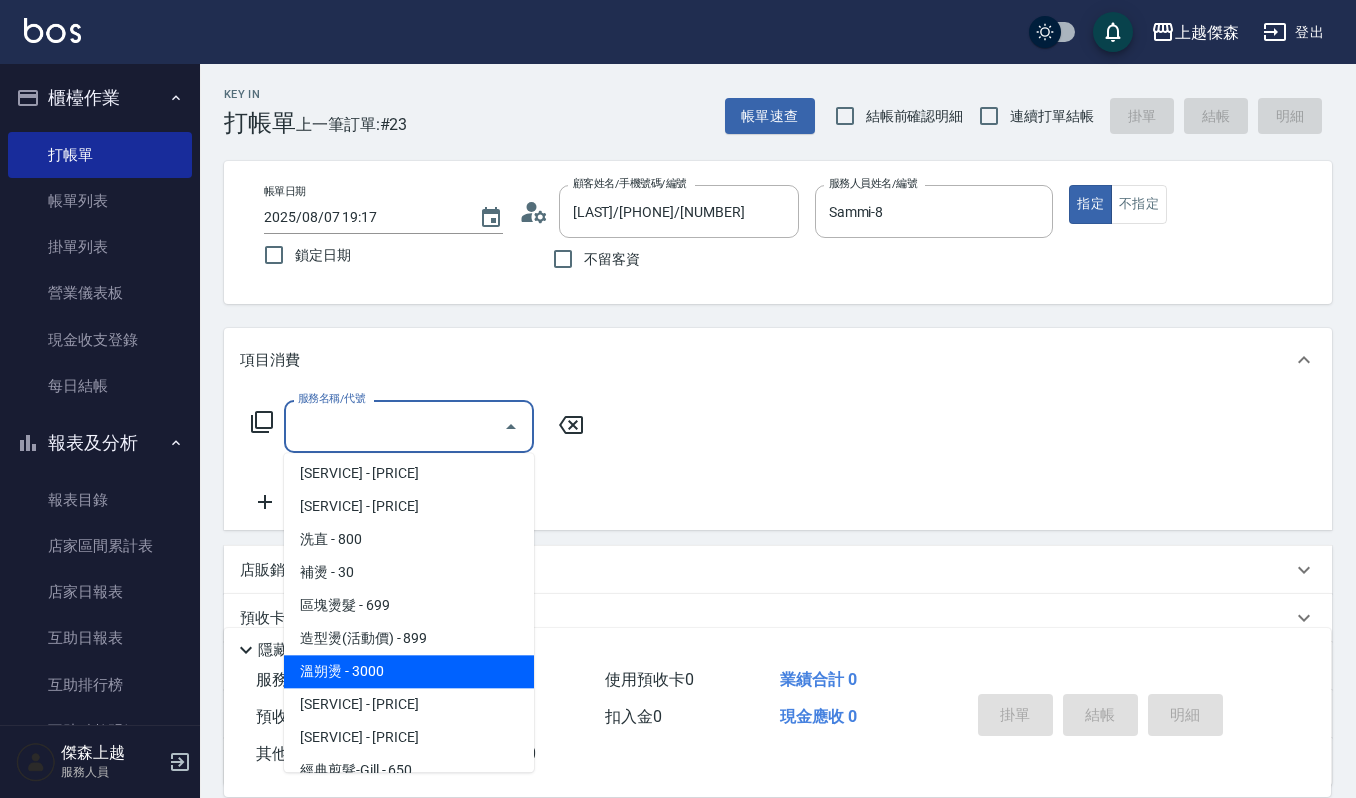 scroll, scrollTop: 533, scrollLeft: 0, axis: vertical 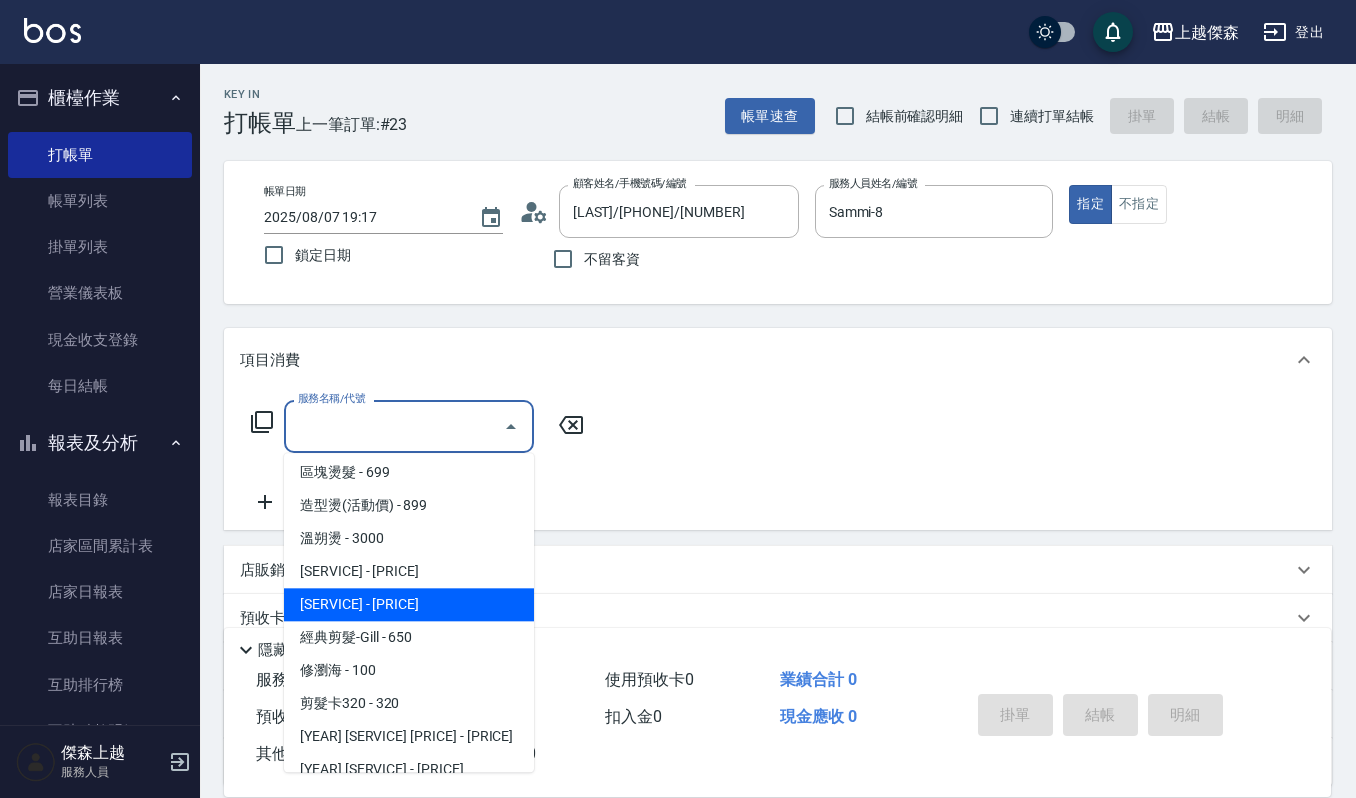 click on "[SERVICE] - [PRICE]" at bounding box center [409, 604] 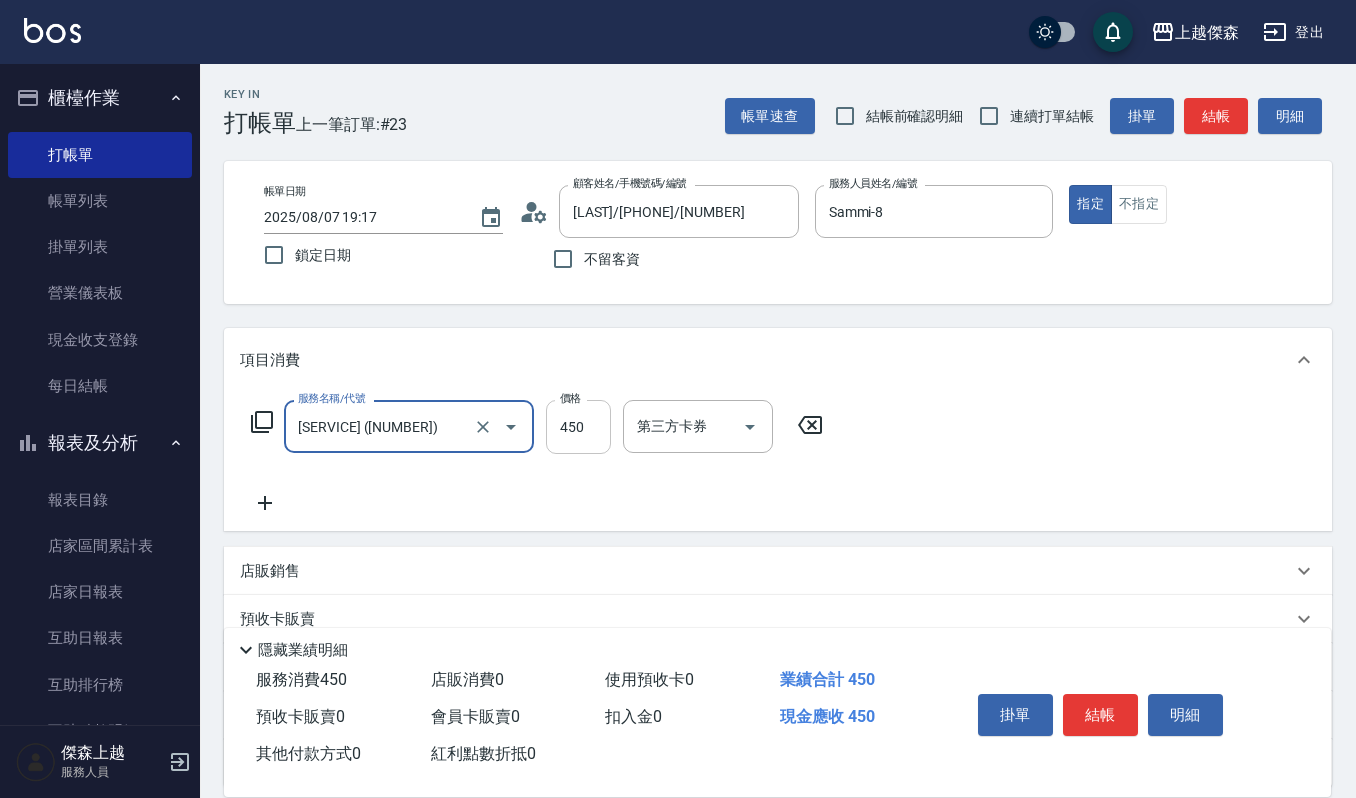 click on "450" at bounding box center [578, 427] 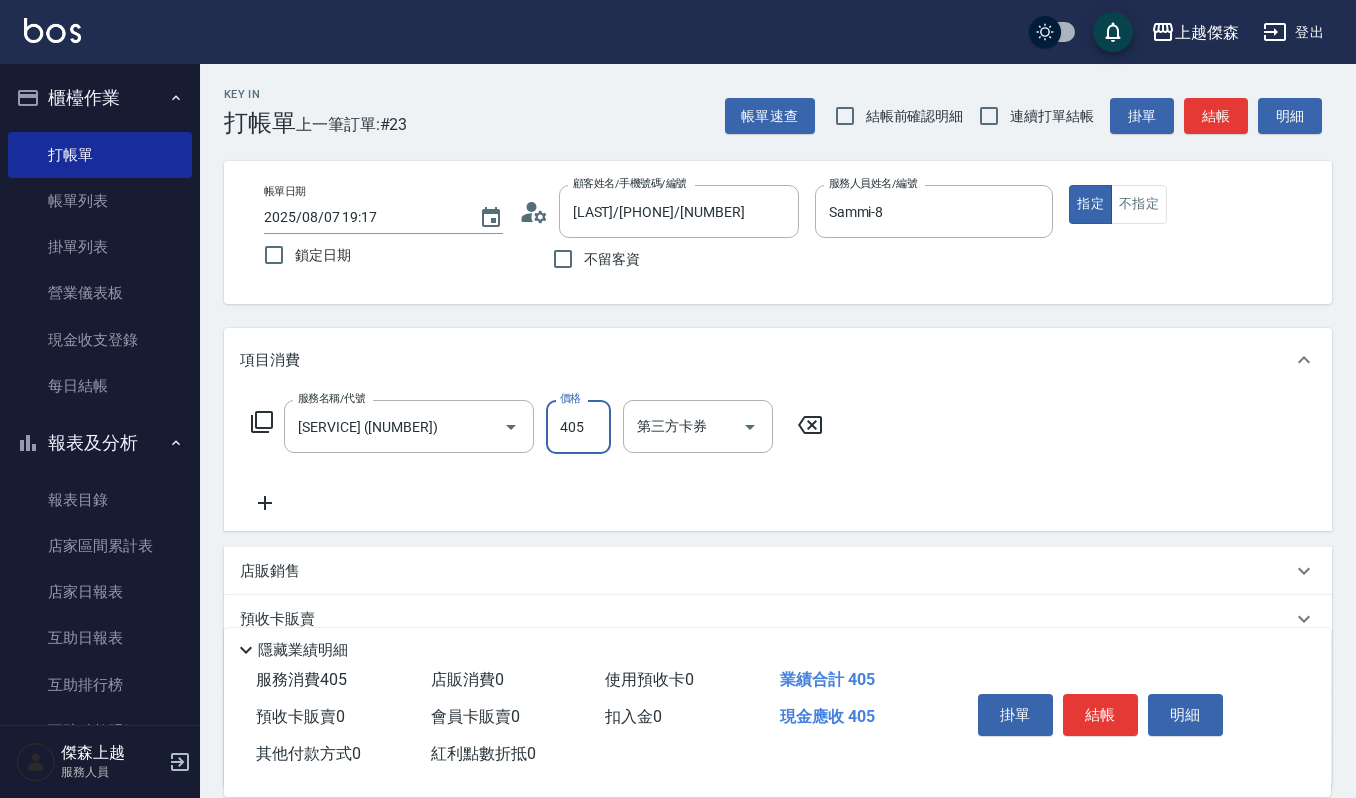 type on "405" 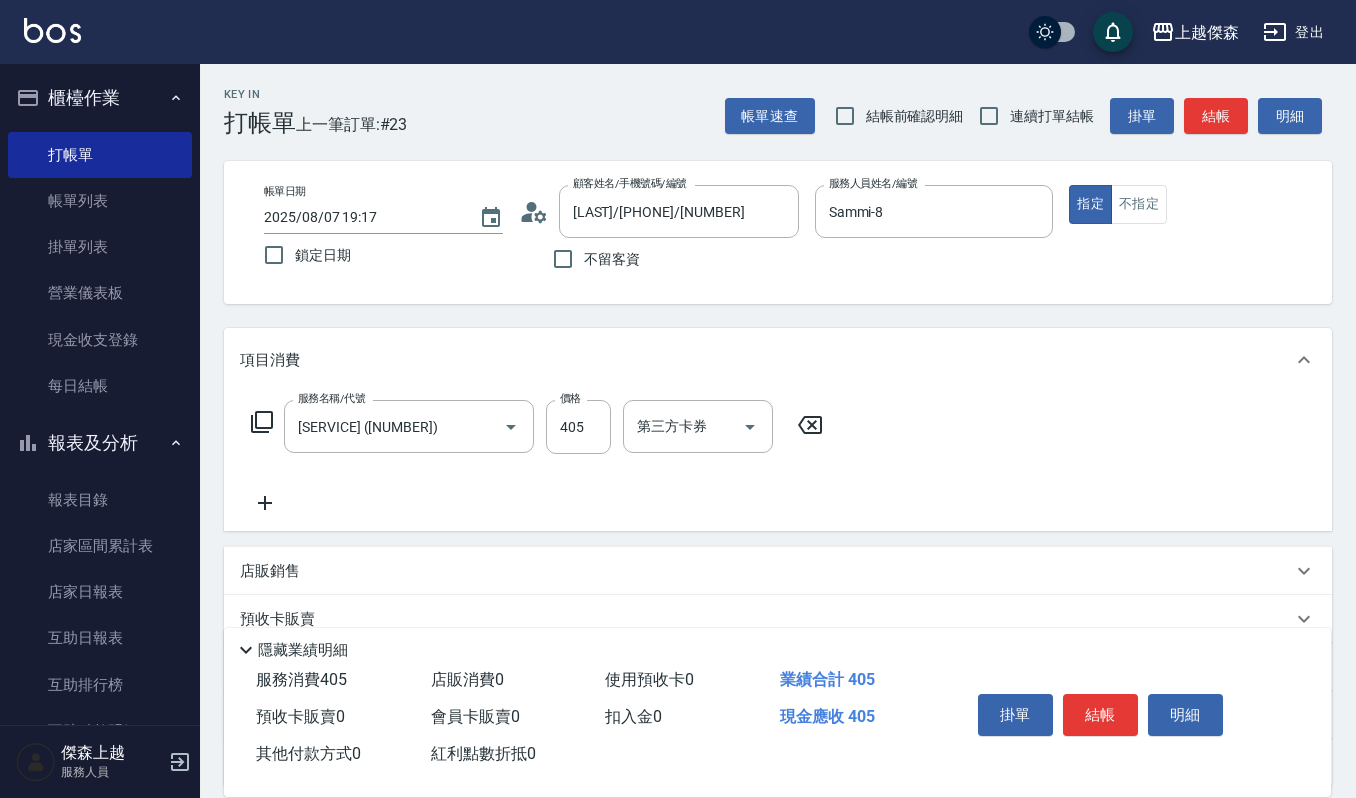 click 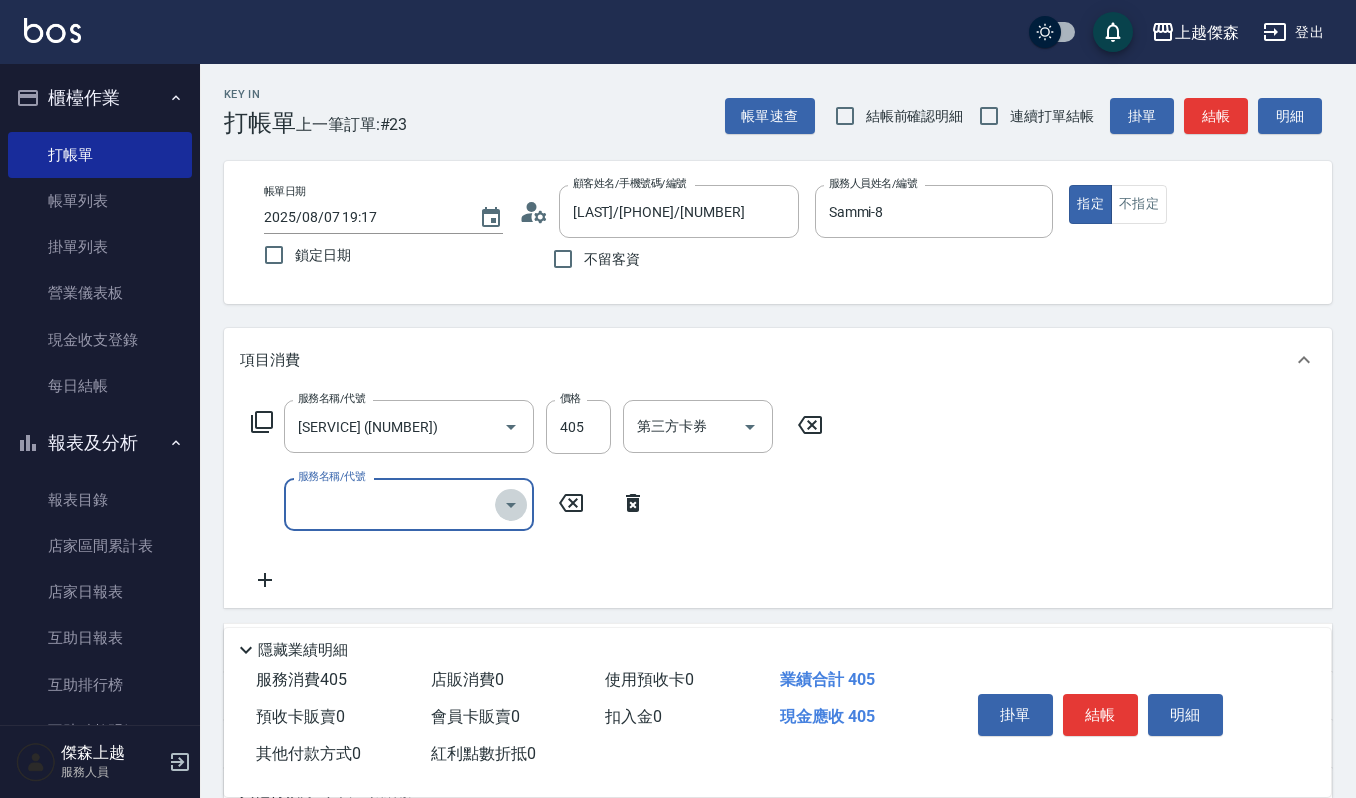 click 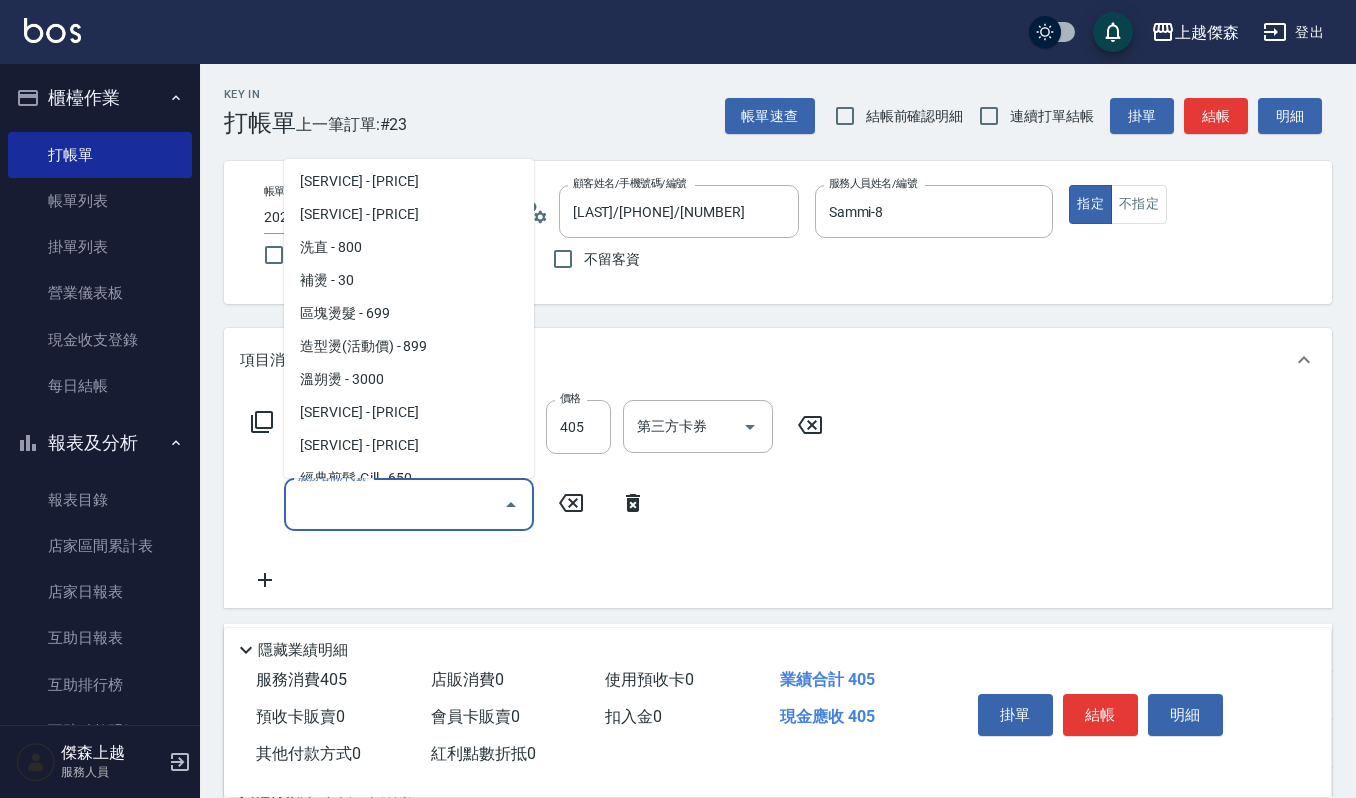 scroll, scrollTop: 400, scrollLeft: 0, axis: vertical 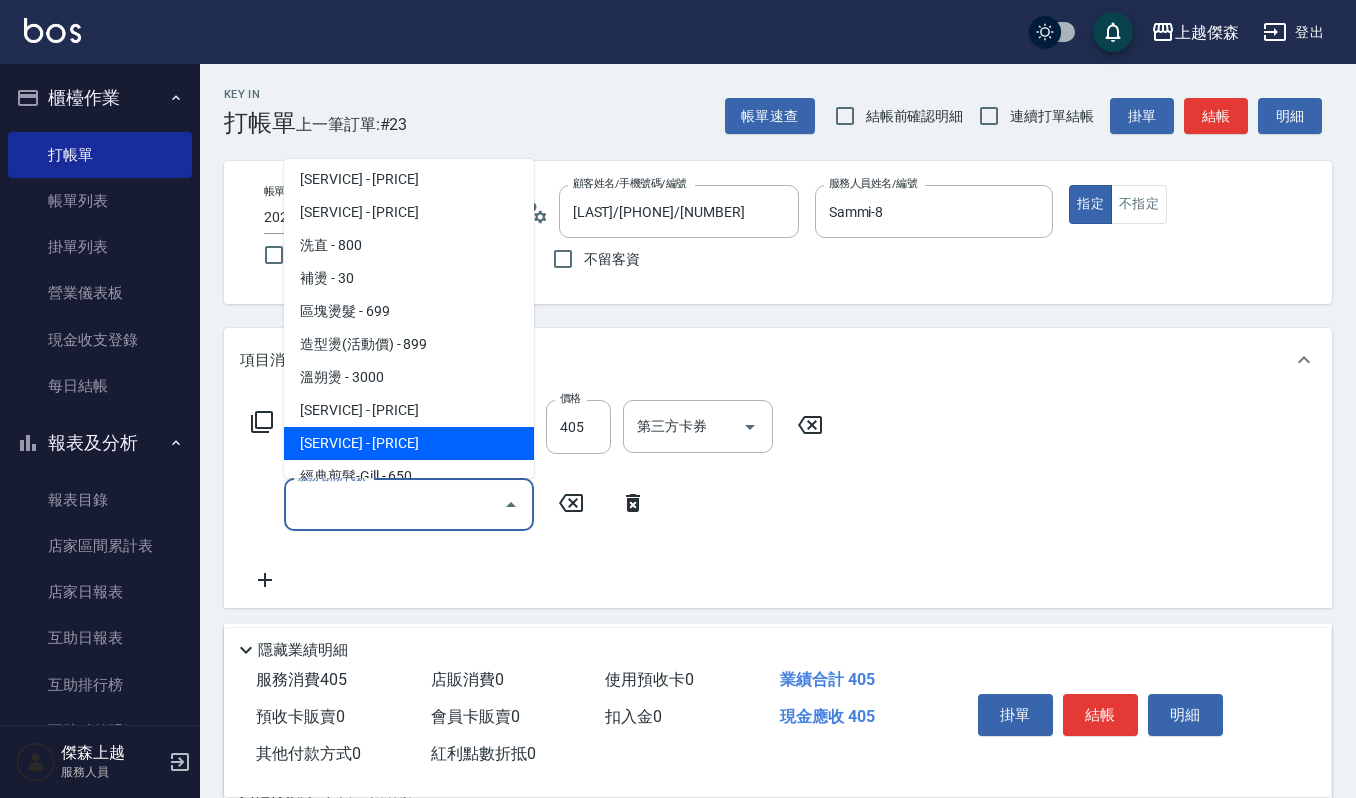 click on "[SERVICE] - [PRICE]" at bounding box center (409, 443) 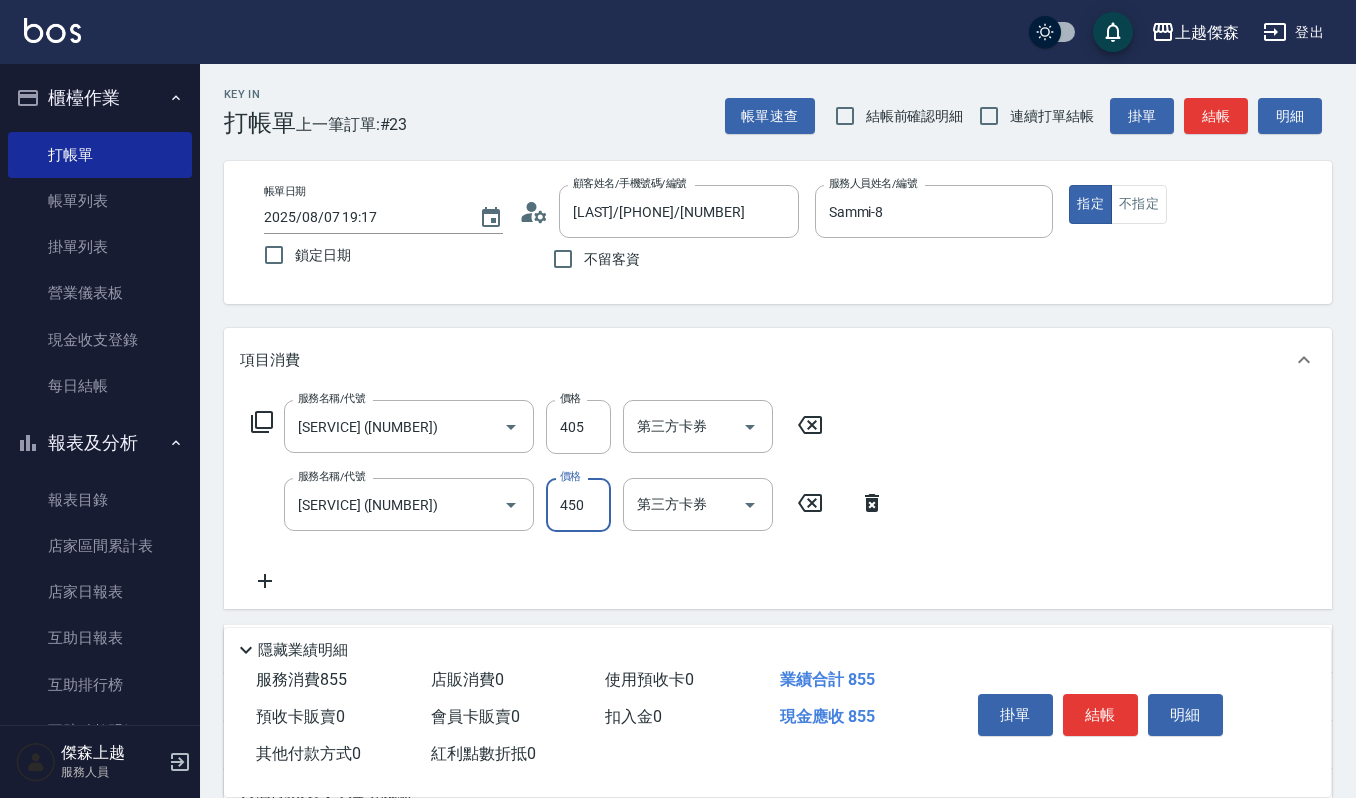 click on "450" at bounding box center (578, 505) 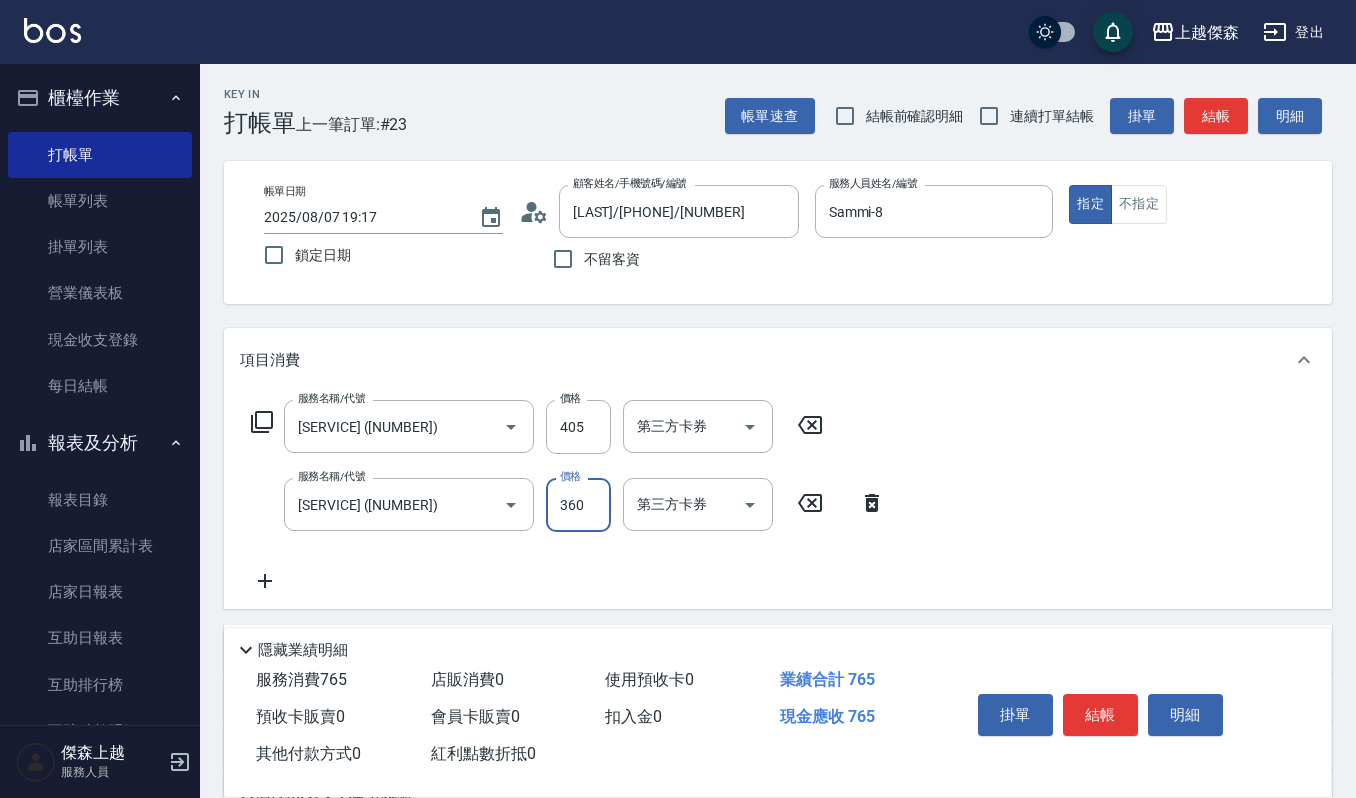 scroll, scrollTop: 254, scrollLeft: 0, axis: vertical 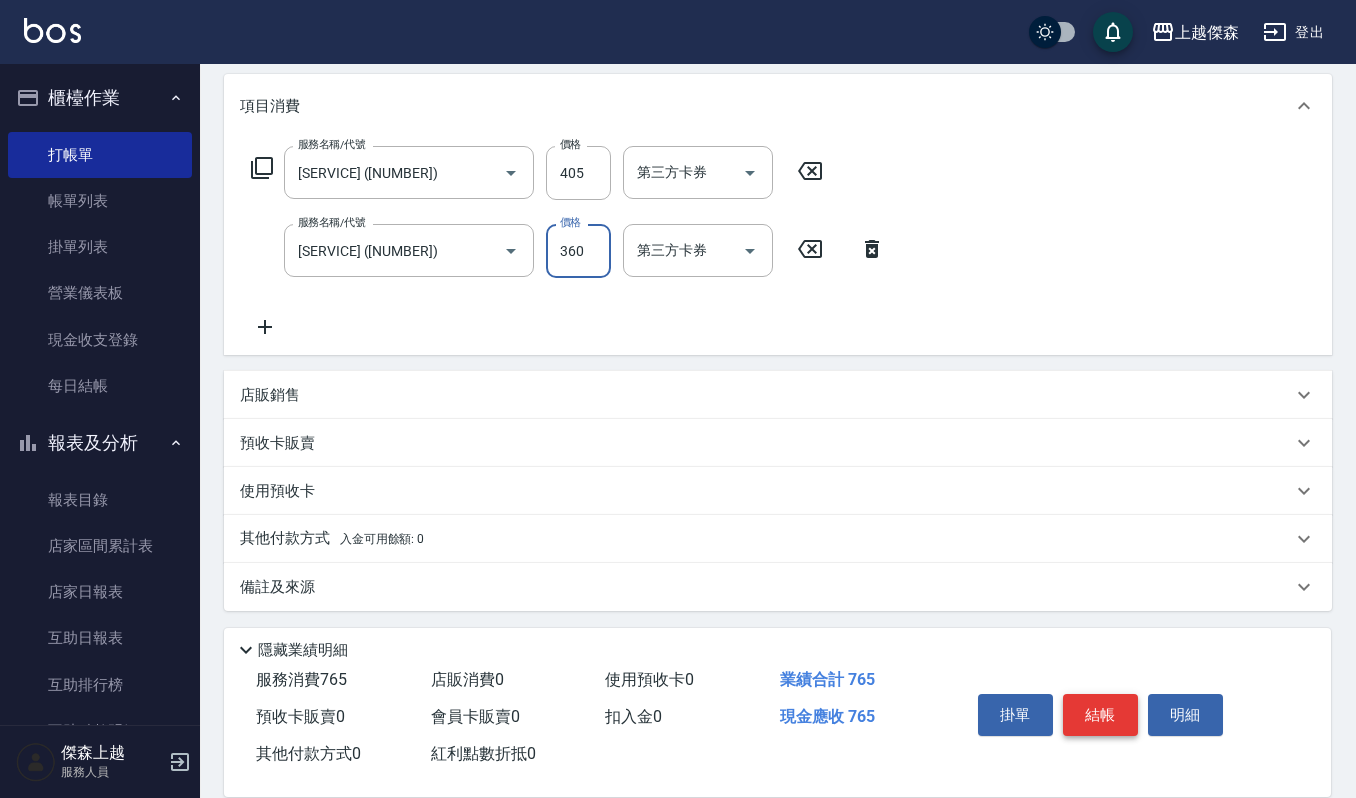 type on "360" 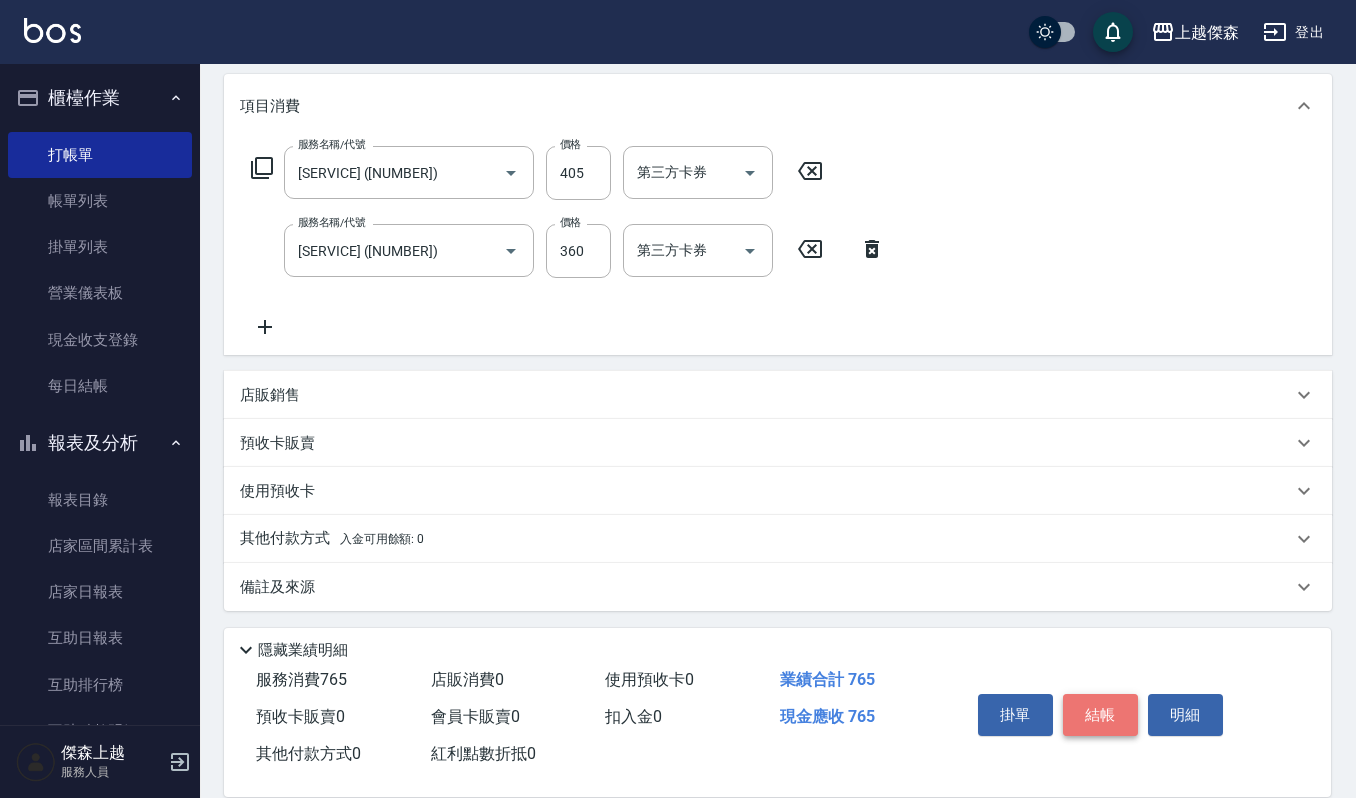 click on "結帳" at bounding box center [1100, 715] 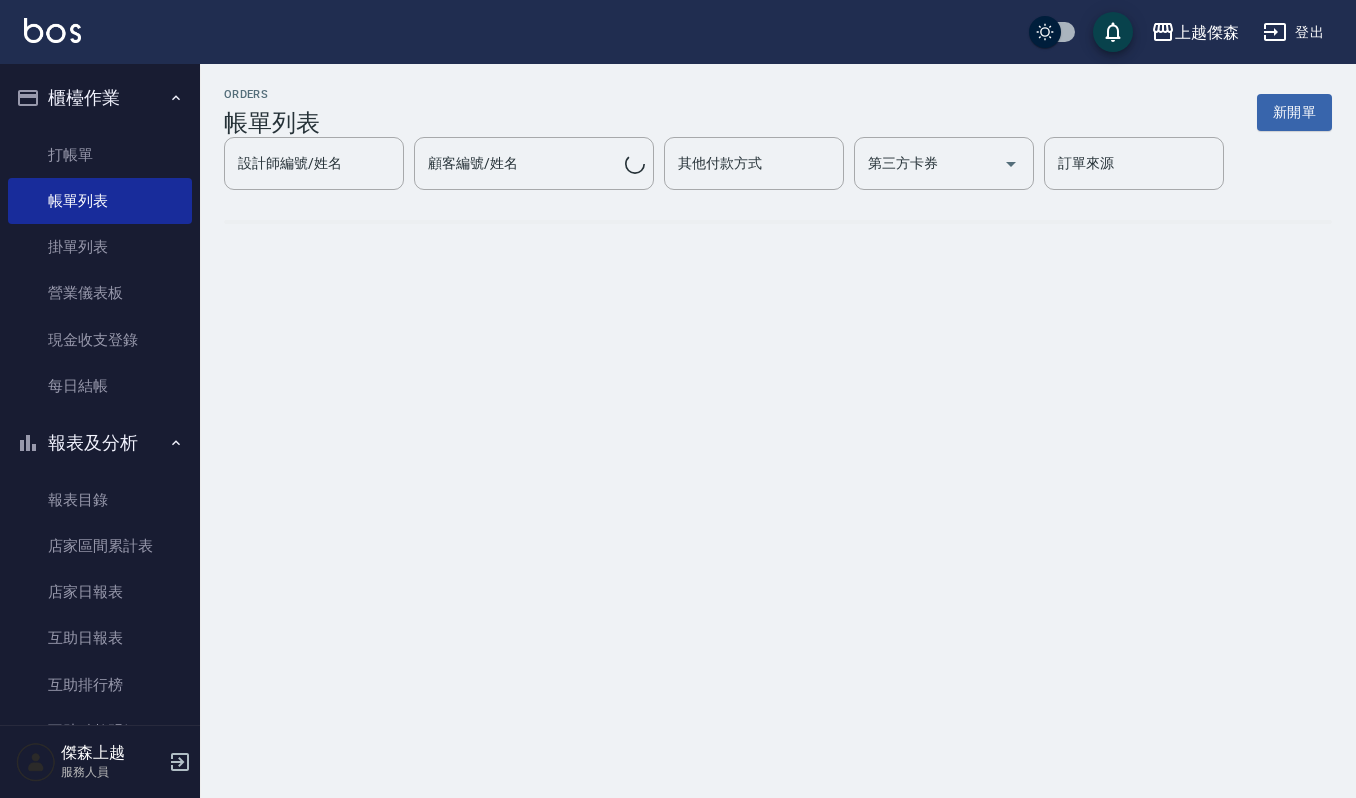 scroll, scrollTop: 0, scrollLeft: 0, axis: both 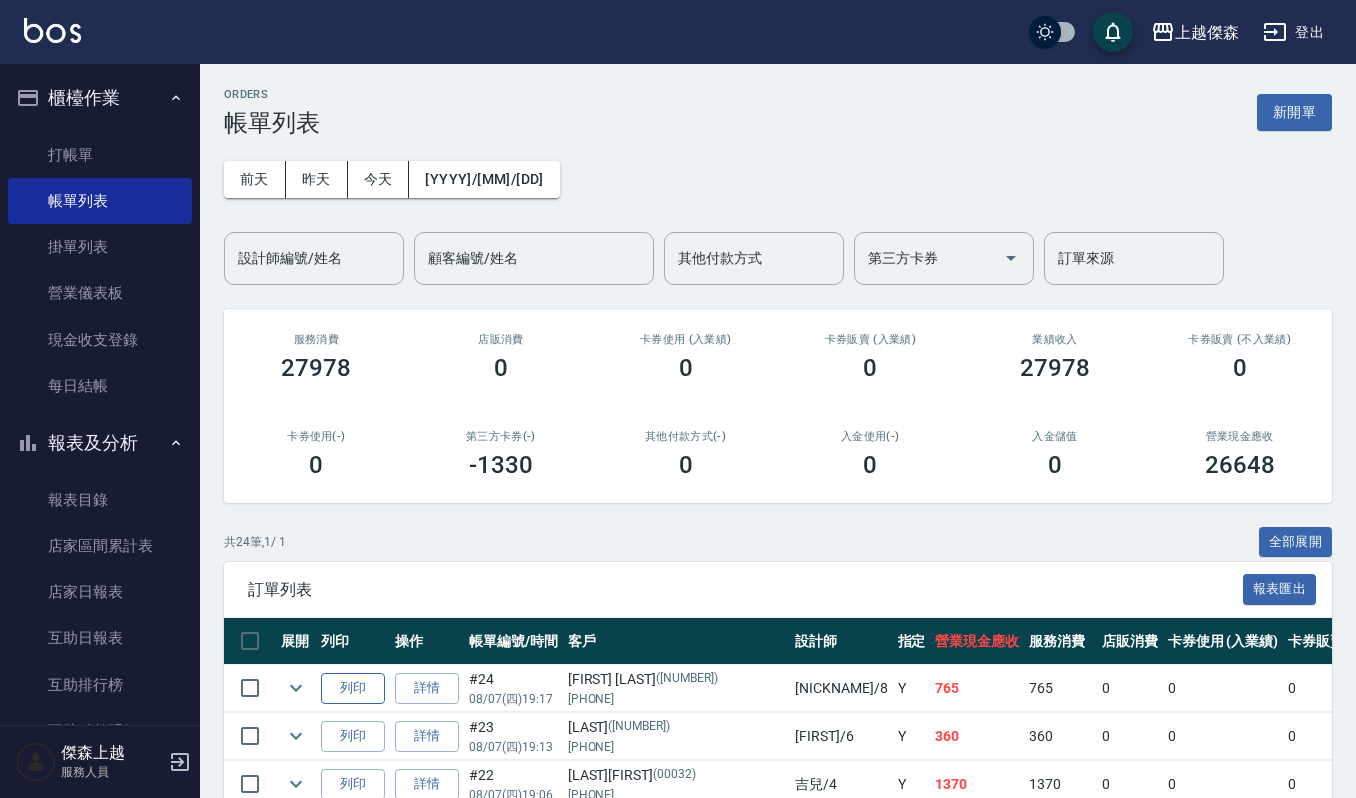 click on "列印" at bounding box center (353, 688) 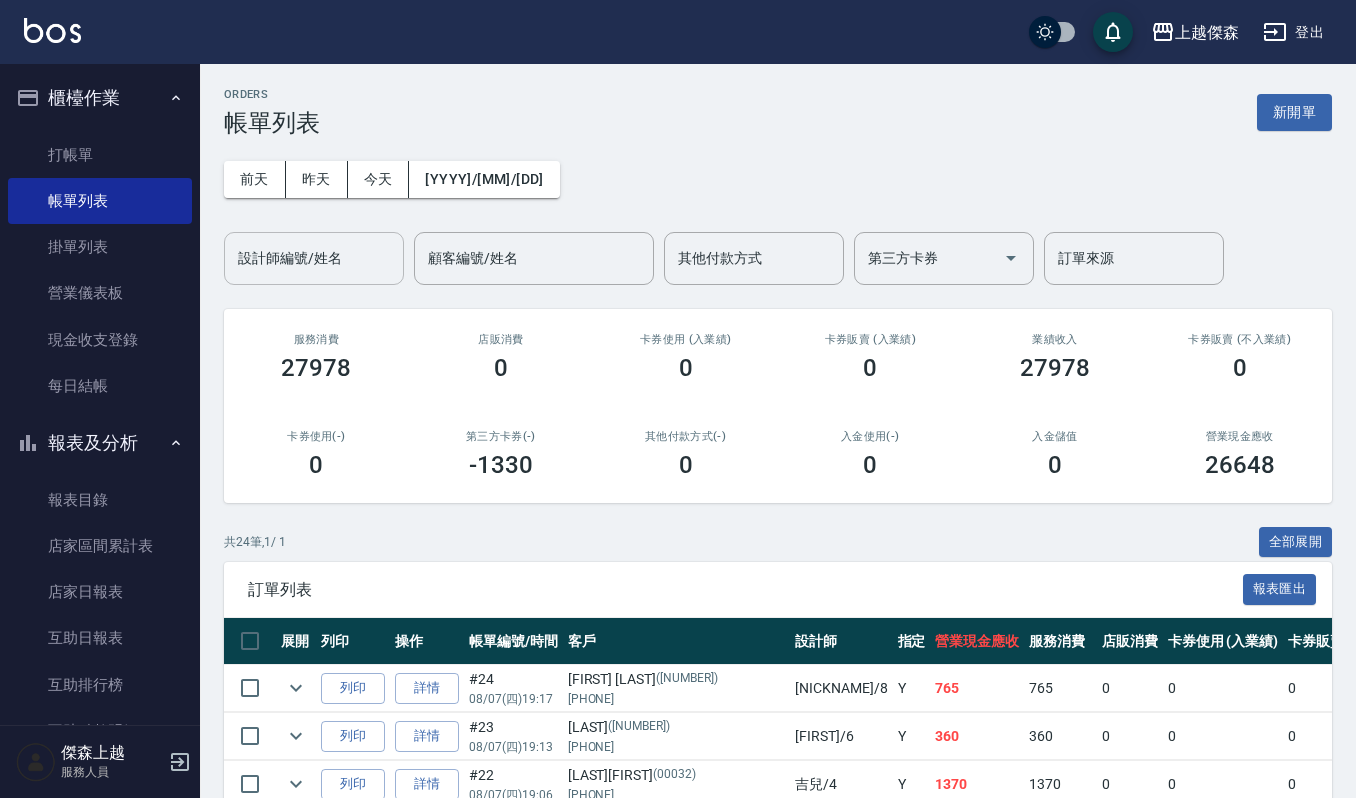 click on "設計師編號/姓名" at bounding box center [314, 258] 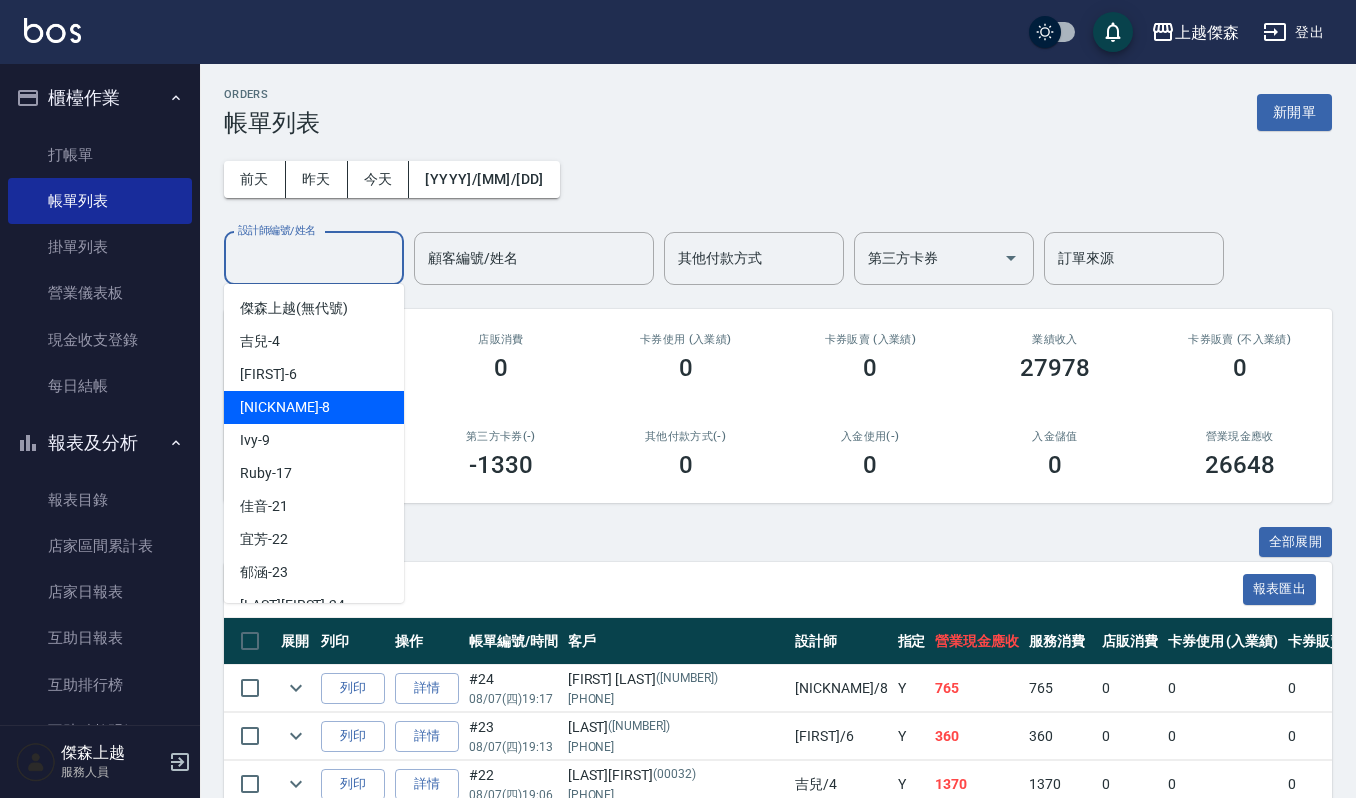 click on "Sammi -8" at bounding box center [314, 407] 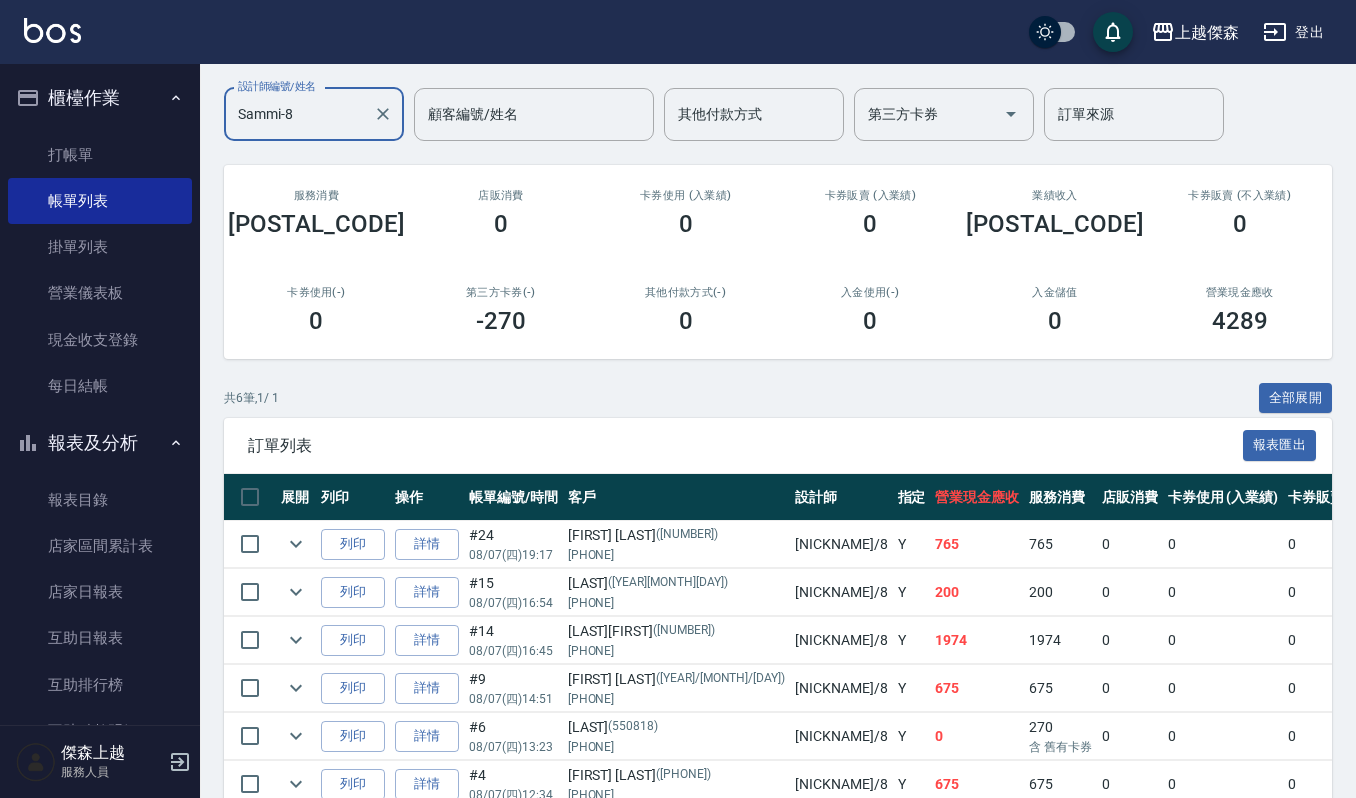 scroll, scrollTop: 0, scrollLeft: 0, axis: both 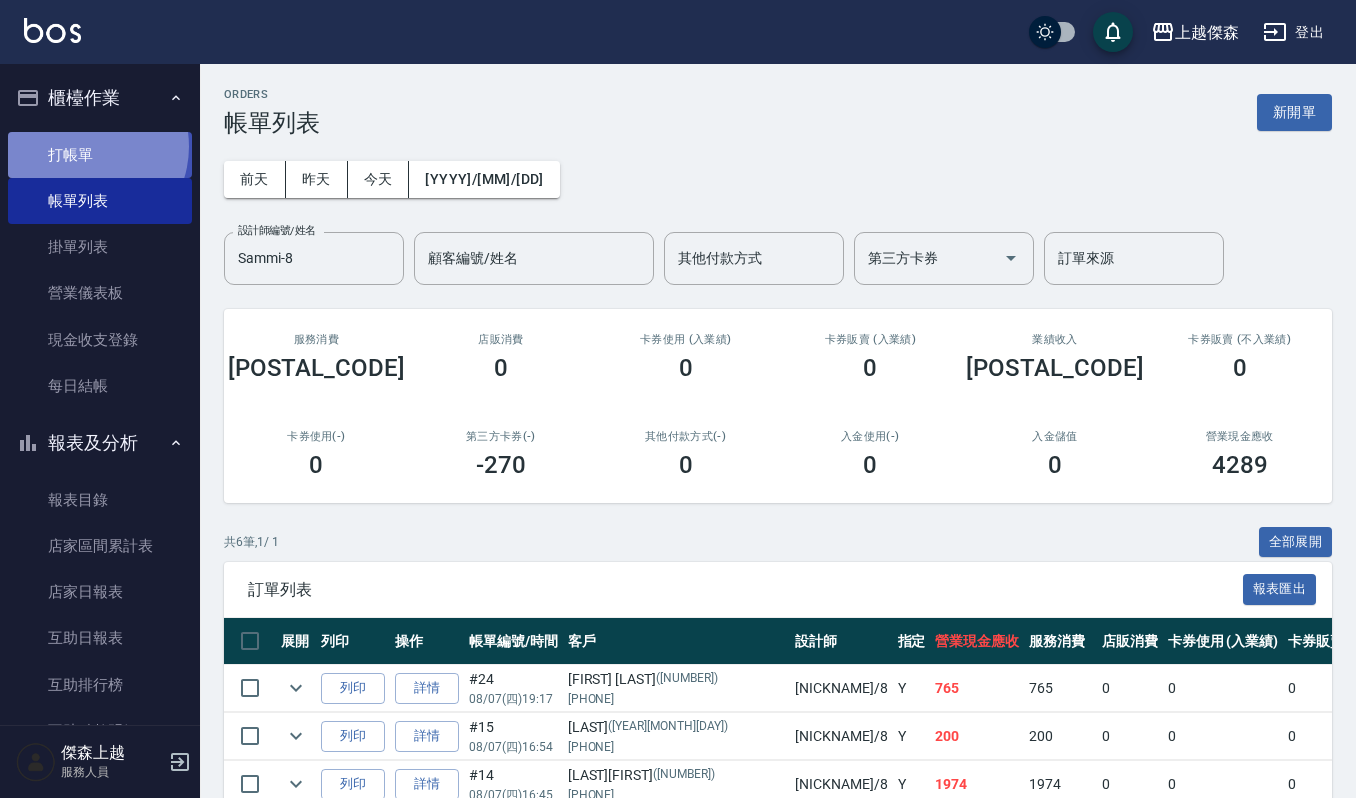 click on "打帳單" at bounding box center (100, 155) 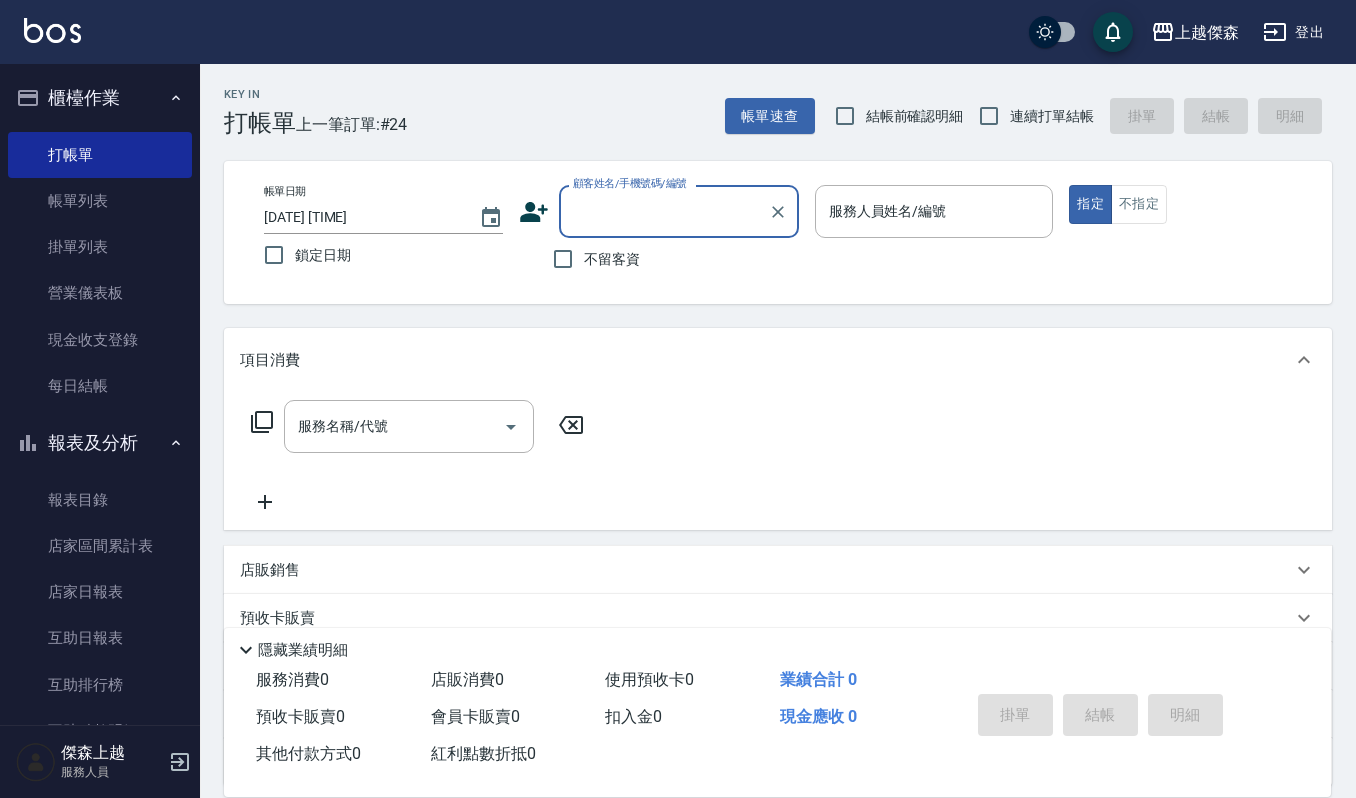 click on "報表及分析" at bounding box center (100, 443) 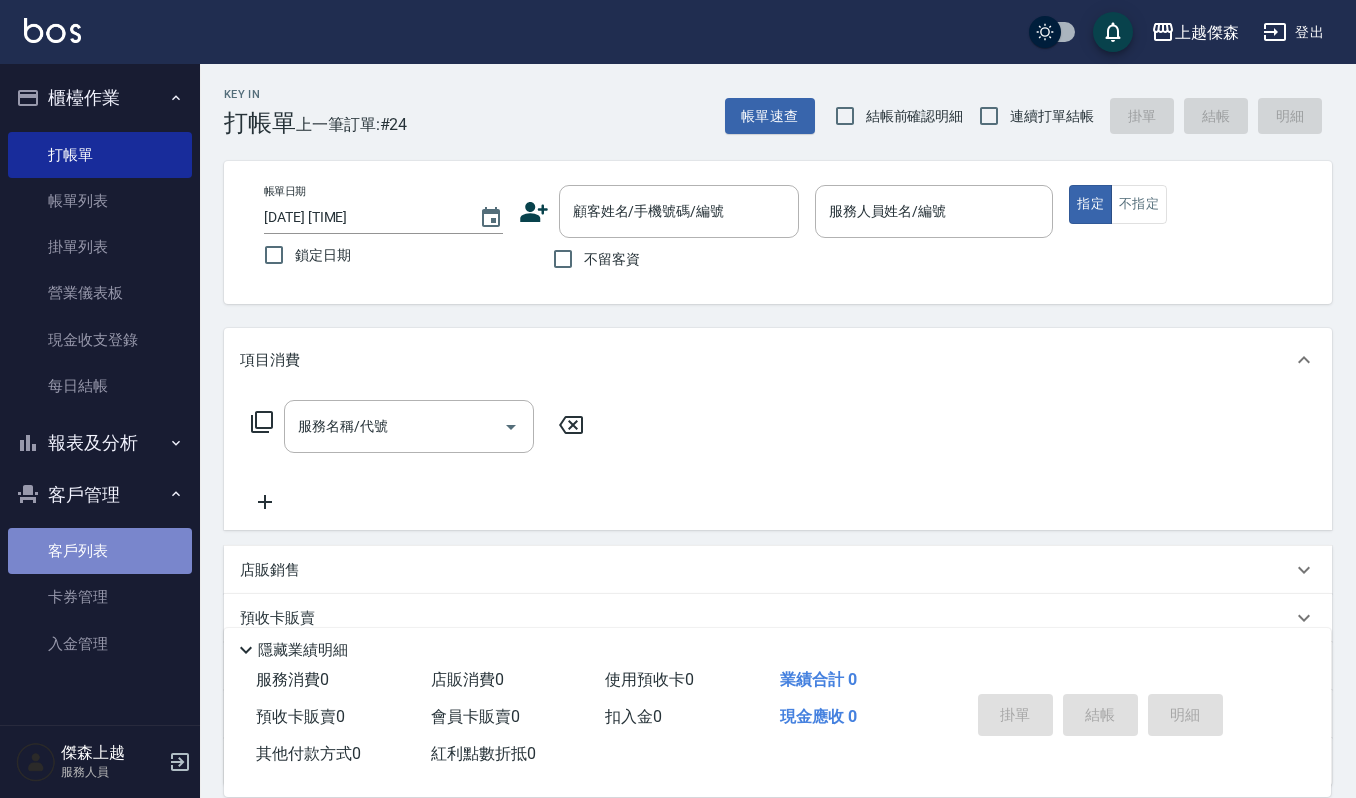 click on "客戶列表" at bounding box center (100, 551) 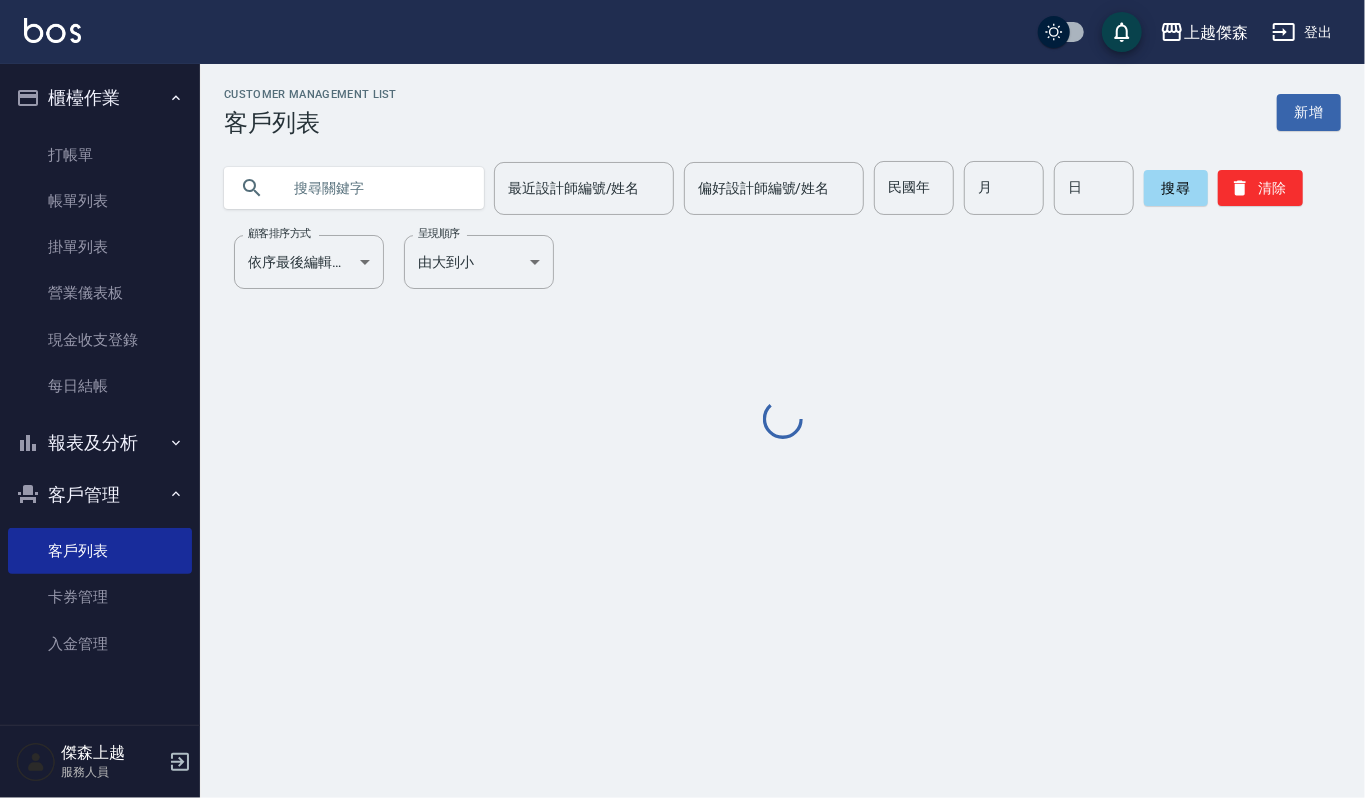 drag, startPoint x: 414, startPoint y: 197, endPoint x: 429, endPoint y: 196, distance: 15.033297 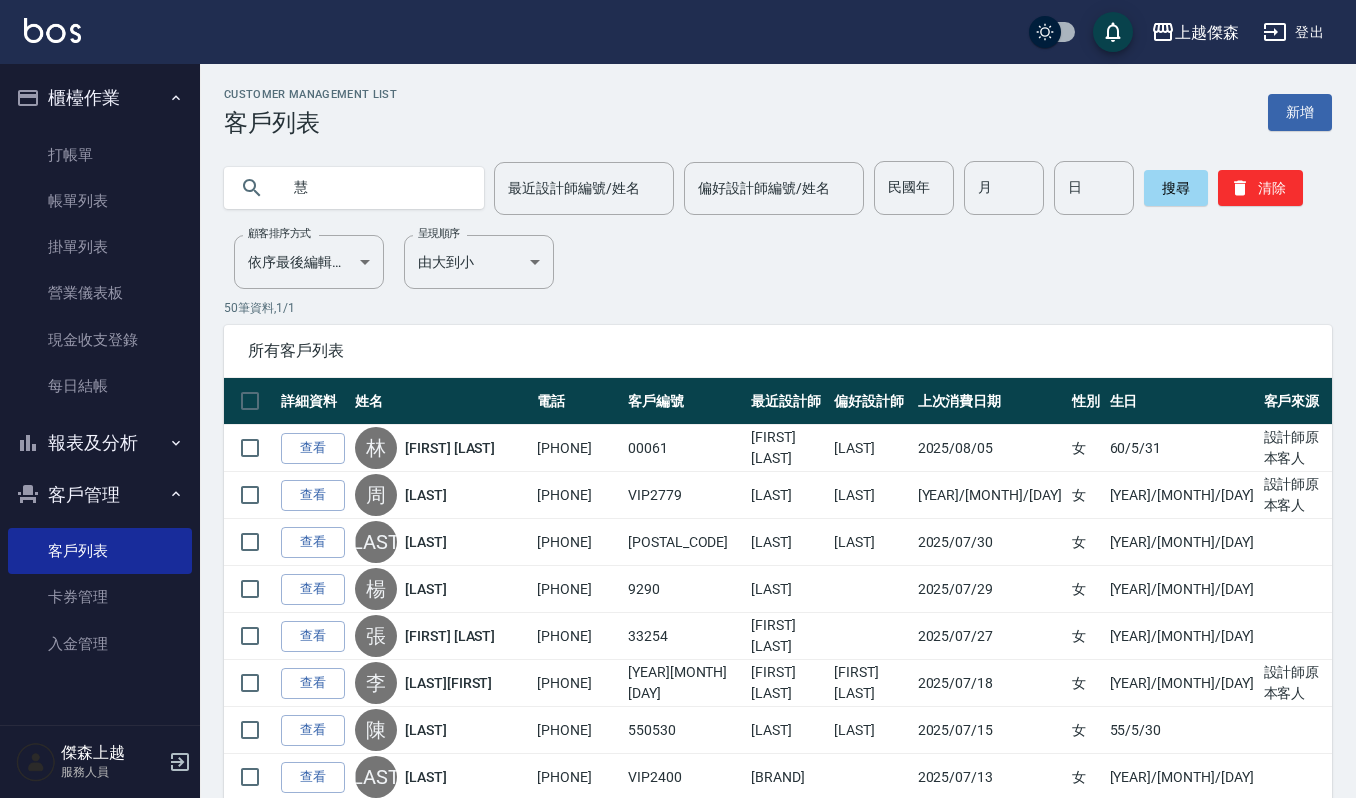click on "慧" at bounding box center [374, 188] 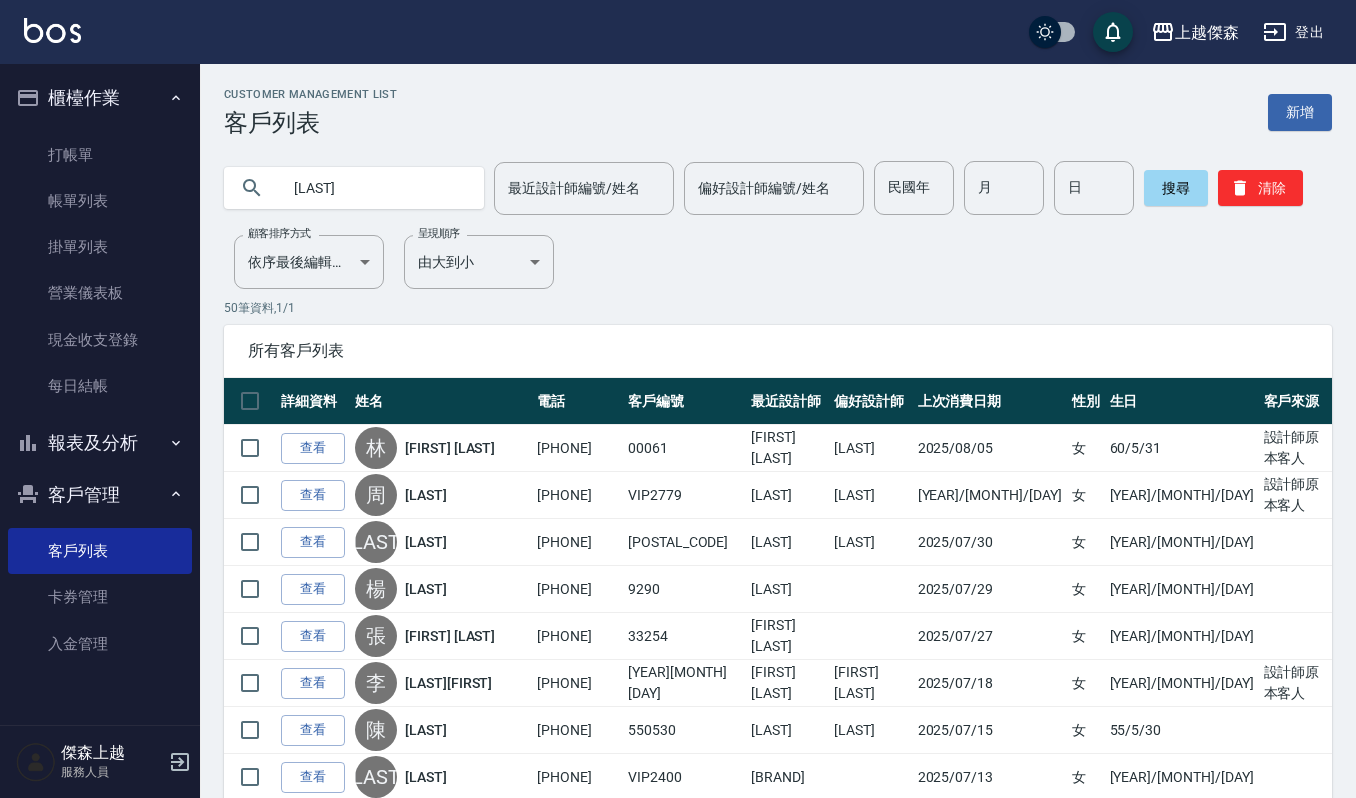 type on "[LAST]" 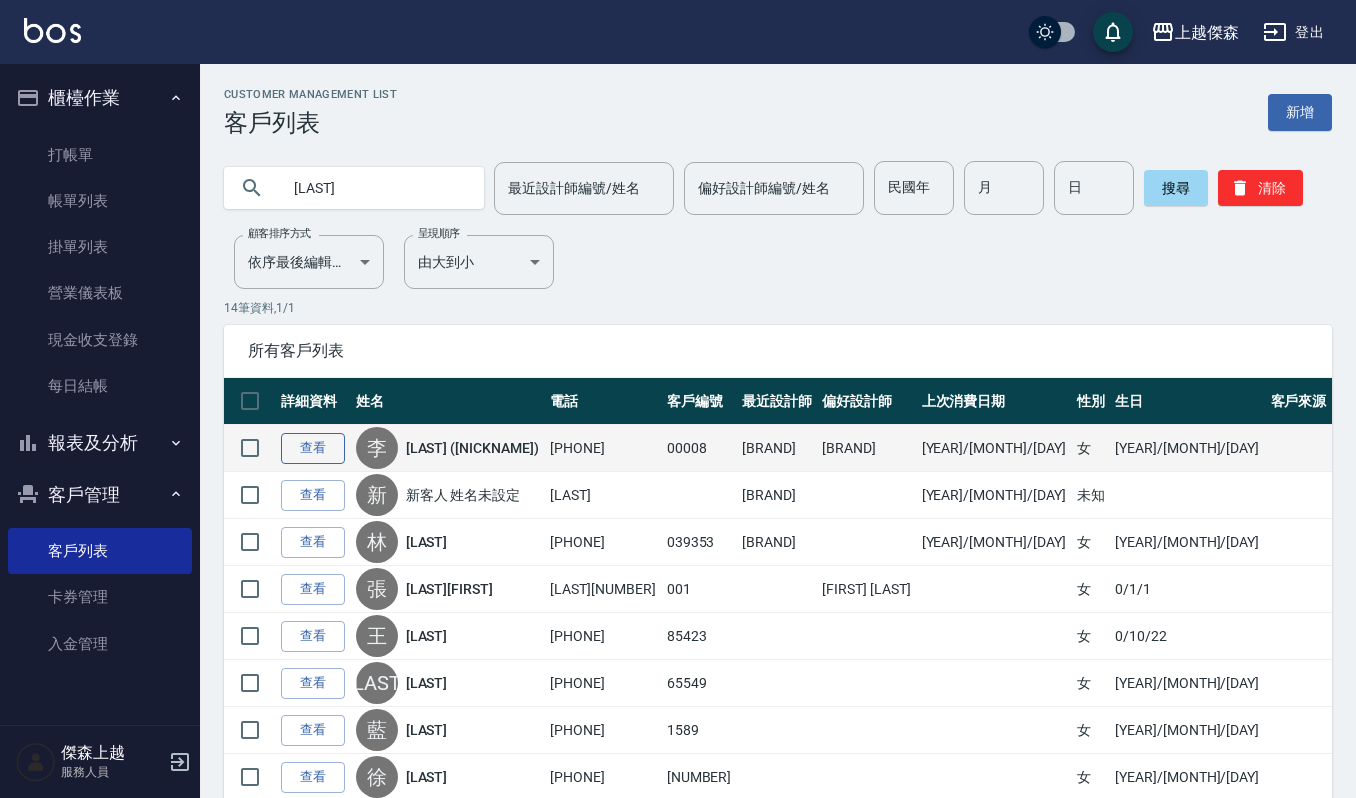 click on "查看" at bounding box center (313, 448) 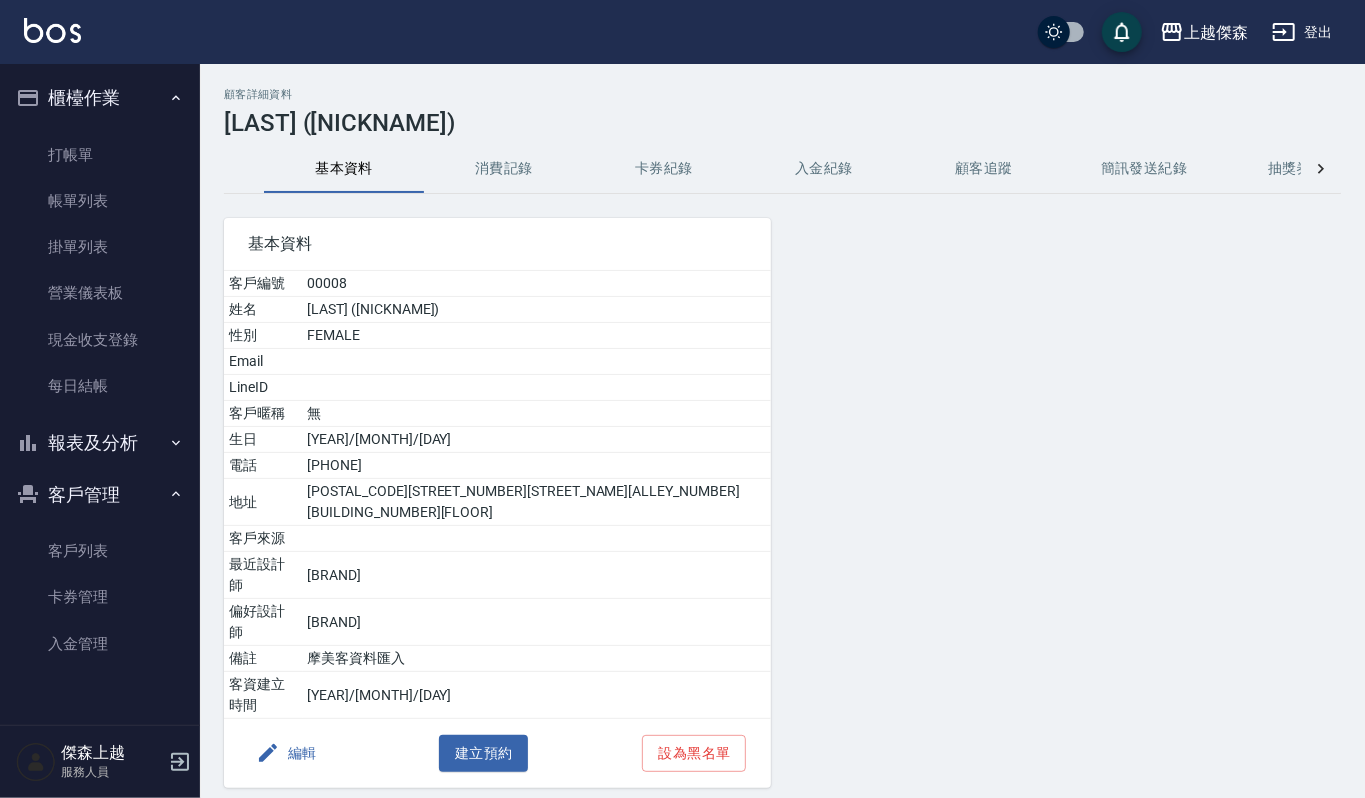 click on "消費記錄" at bounding box center [504, 169] 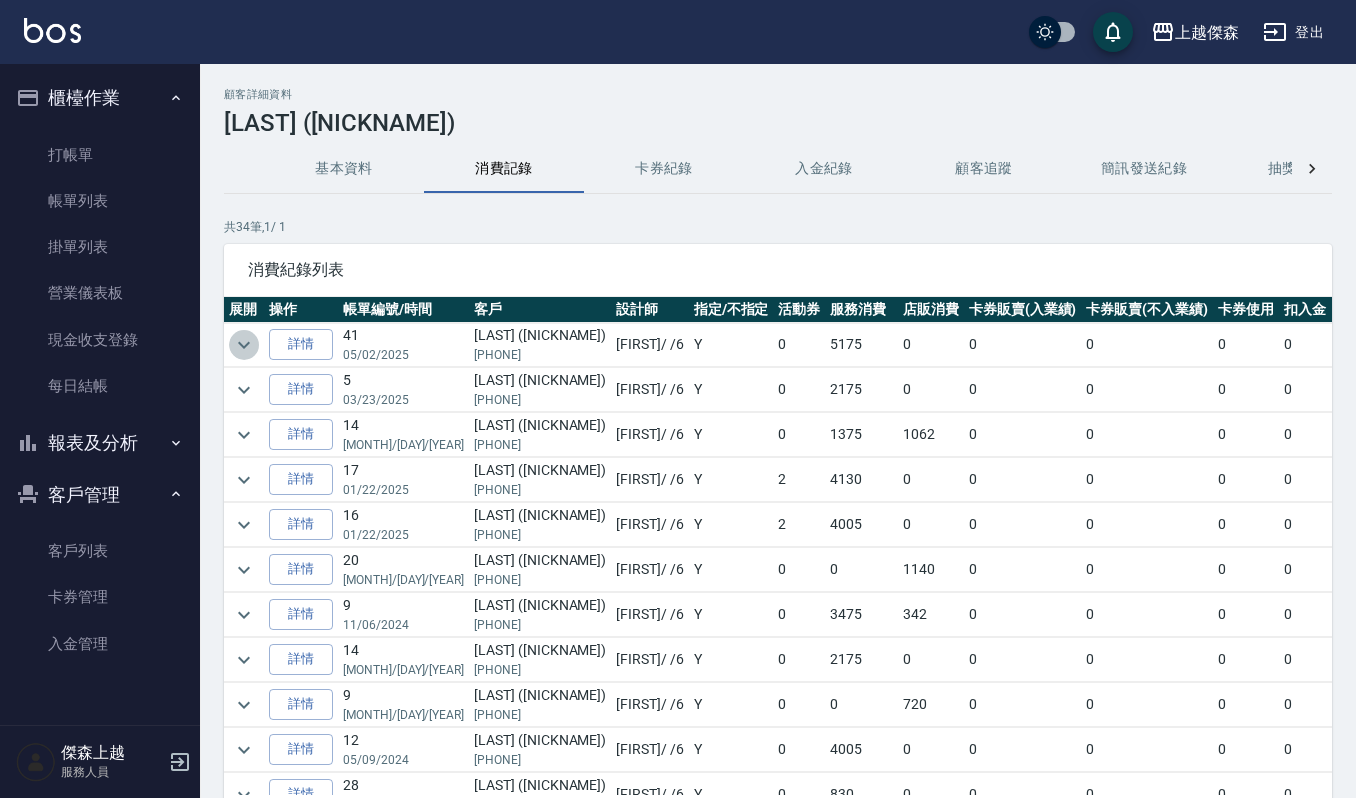 click 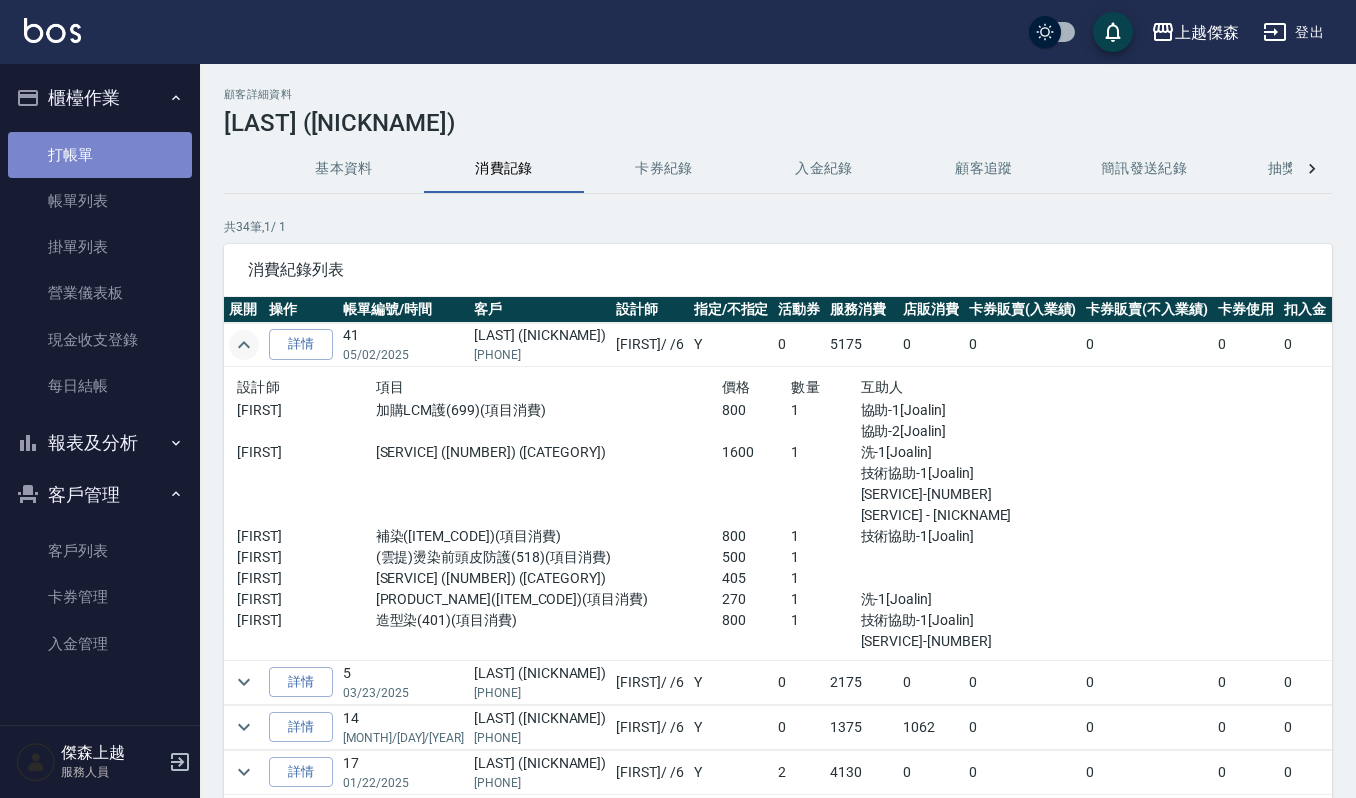 click on "打帳單" at bounding box center [100, 155] 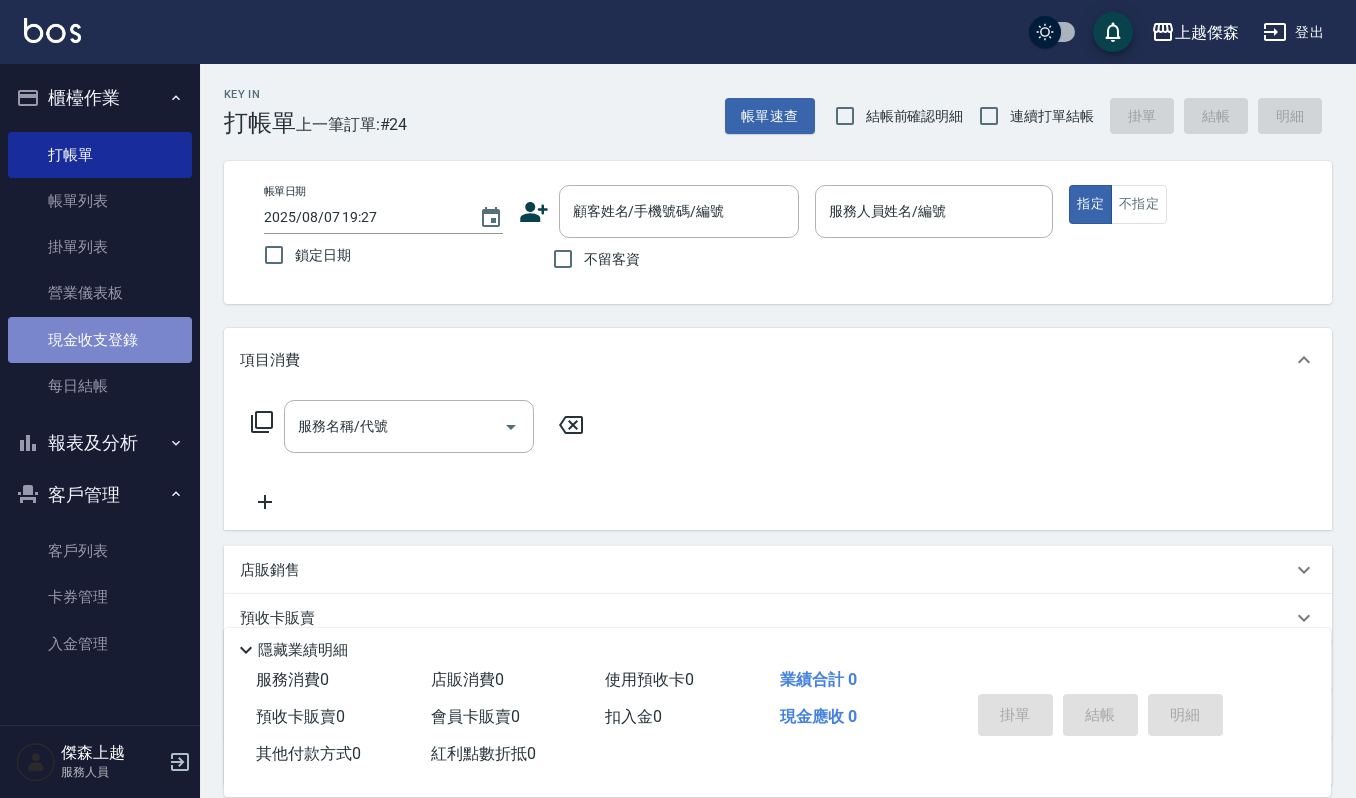 drag, startPoint x: 136, startPoint y: 337, endPoint x: 145, endPoint y: 322, distance: 17.492855 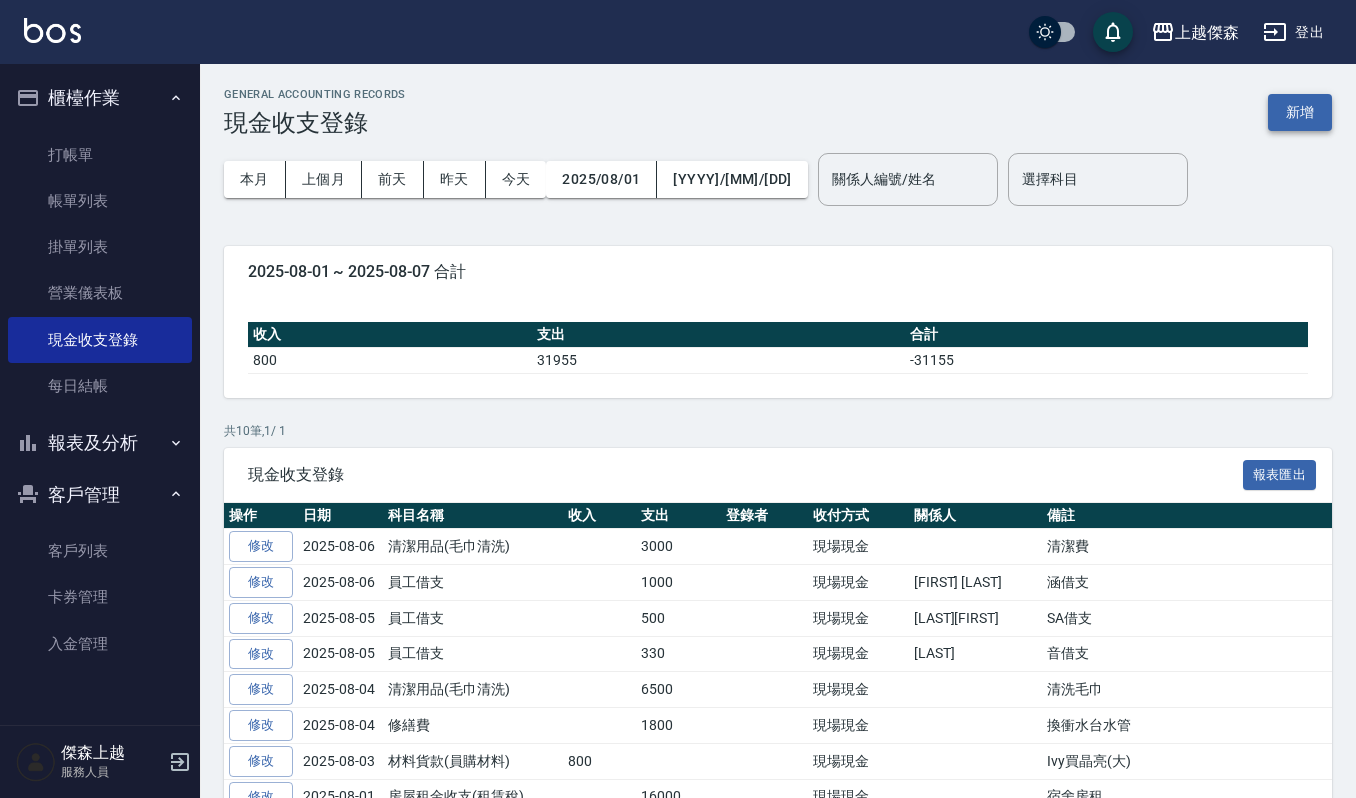 click on "新增" at bounding box center (1300, 112) 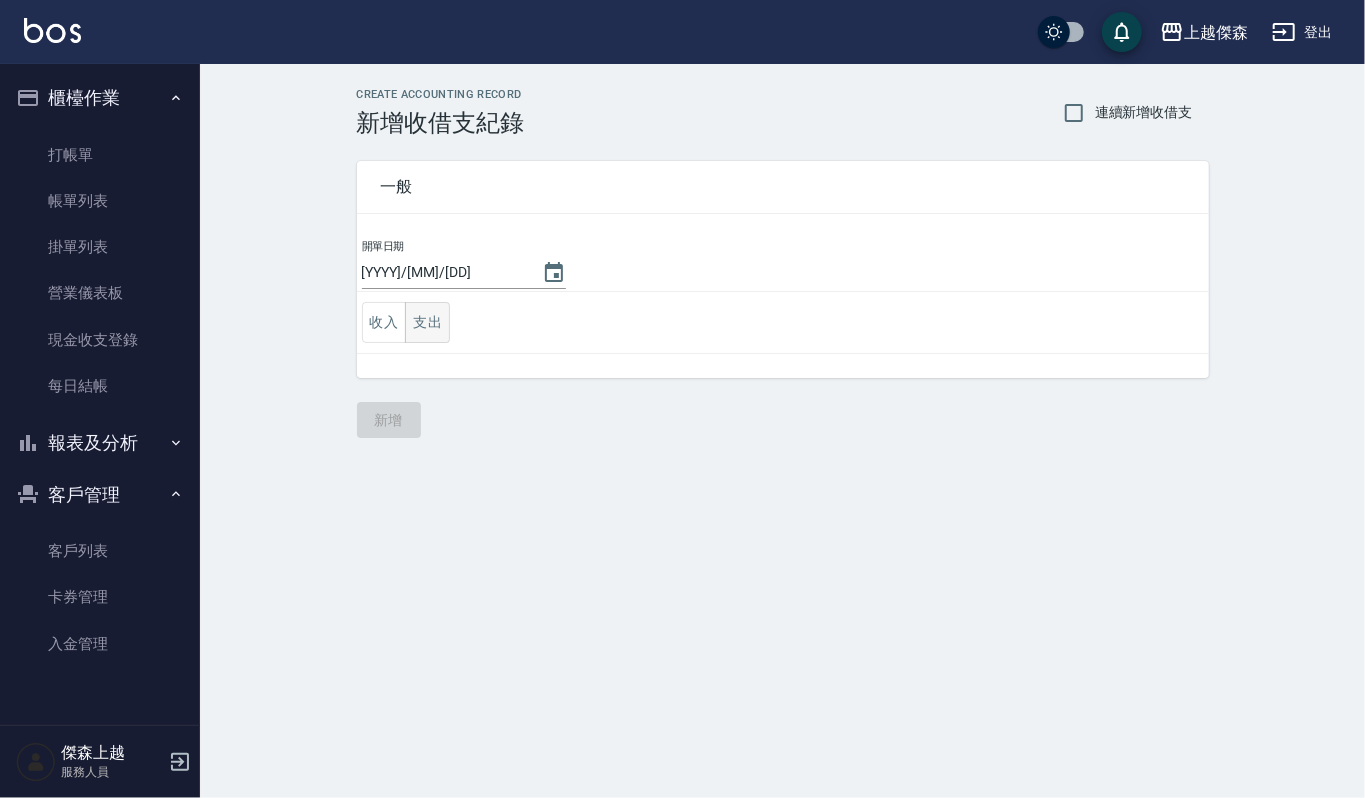 click on "支出" at bounding box center (427, 322) 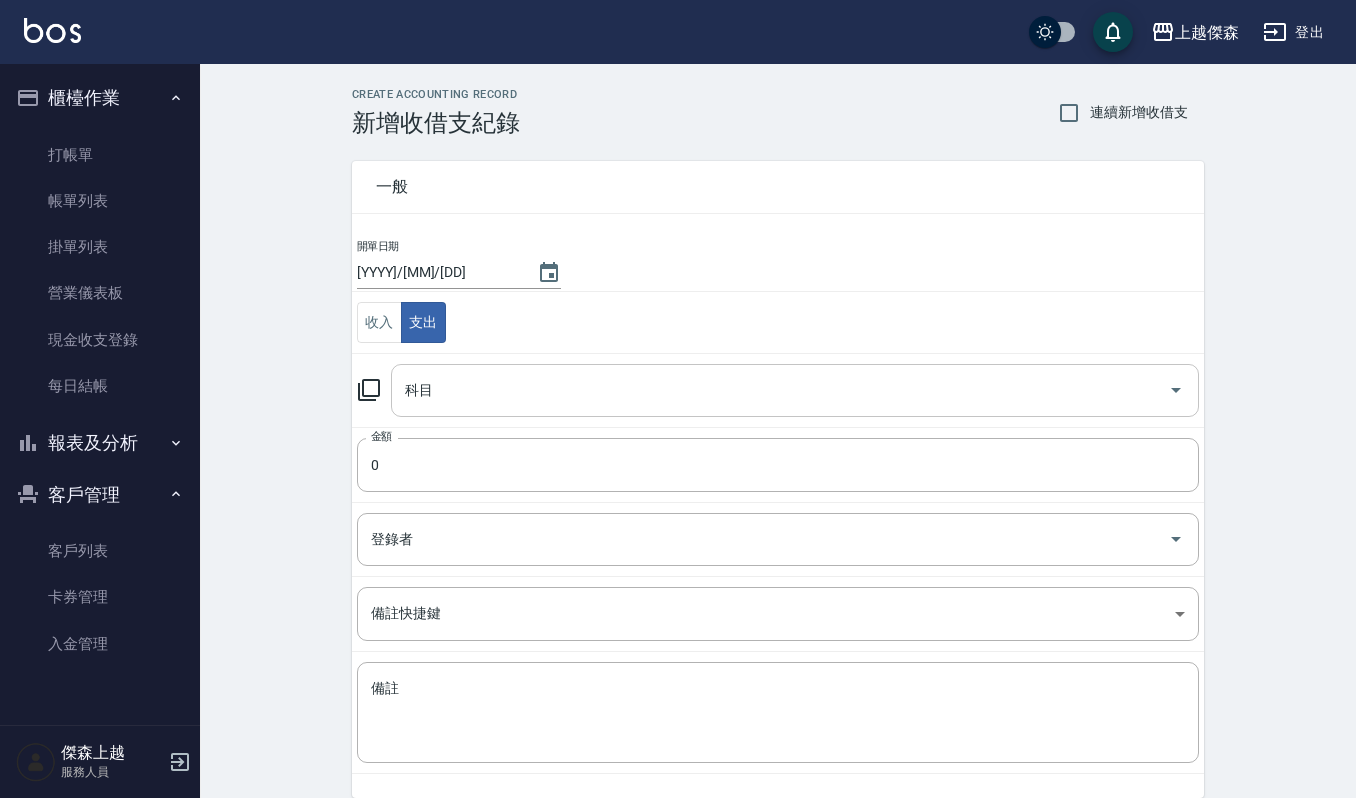 click on "科目" at bounding box center [780, 390] 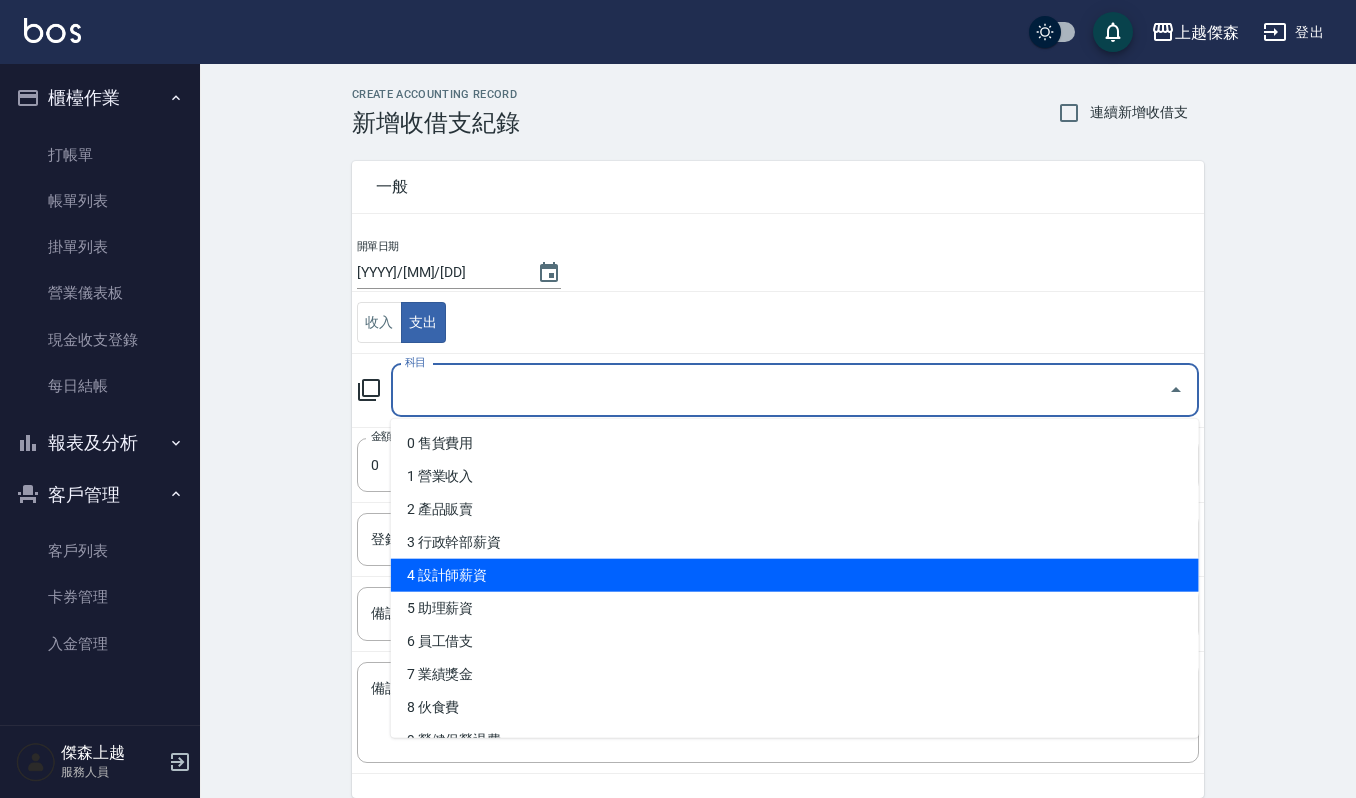 scroll, scrollTop: 666, scrollLeft: 0, axis: vertical 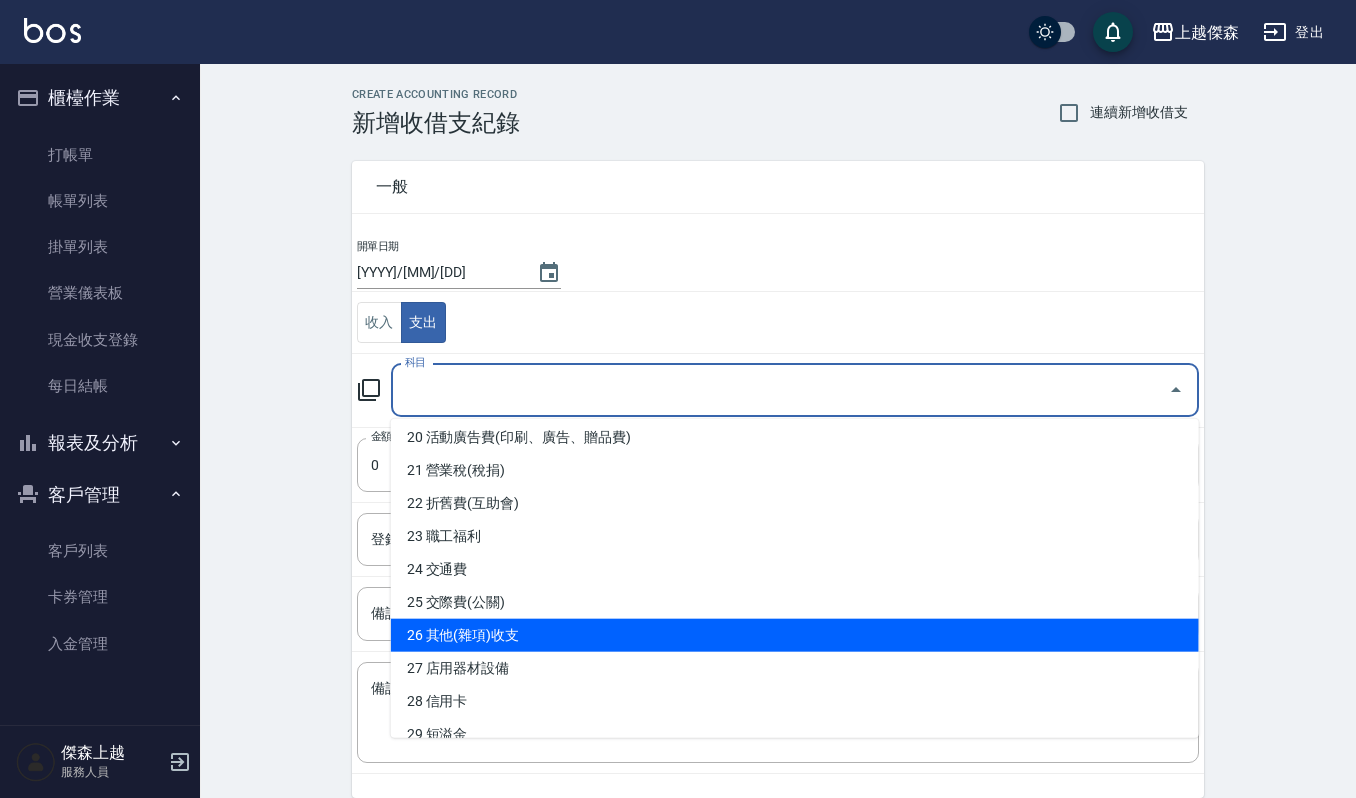 click on "26 其他(雜項)收支" at bounding box center (795, 635) 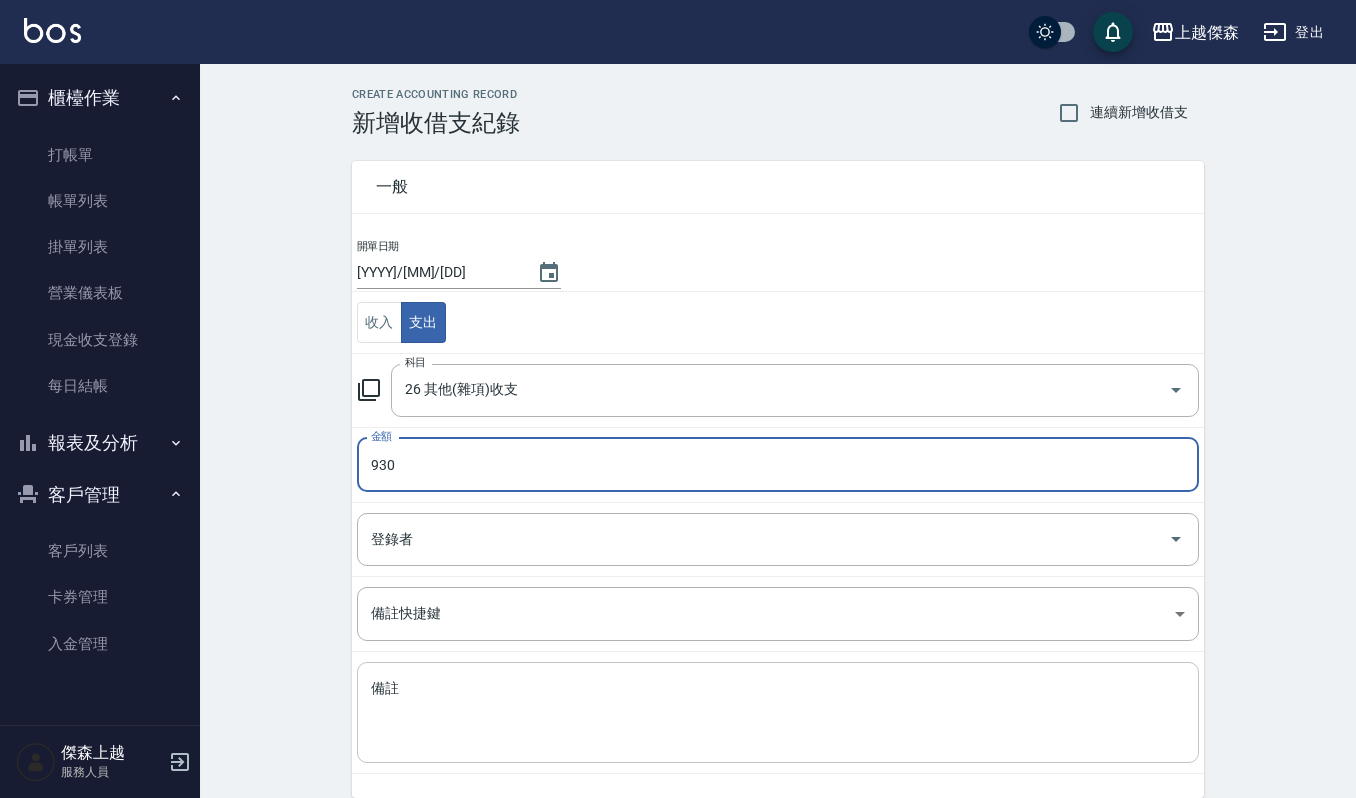 type on "930" 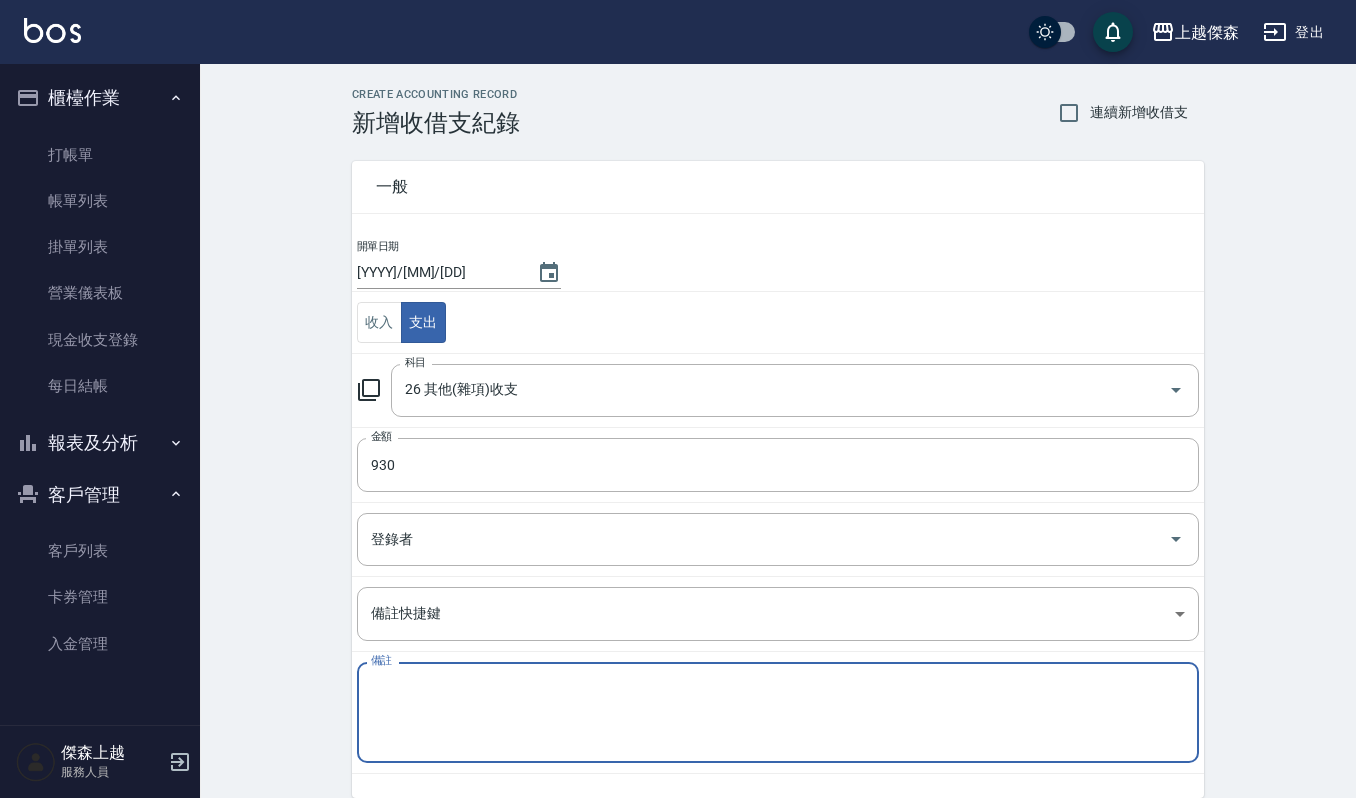 click on "備註" at bounding box center (778, 713) 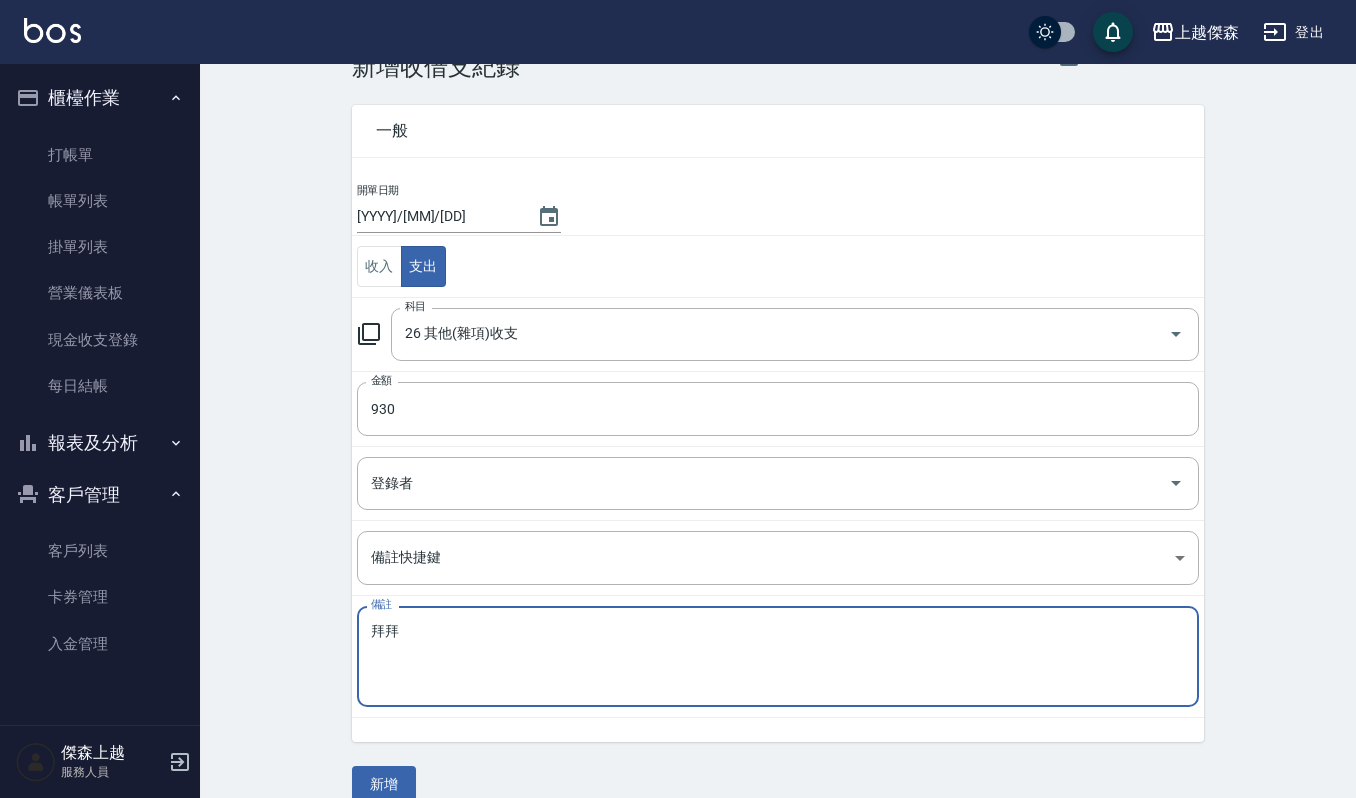 scroll, scrollTop: 86, scrollLeft: 0, axis: vertical 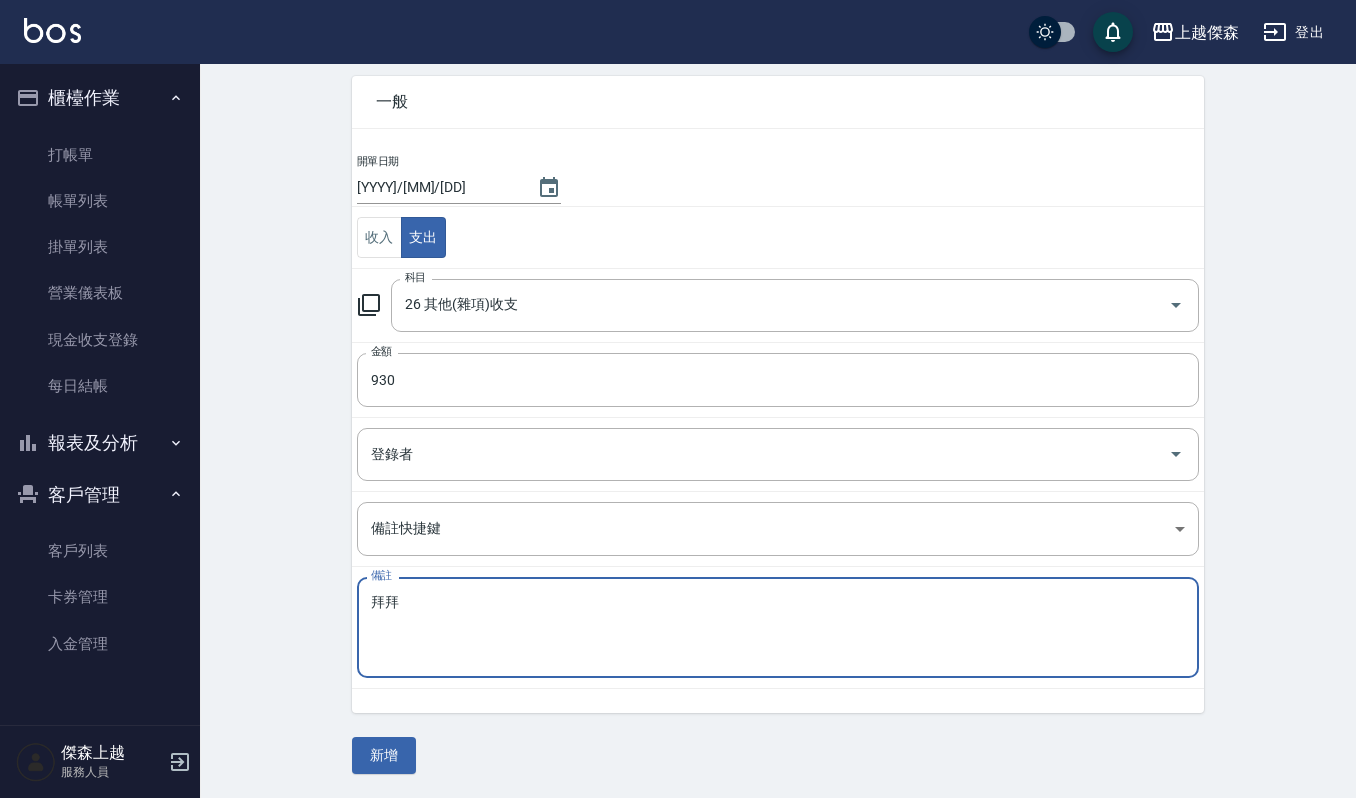 type on "拜拜" 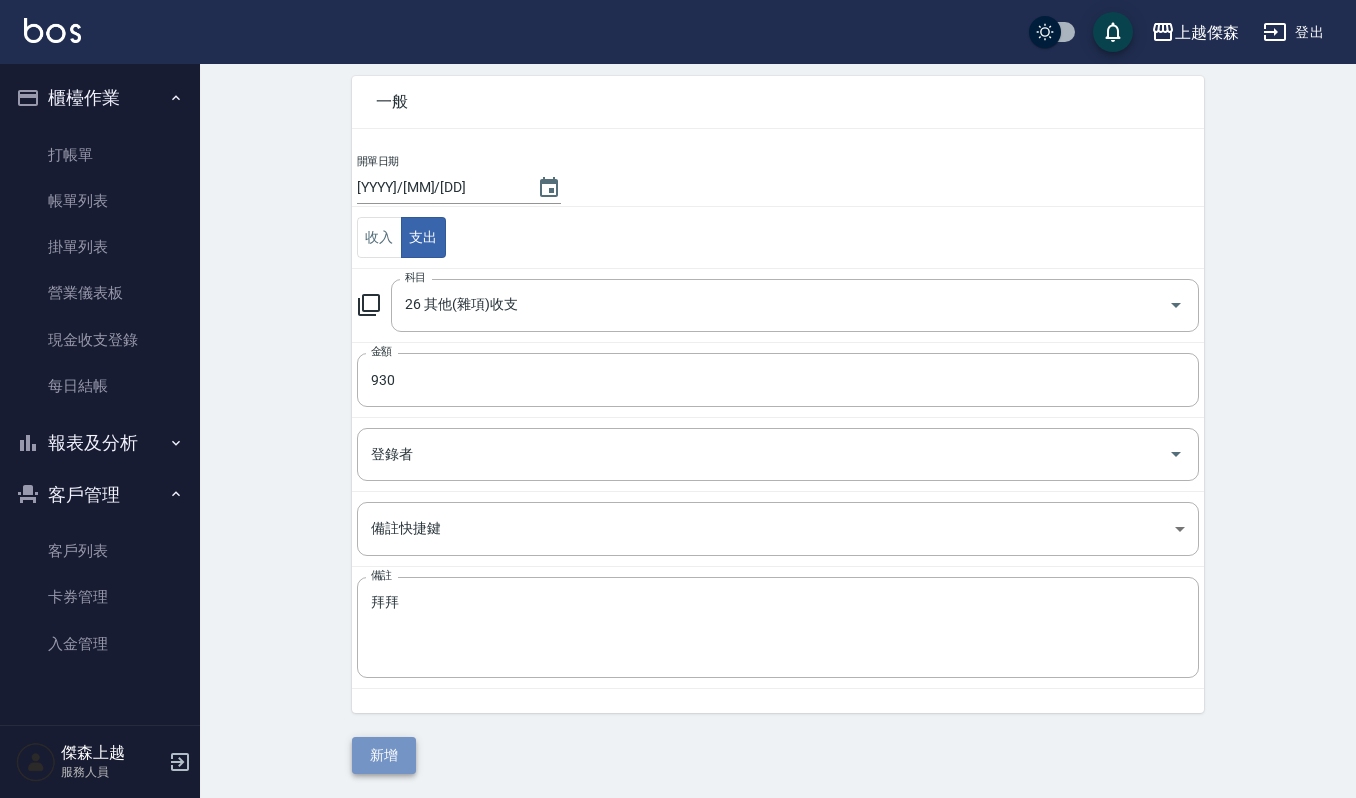 click on "新增" at bounding box center (384, 755) 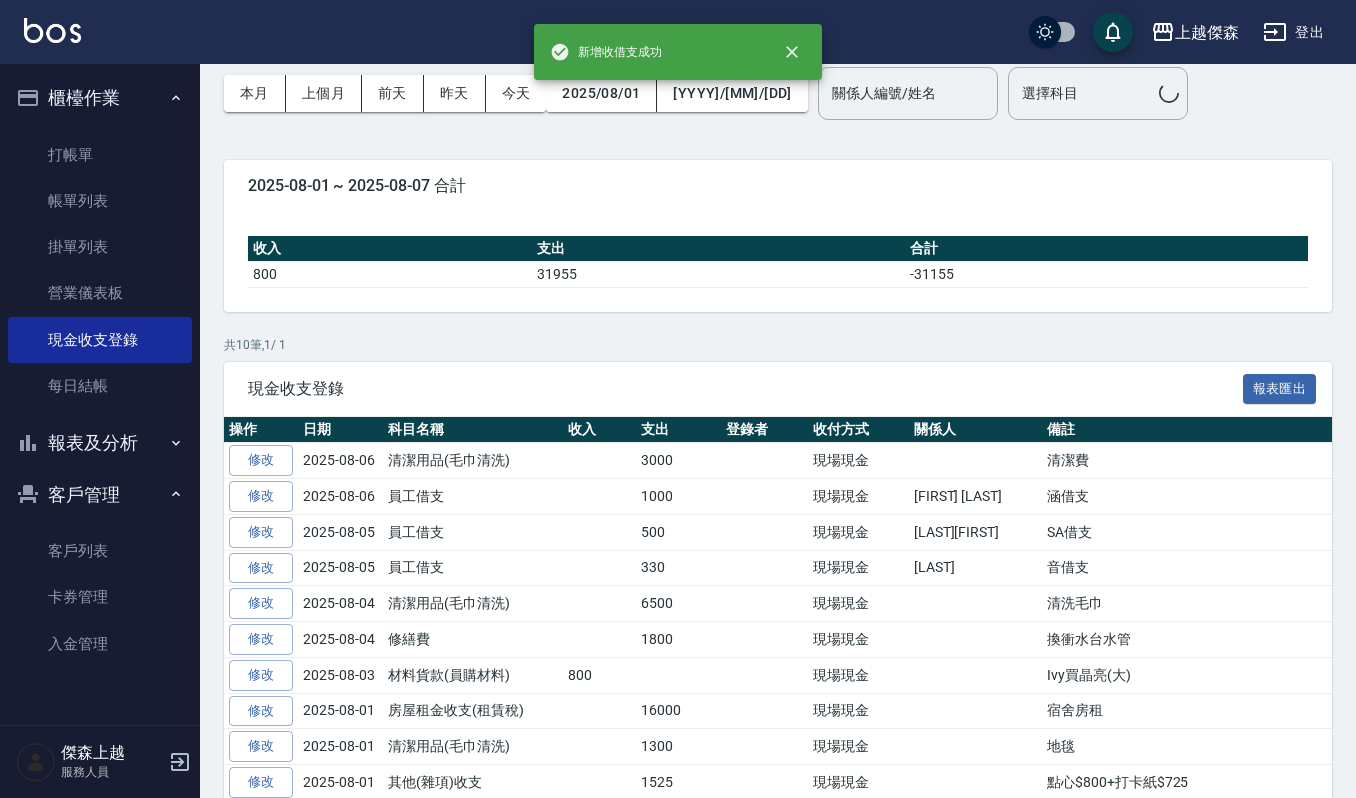 scroll, scrollTop: 0, scrollLeft: 0, axis: both 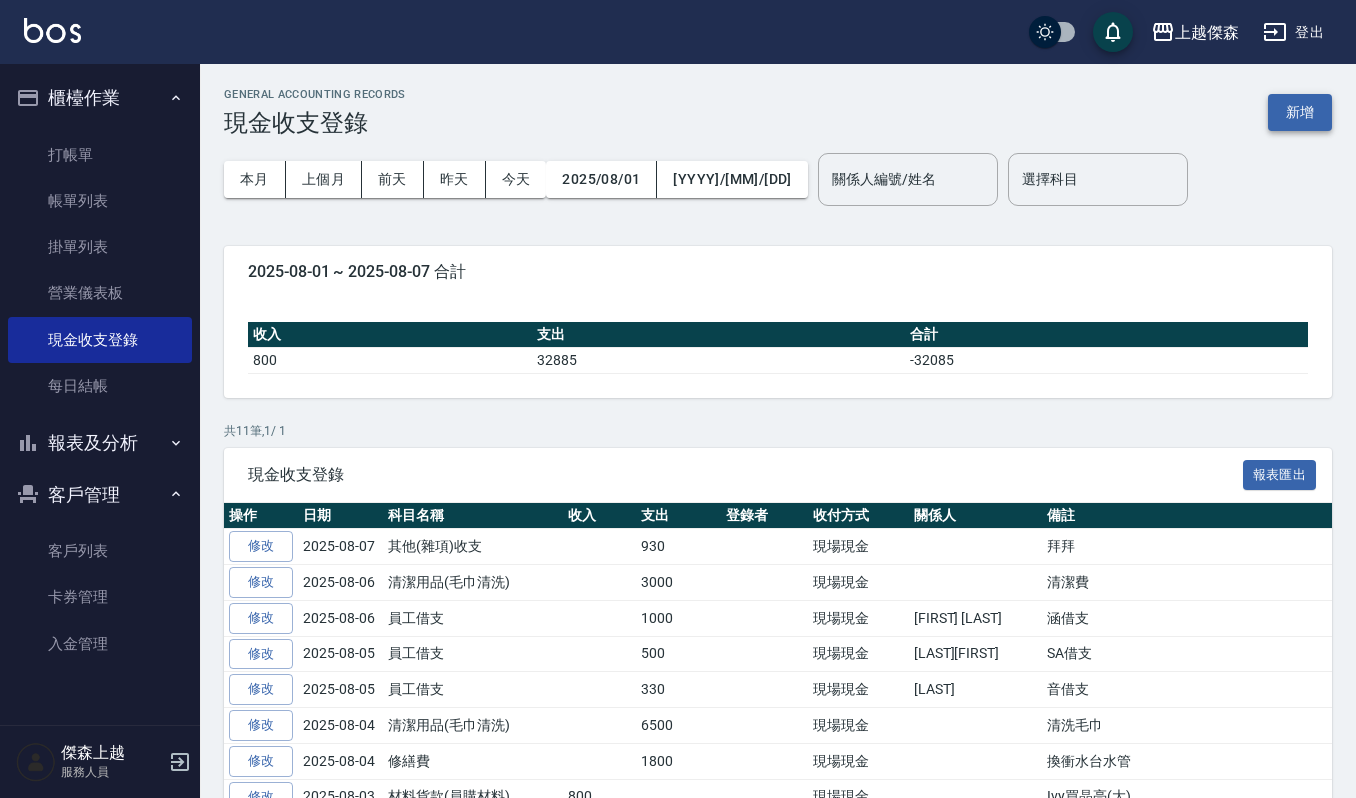click on "新增" at bounding box center (1300, 112) 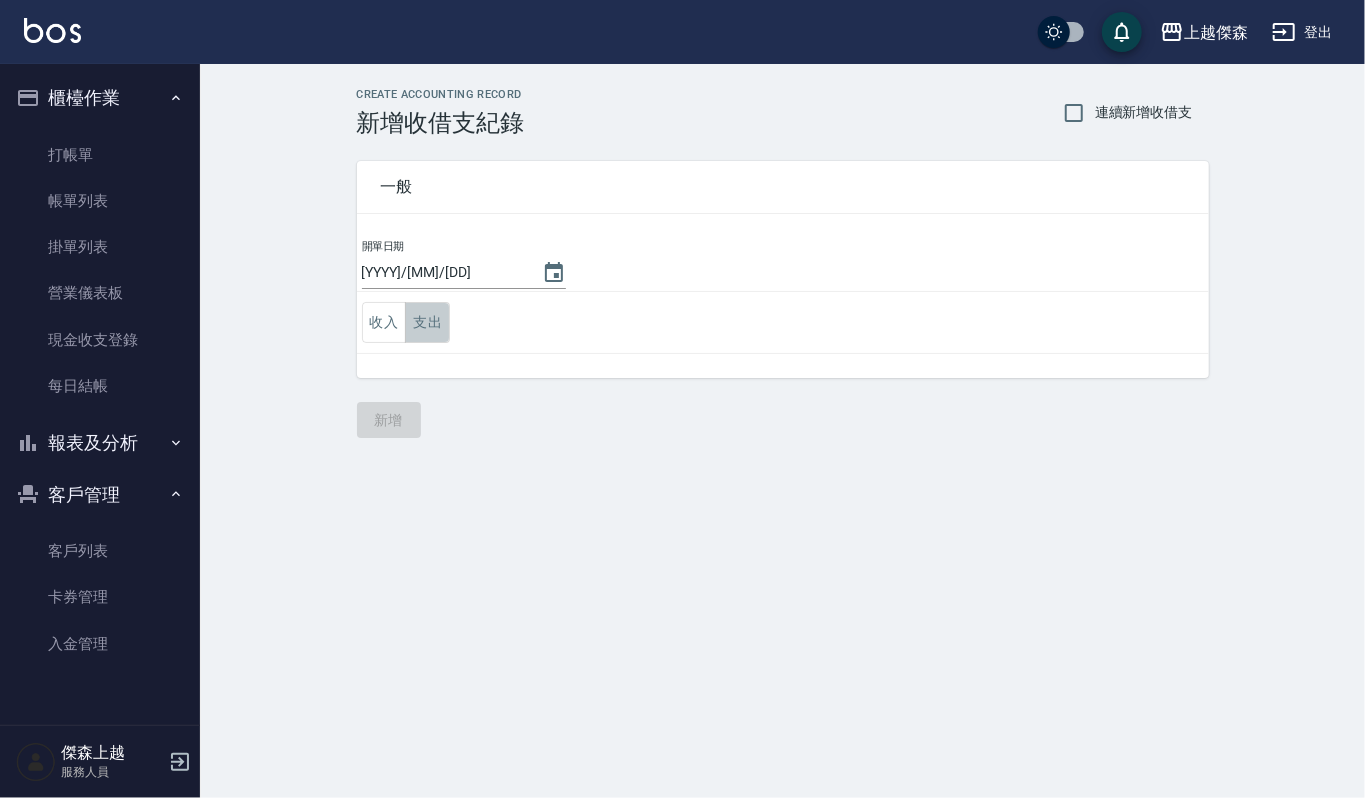 click on "支出" at bounding box center (427, 322) 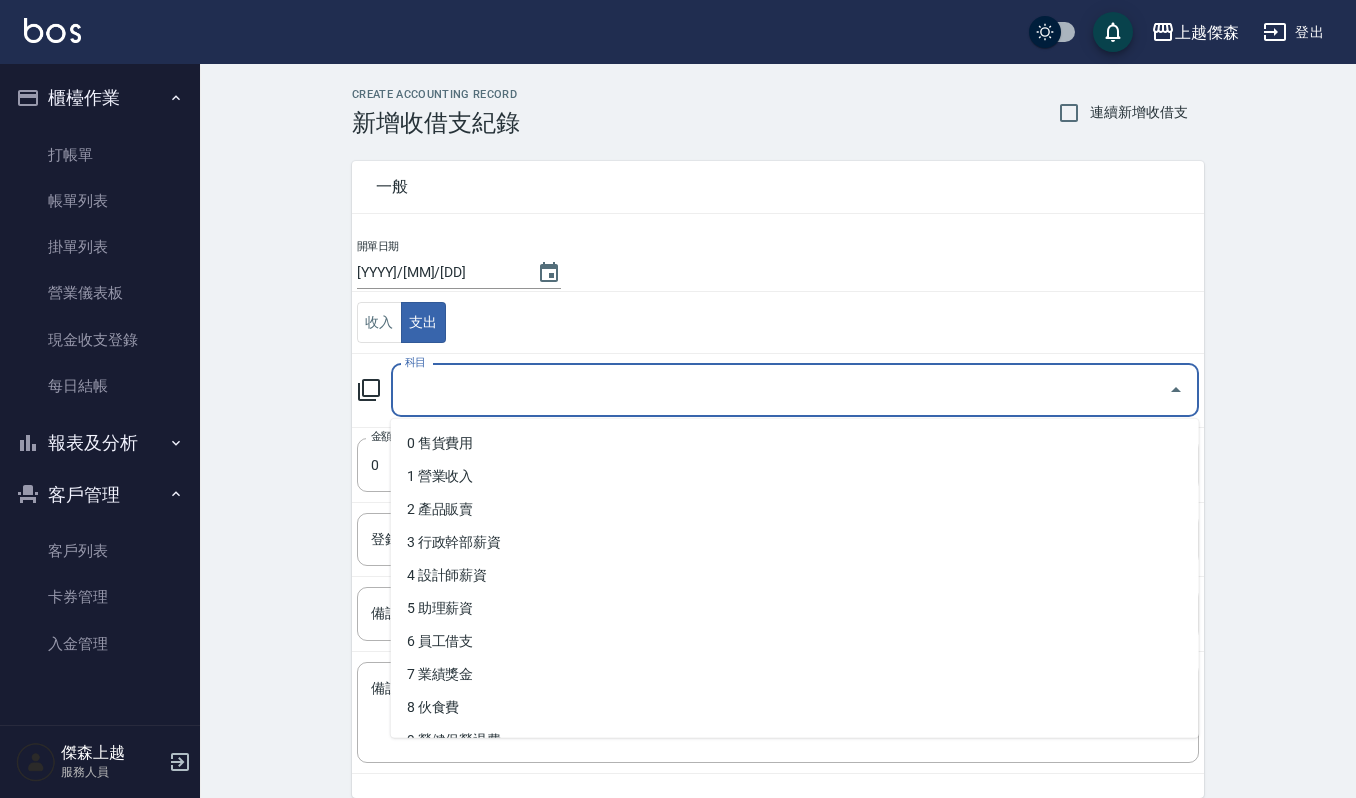 click on "科目" at bounding box center [780, 390] 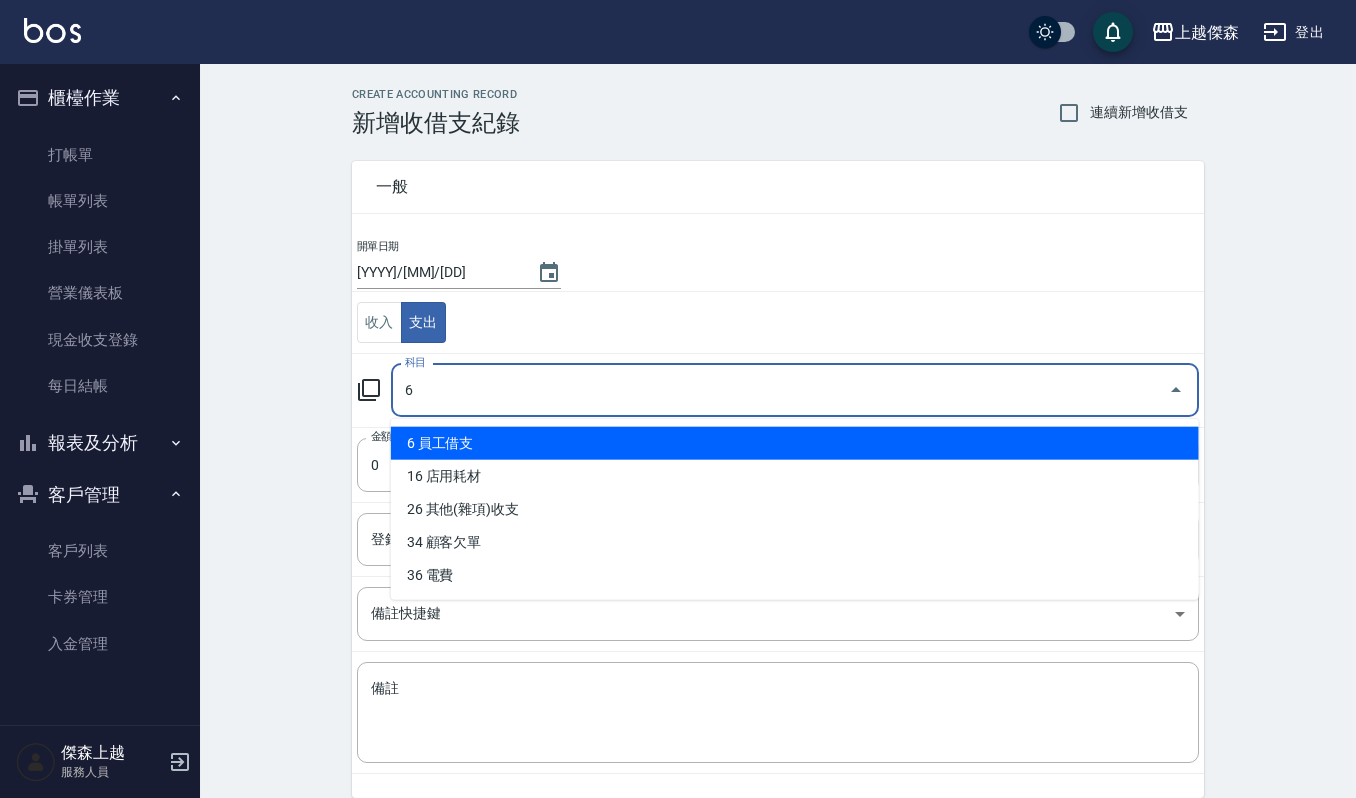 click on "6 員工借支" at bounding box center (795, 443) 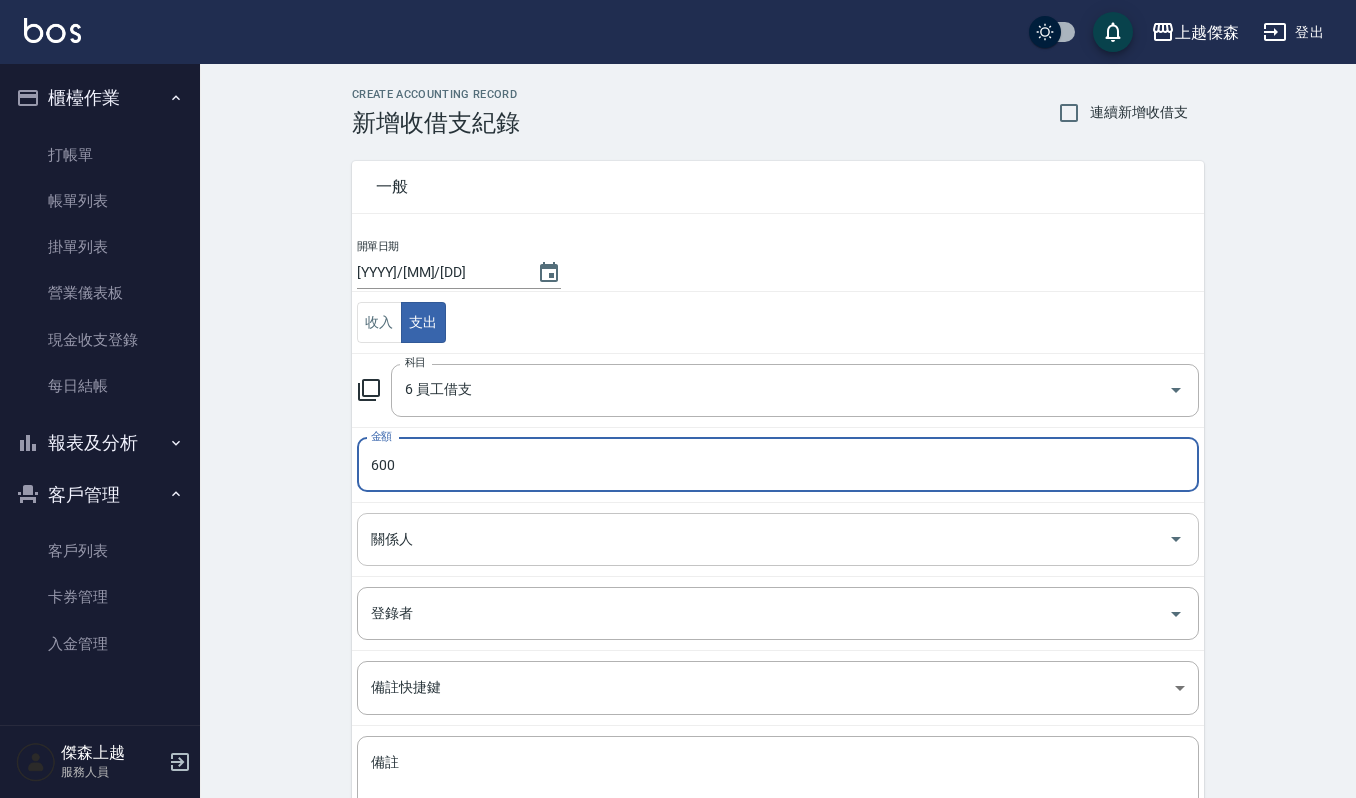 type on "600" 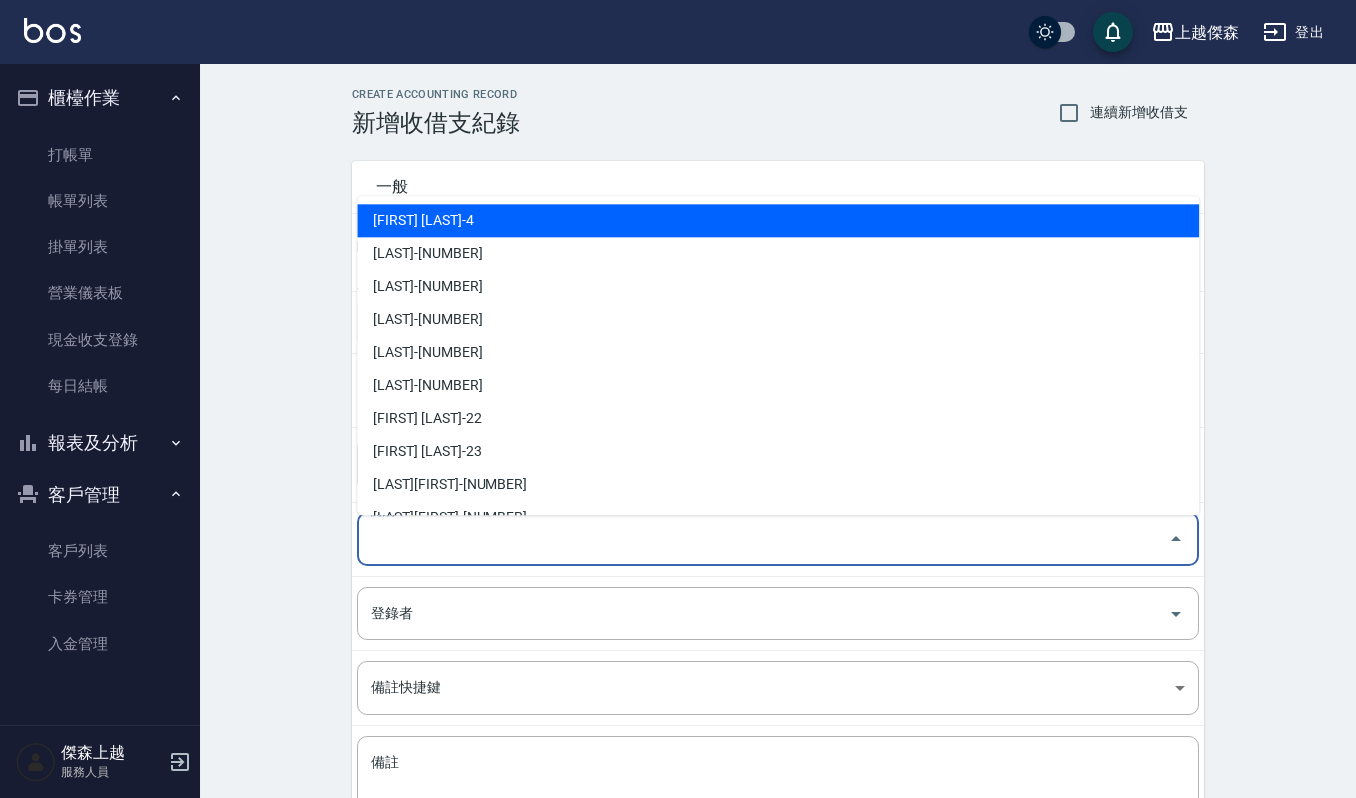click on "關係人" at bounding box center (763, 539) 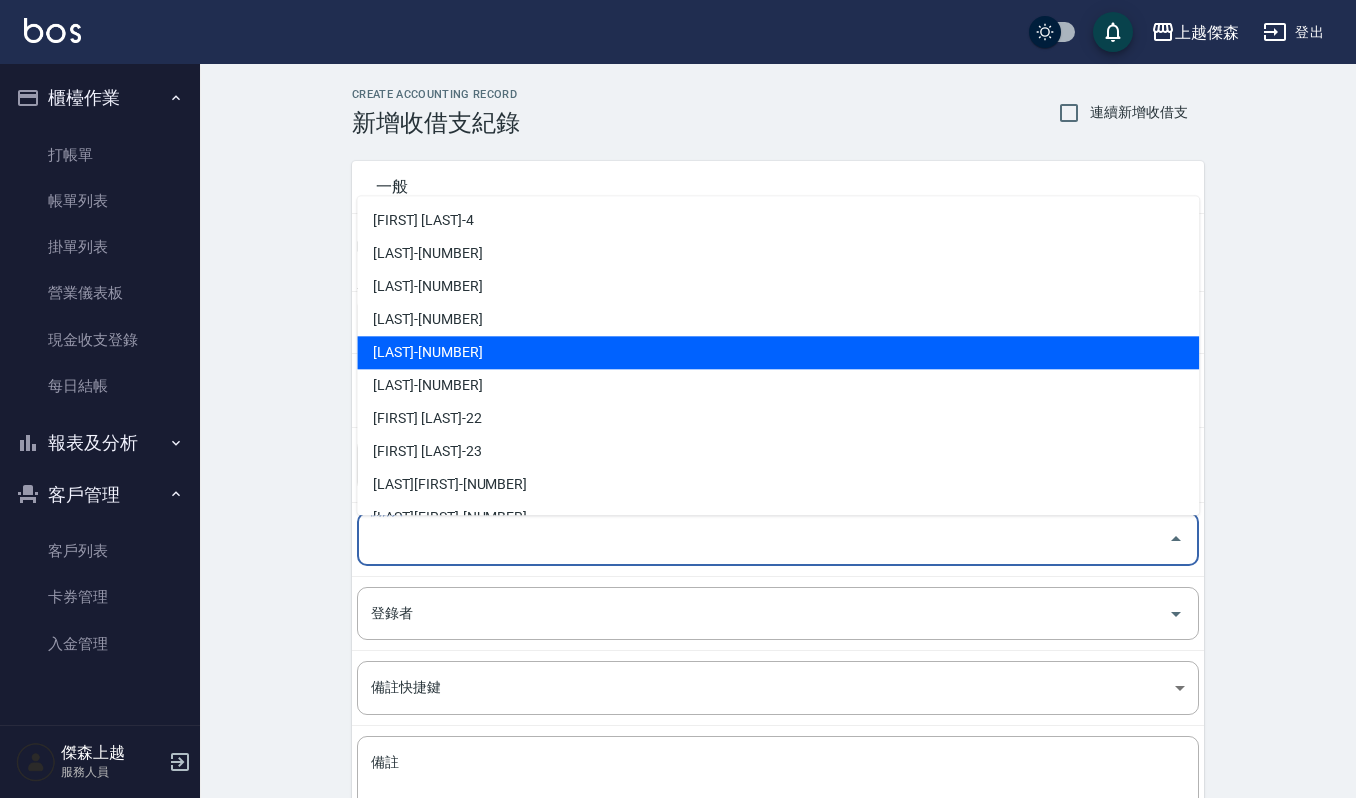 drag, startPoint x: 570, startPoint y: 224, endPoint x: 556, endPoint y: 362, distance: 138.70833 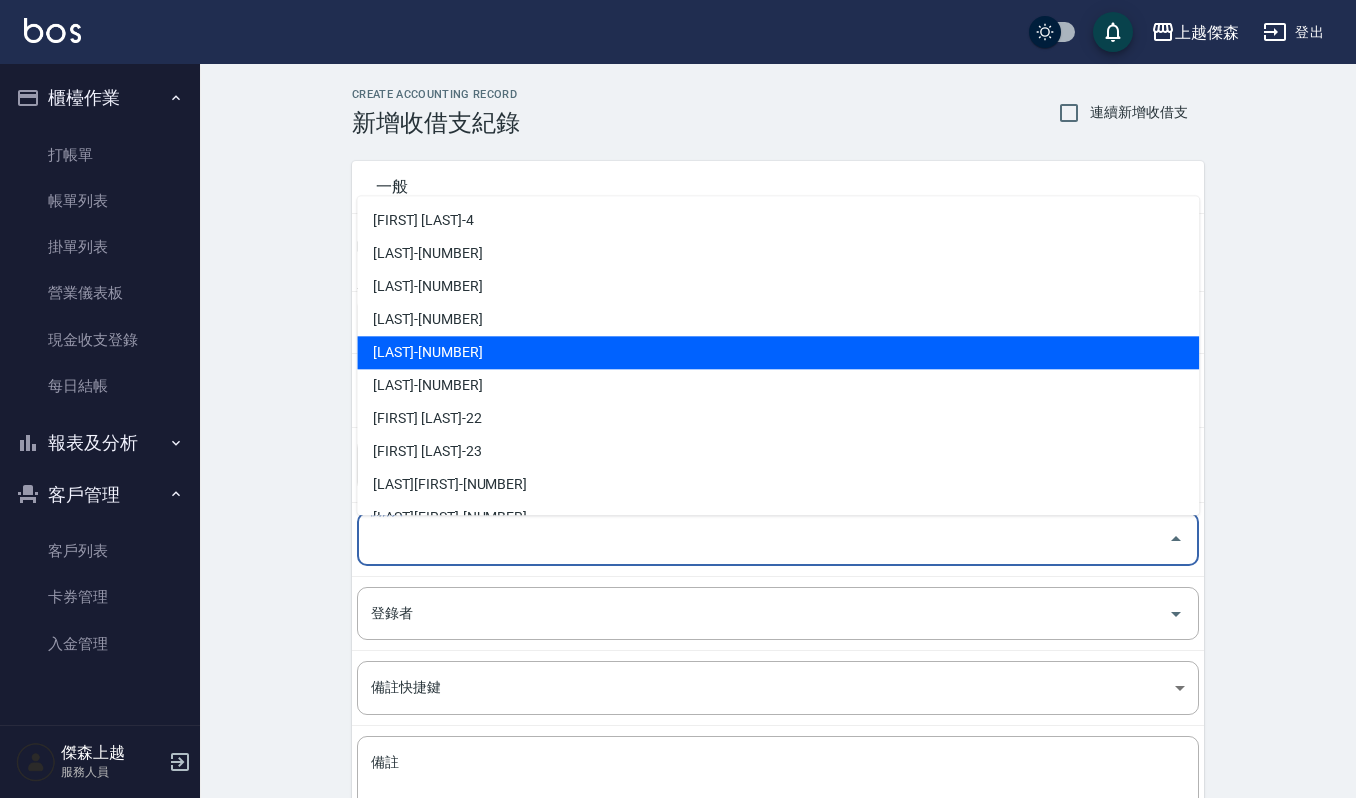 click on "[LAST]-[NUMBER] [LAST]-[NUMBER] [LAST]-[NUMBER] [LAST]-[NUMBER] [LAST]-[NUMBER] [LAST]-[NUMBER] [LAST]-[NUMBER] [LAST]-[NUMBER] [LAST]-[NUMBER] [LAST]-[NUMBER] [LAST]-[NUMBER] [LAST]-[NUMBER] [LAST]-[NUMBER] [LAST]-[NUMBER] [LAST]-[NUMBER] [LAST]-([CODE])" at bounding box center [778, 355] 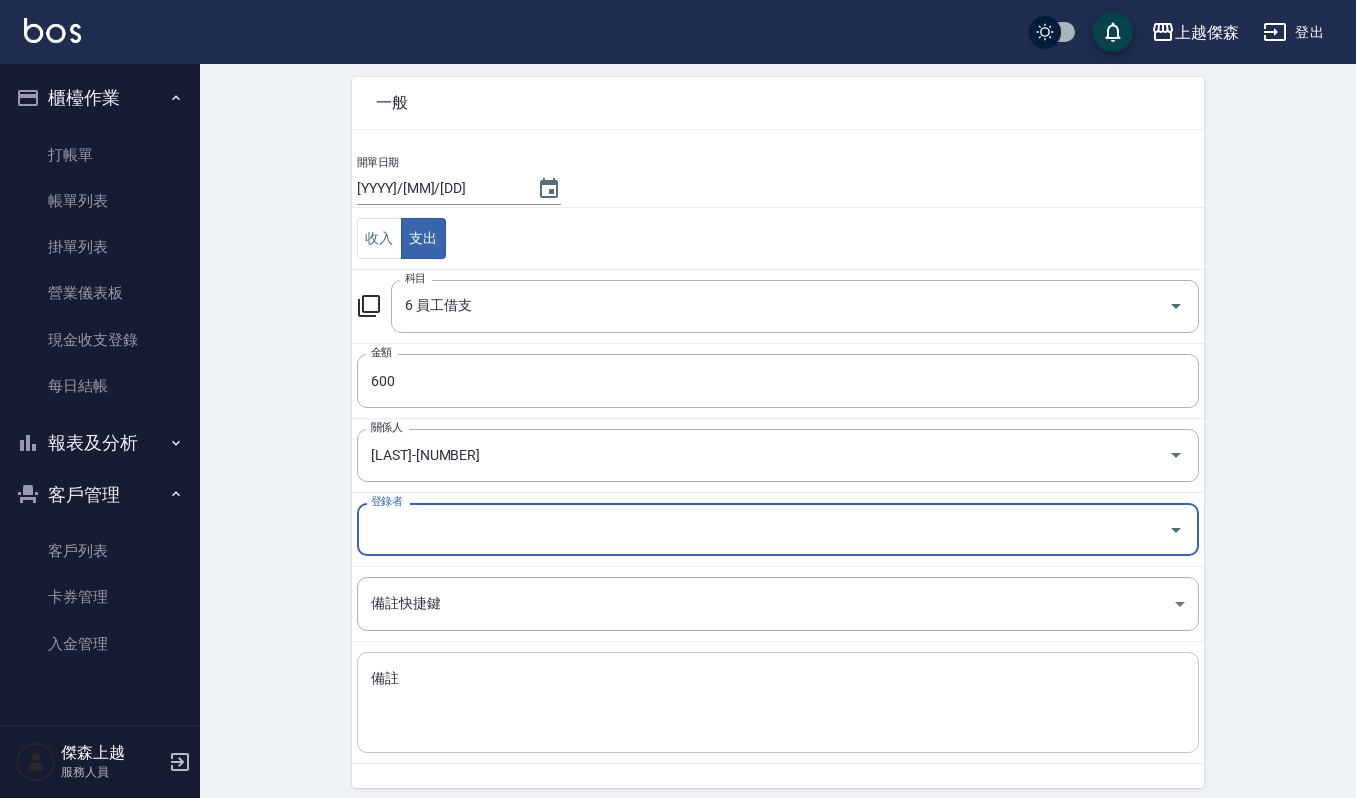 scroll, scrollTop: 161, scrollLeft: 0, axis: vertical 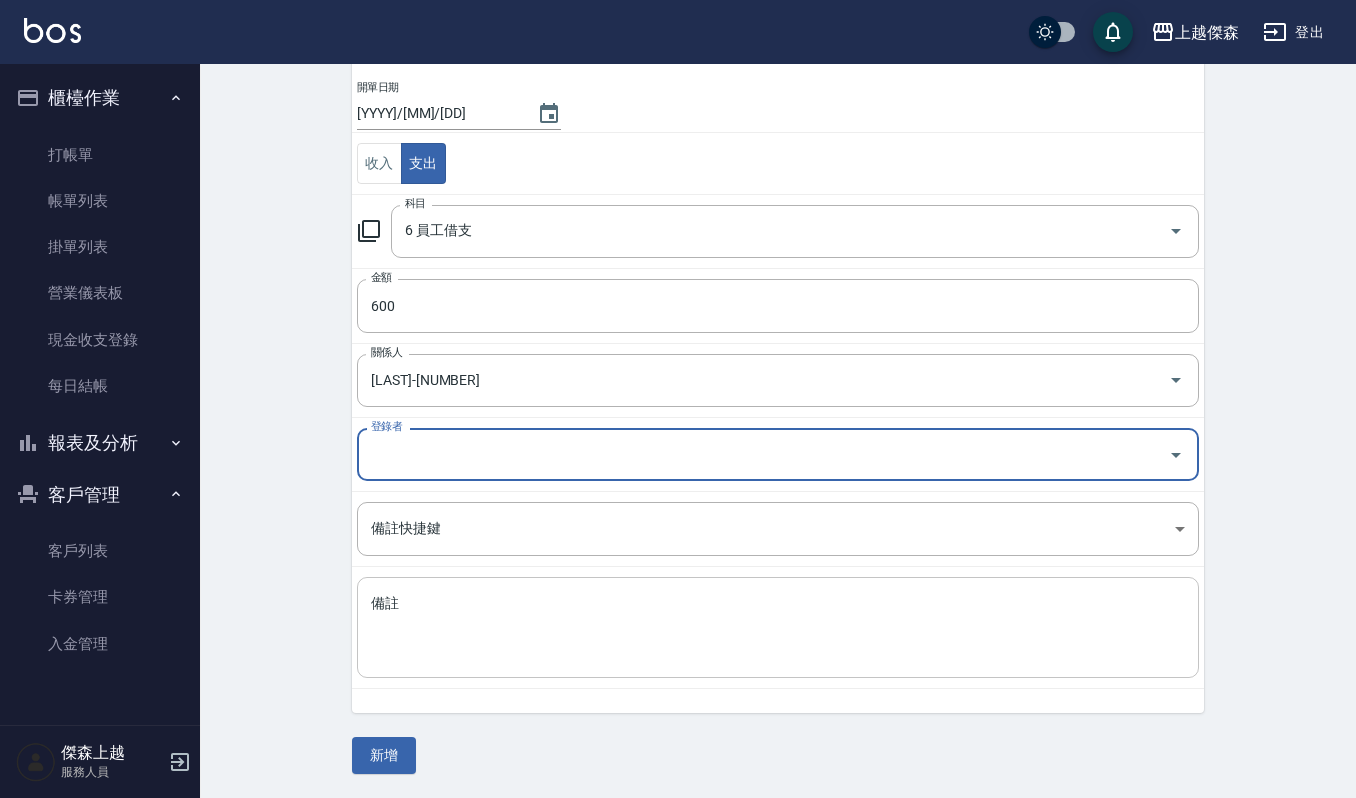 click on "備註" at bounding box center (778, 628) 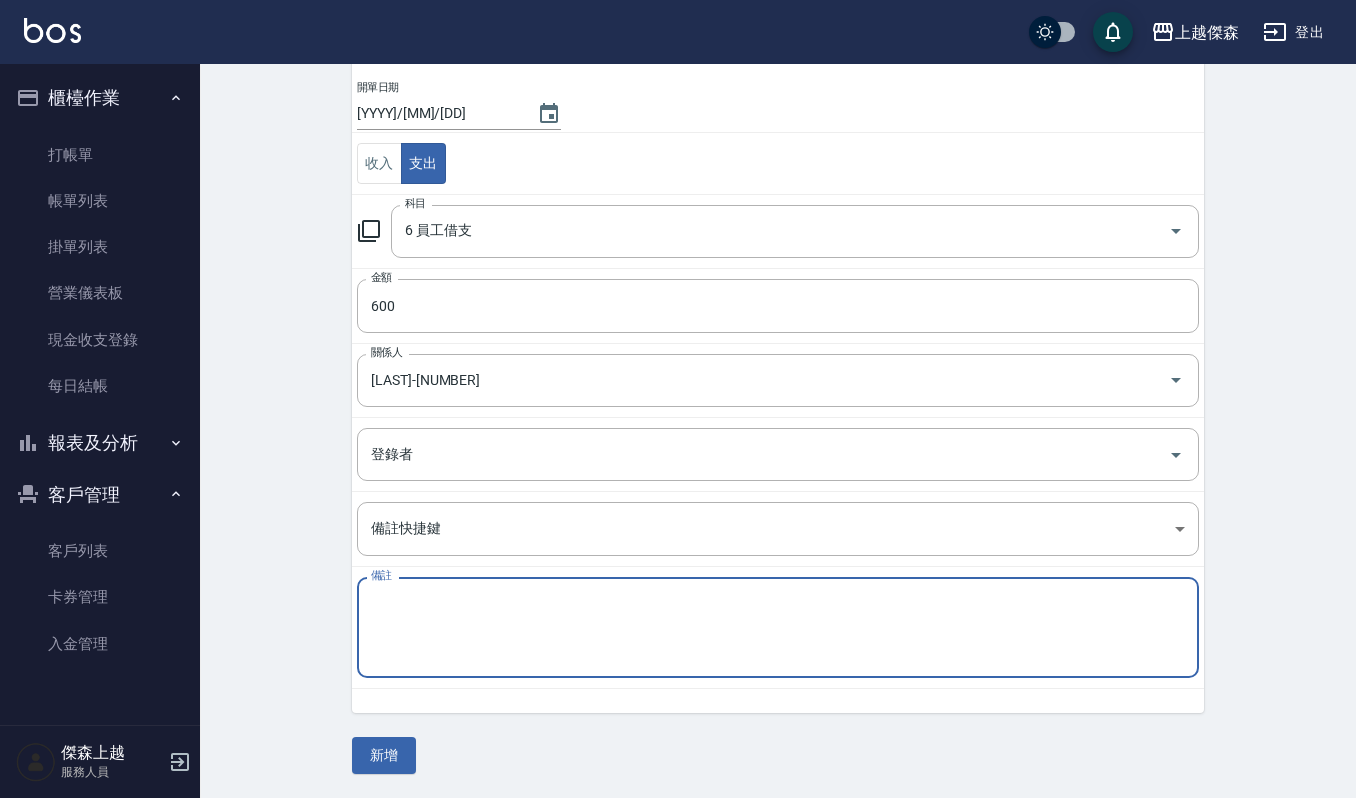 click on "備註" at bounding box center [778, 628] 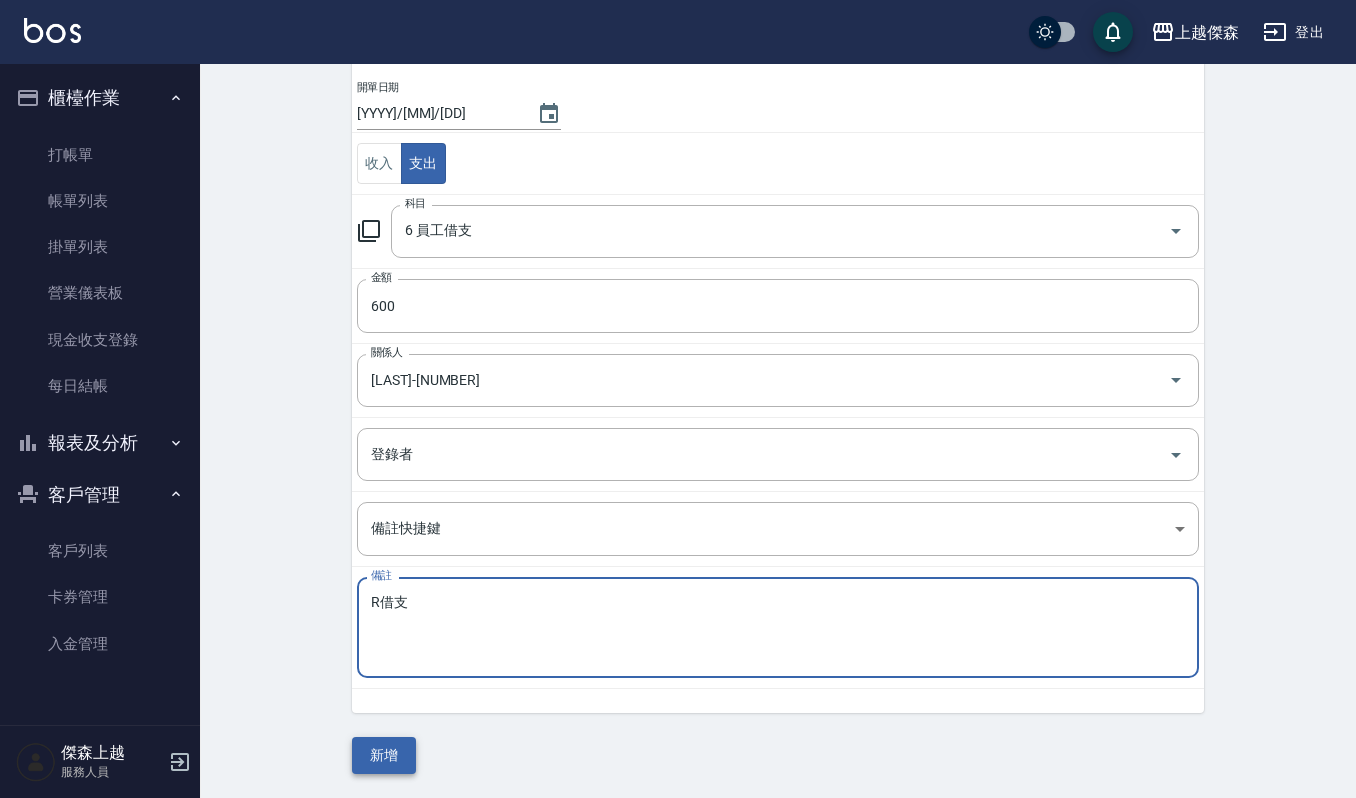 type on "R借支" 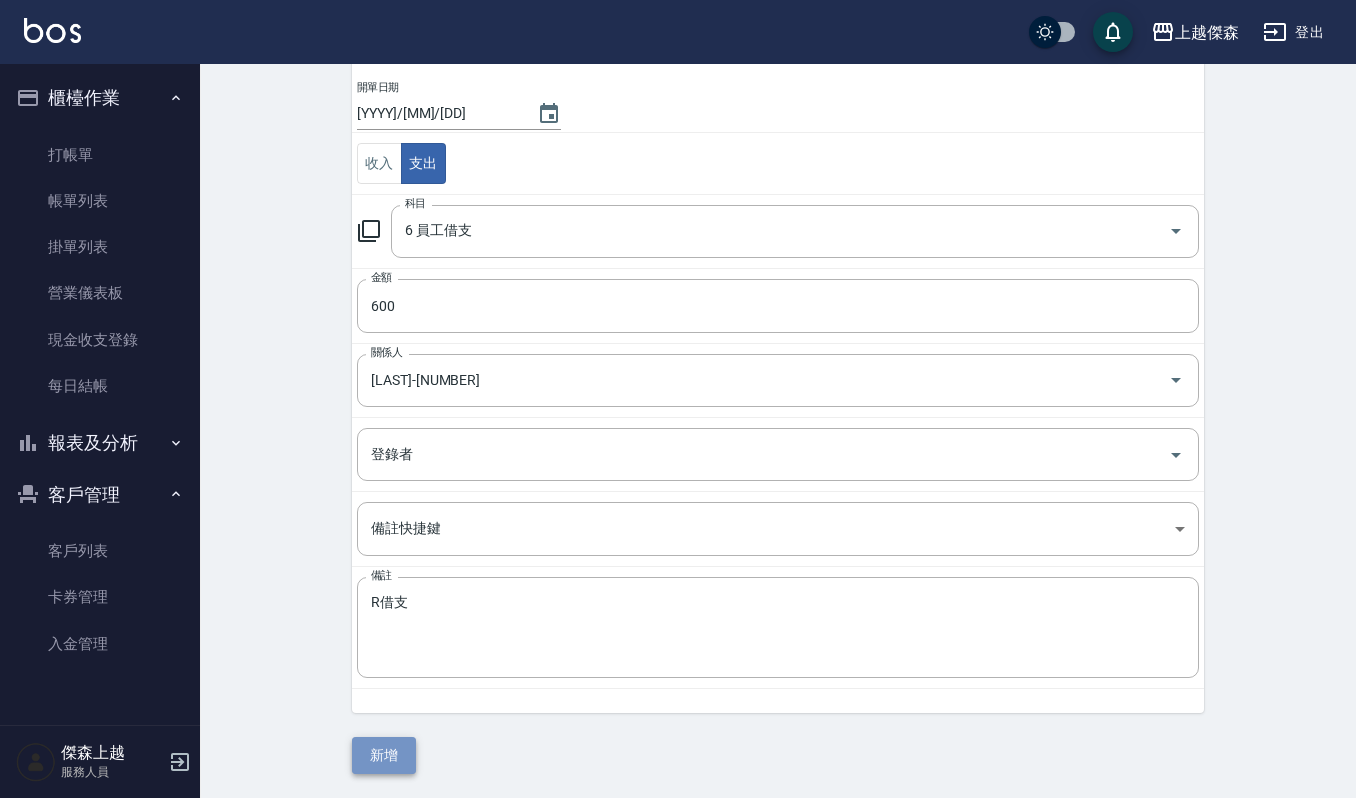 click on "新增" at bounding box center [384, 755] 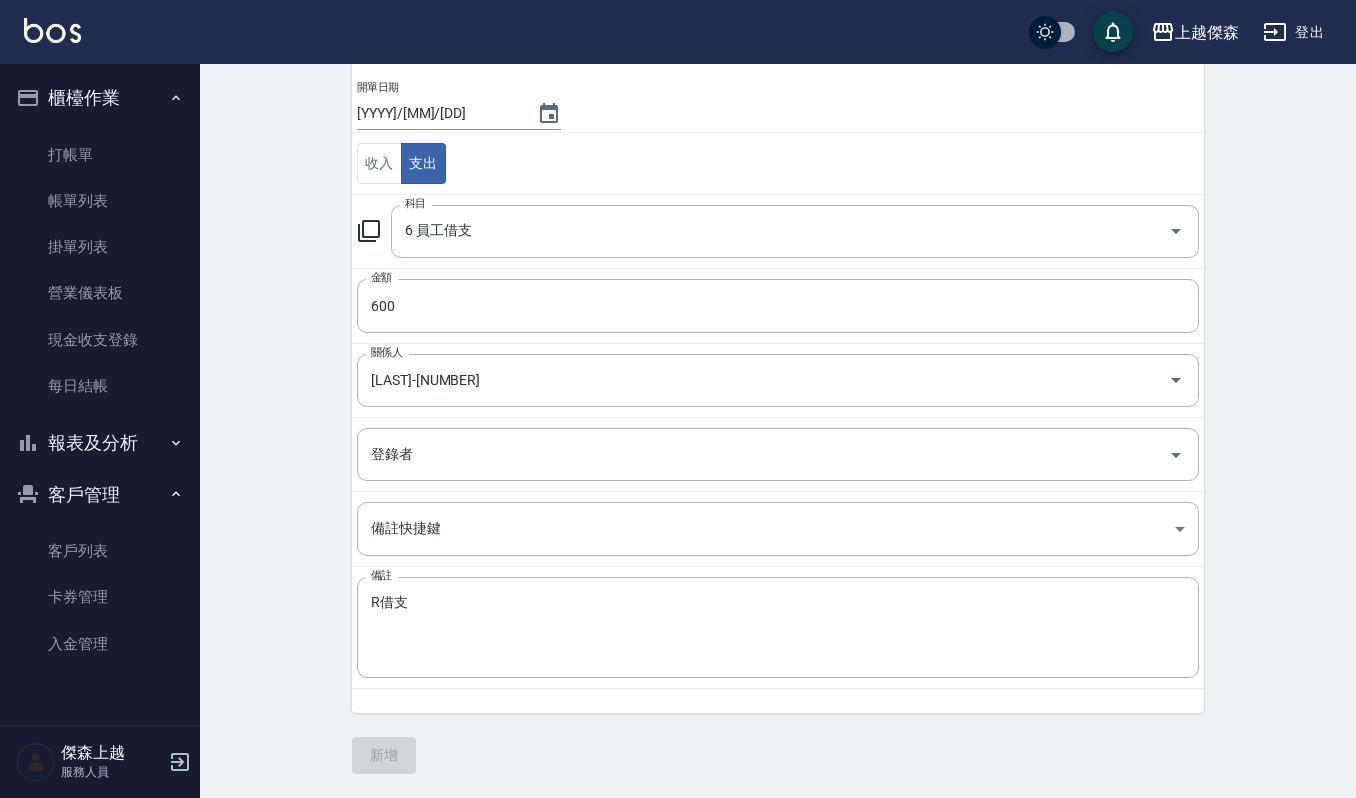 scroll, scrollTop: 0, scrollLeft: 0, axis: both 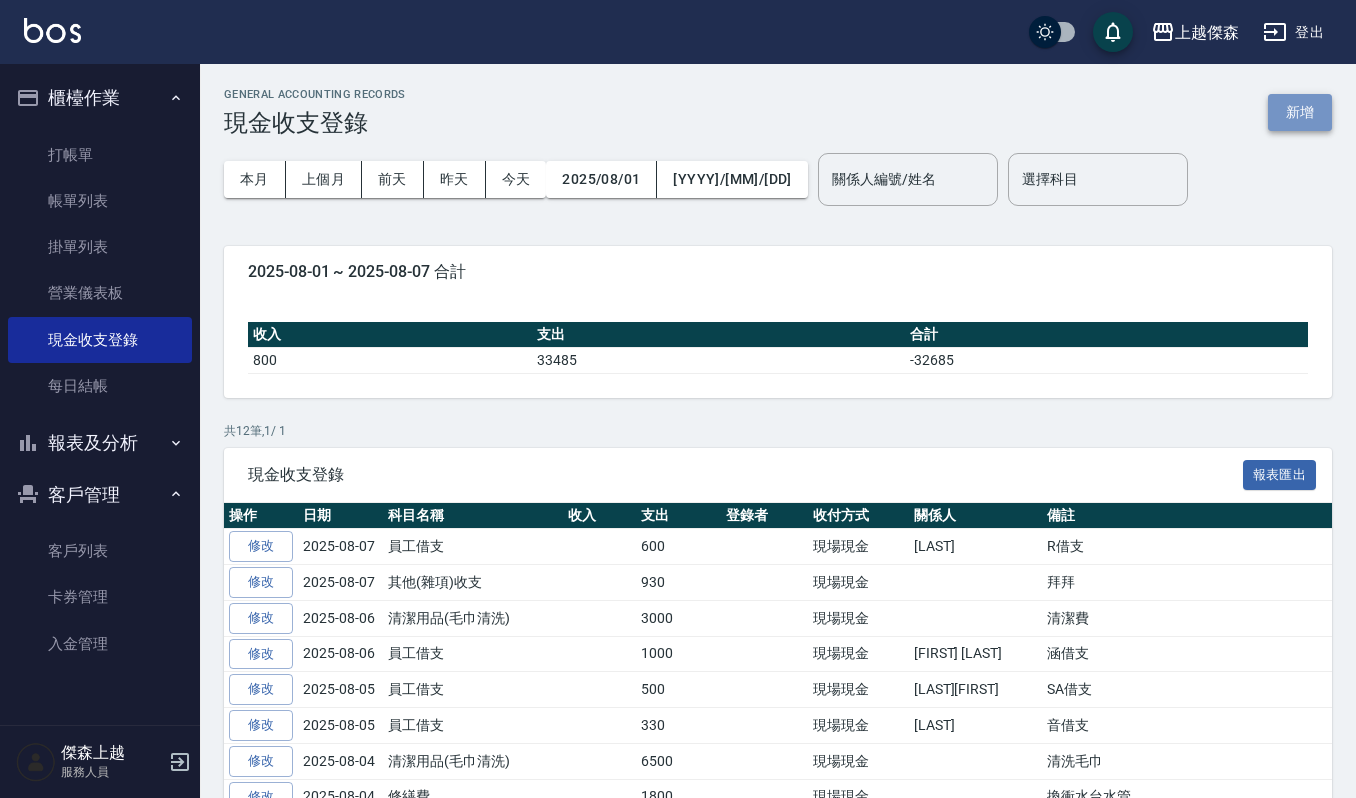 click on "新增" at bounding box center [1300, 112] 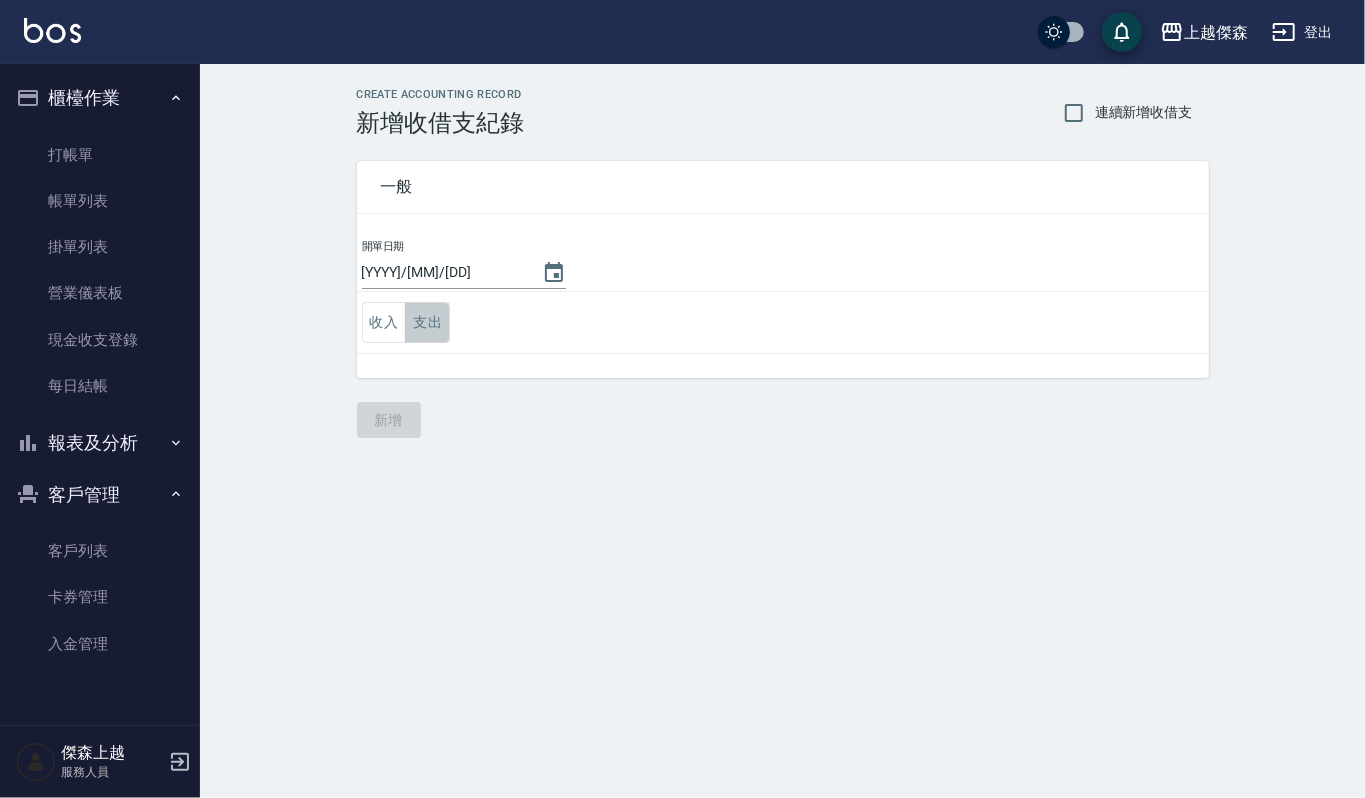 click on "支出" at bounding box center (427, 322) 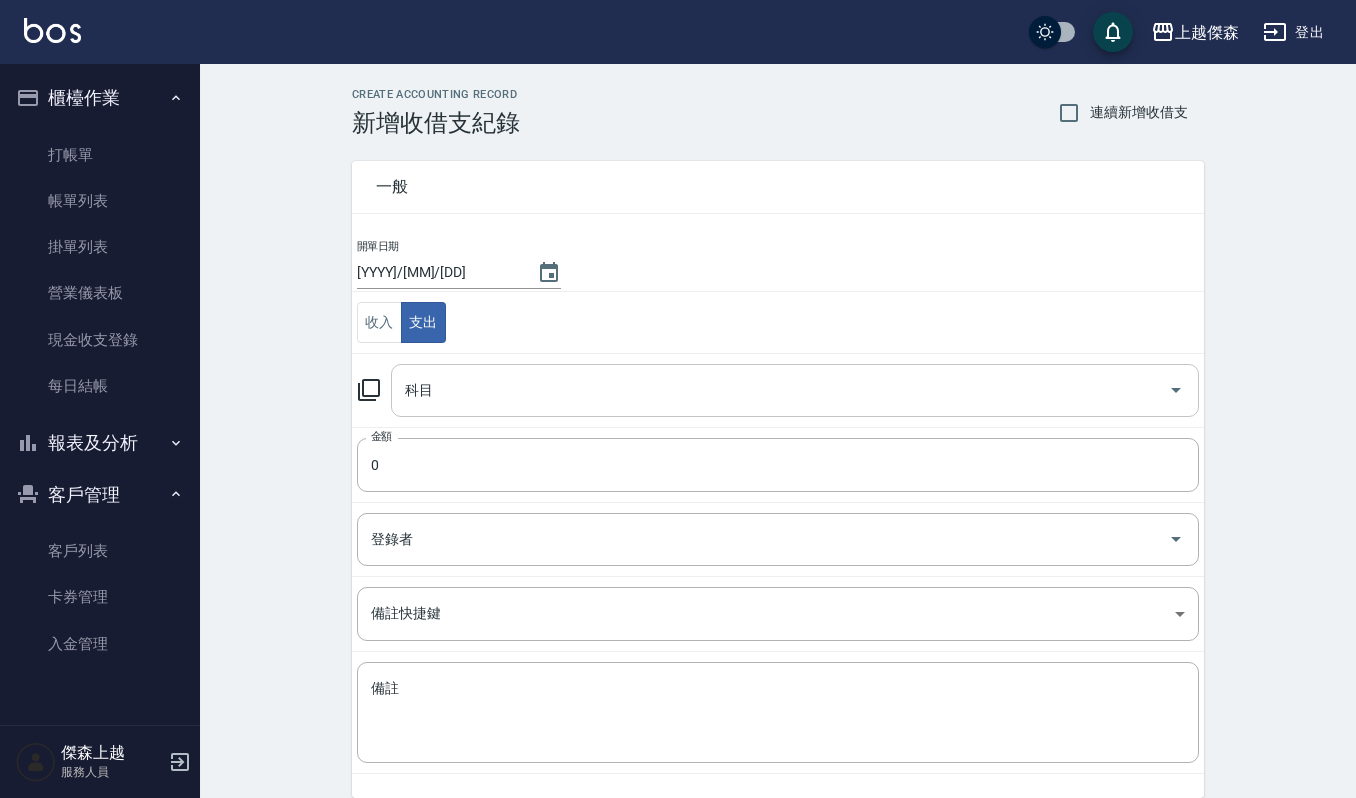 click on "科目" at bounding box center (795, 390) 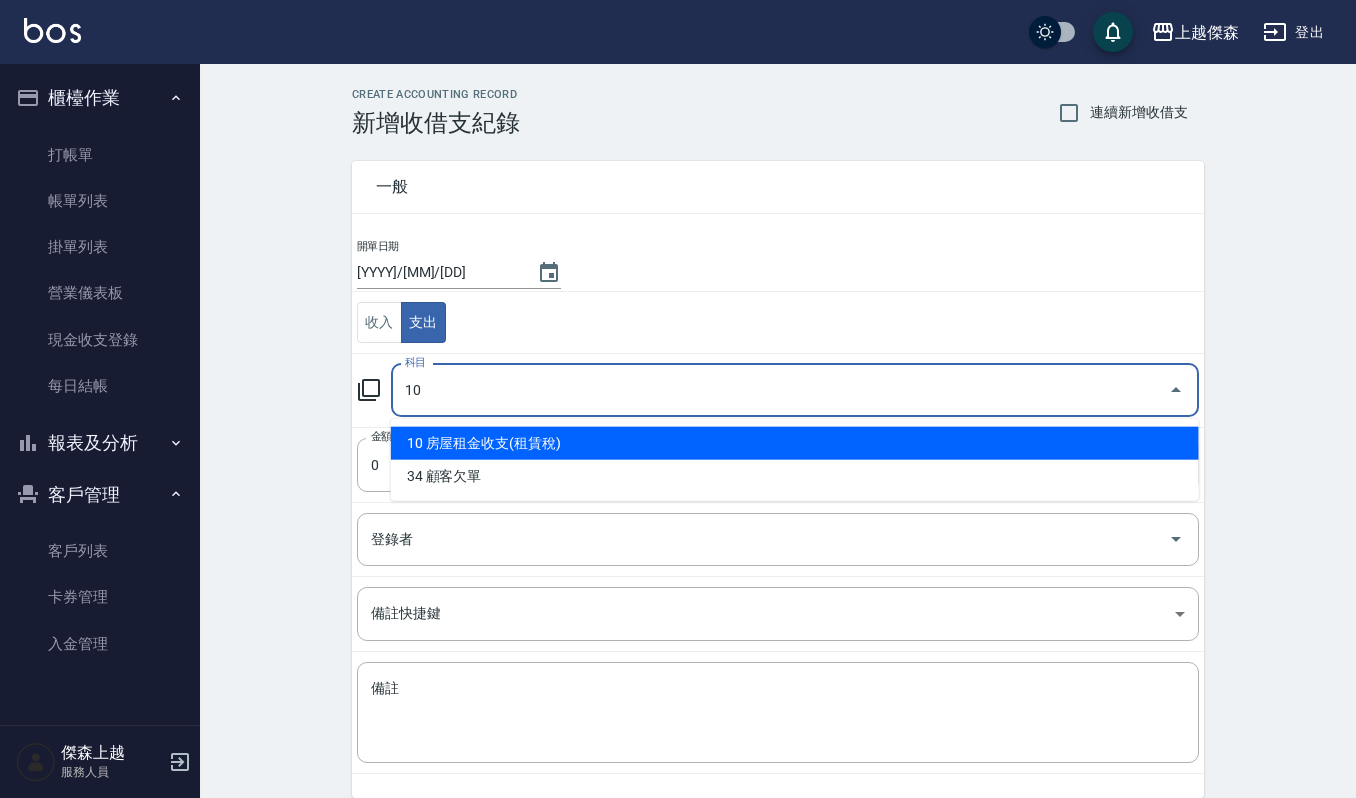 click on "10 房屋租金收支(租賃稅)" at bounding box center [795, 443] 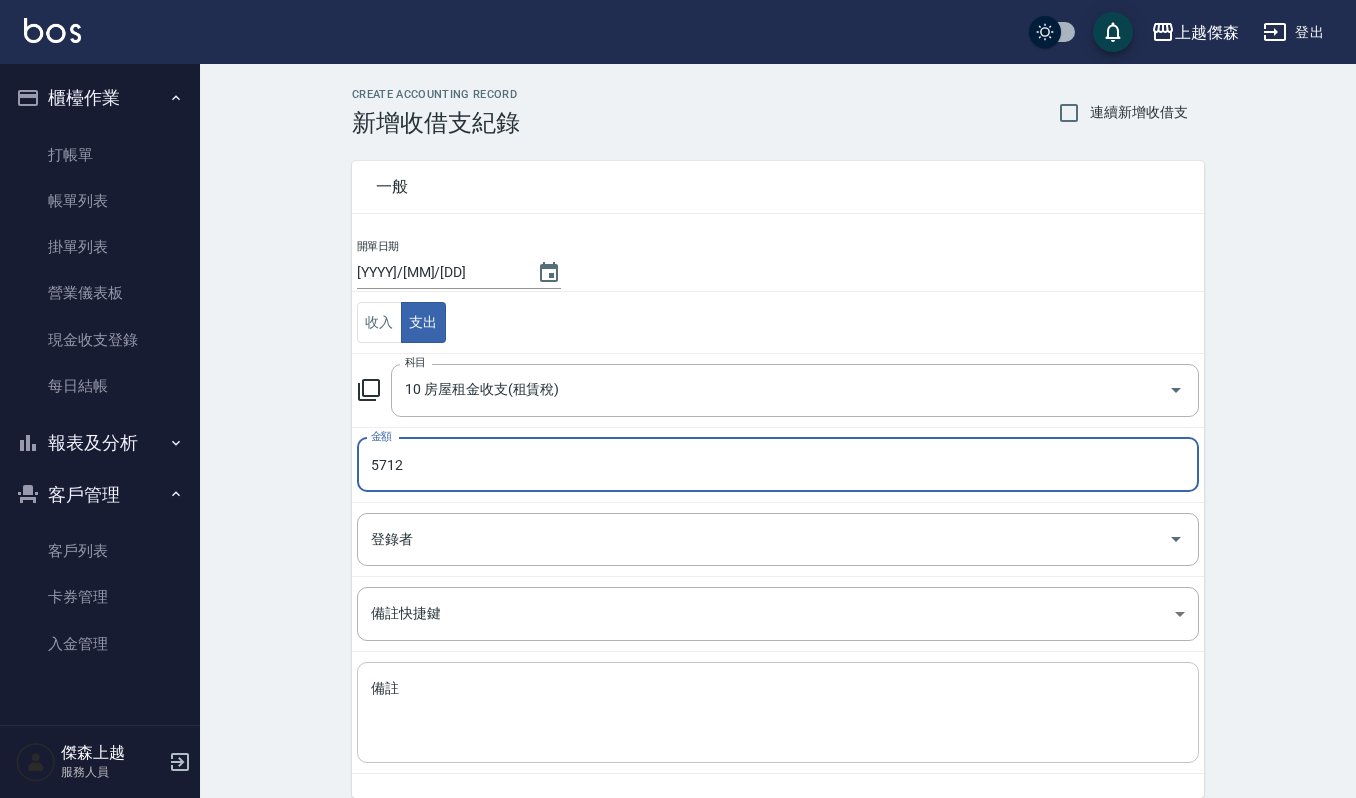 type on "5712" 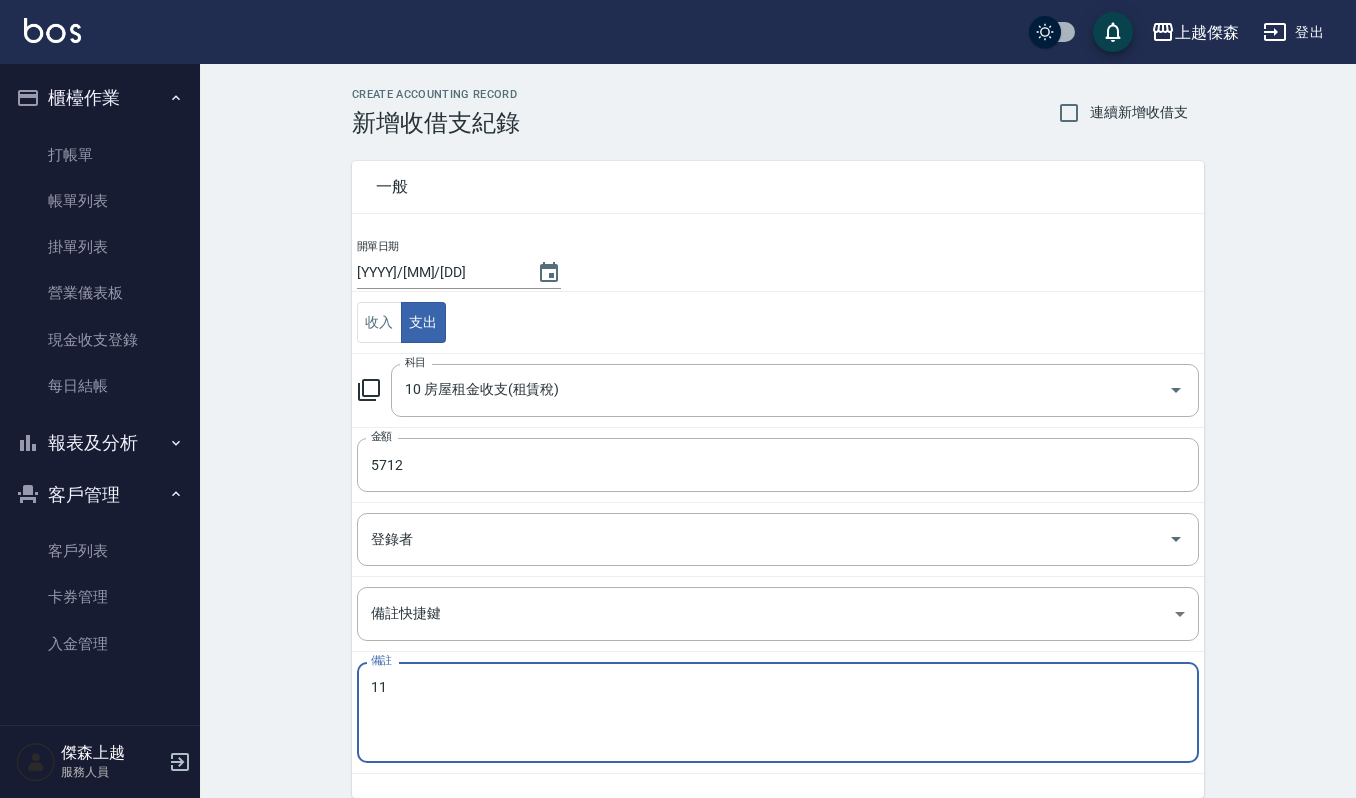 type on "1" 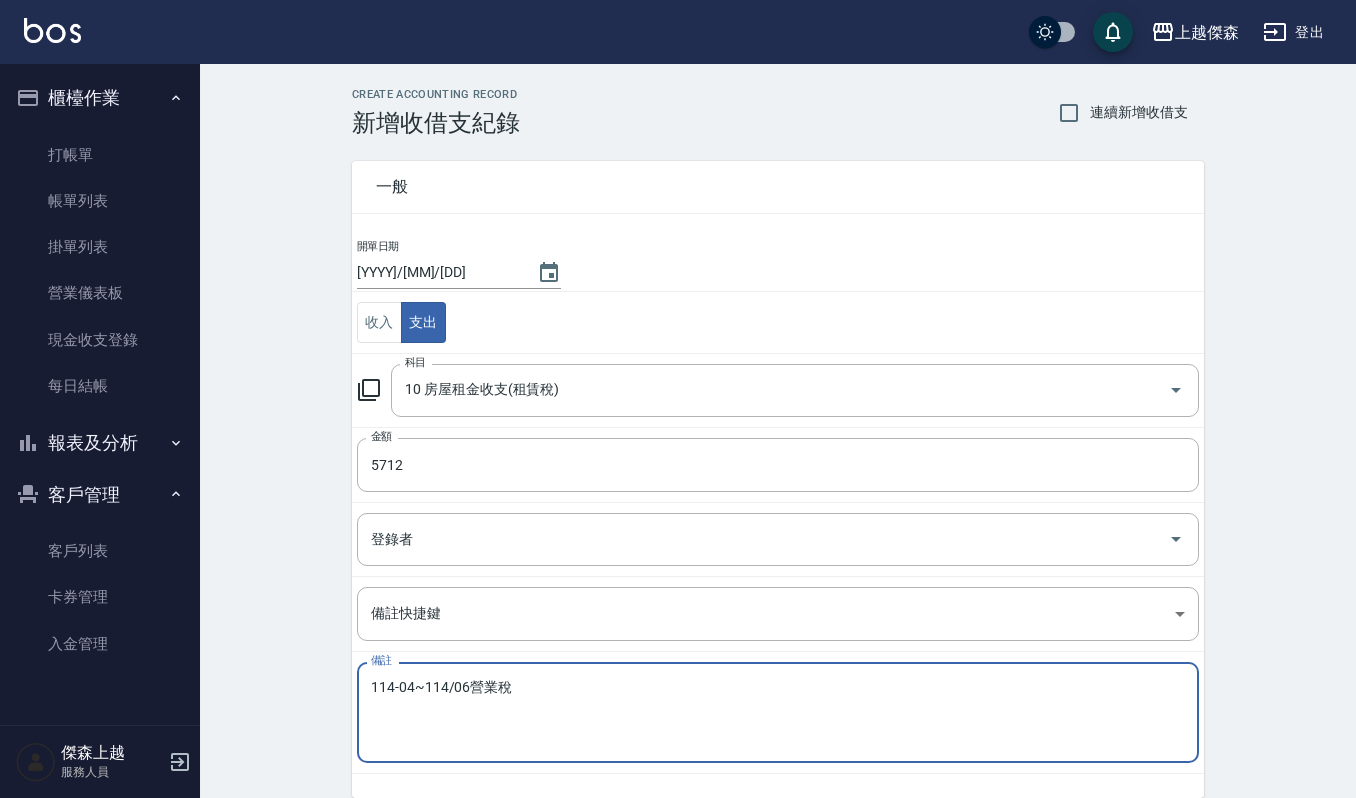 scroll, scrollTop: 86, scrollLeft: 0, axis: vertical 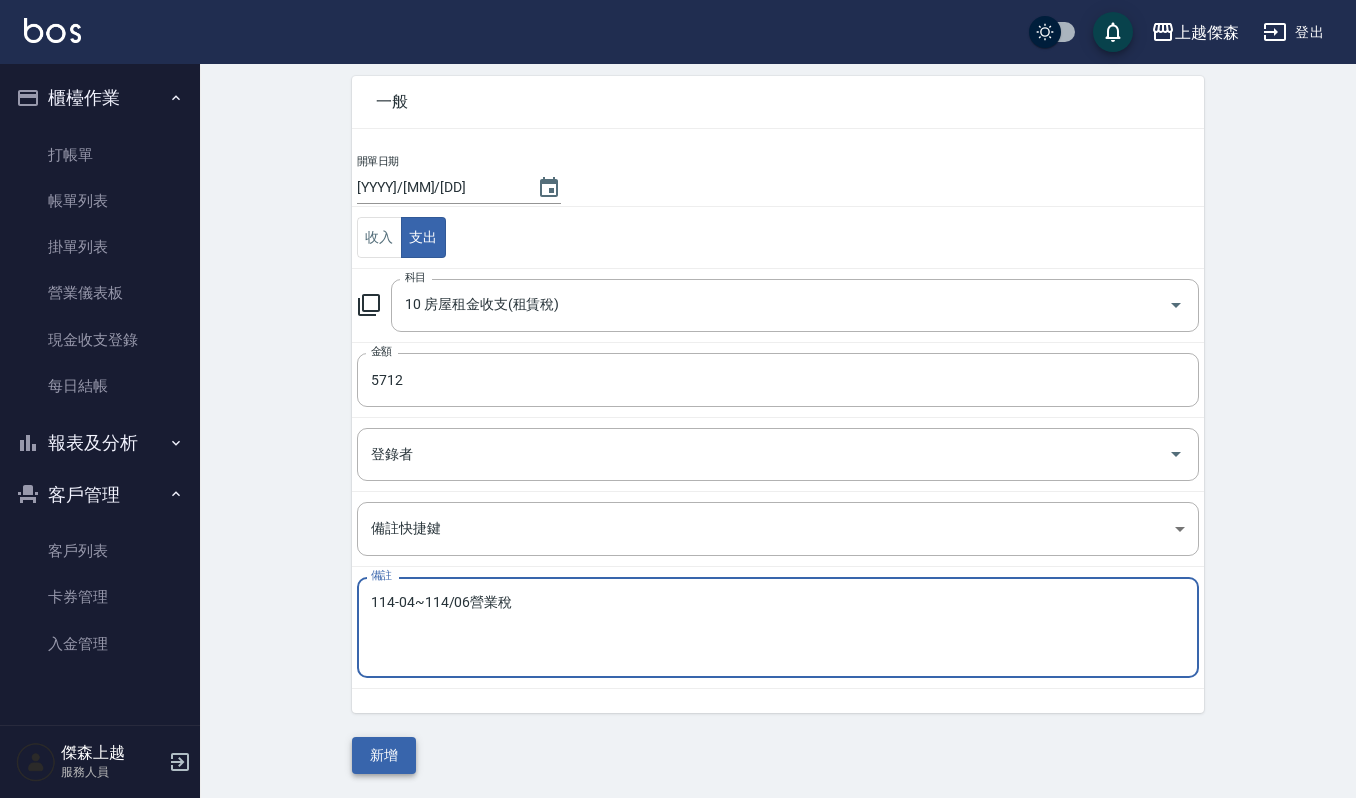 type on "114-04~114/06營業稅" 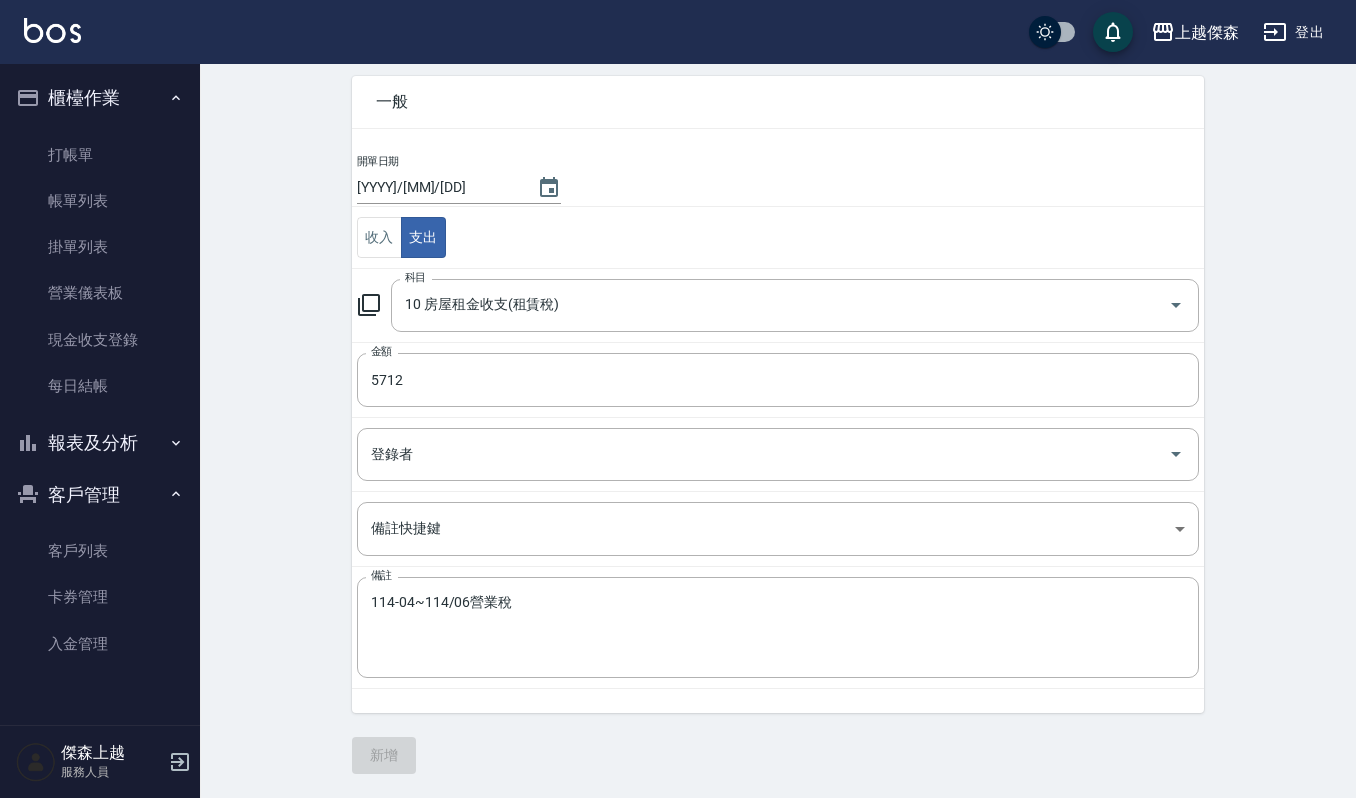 scroll, scrollTop: 0, scrollLeft: 0, axis: both 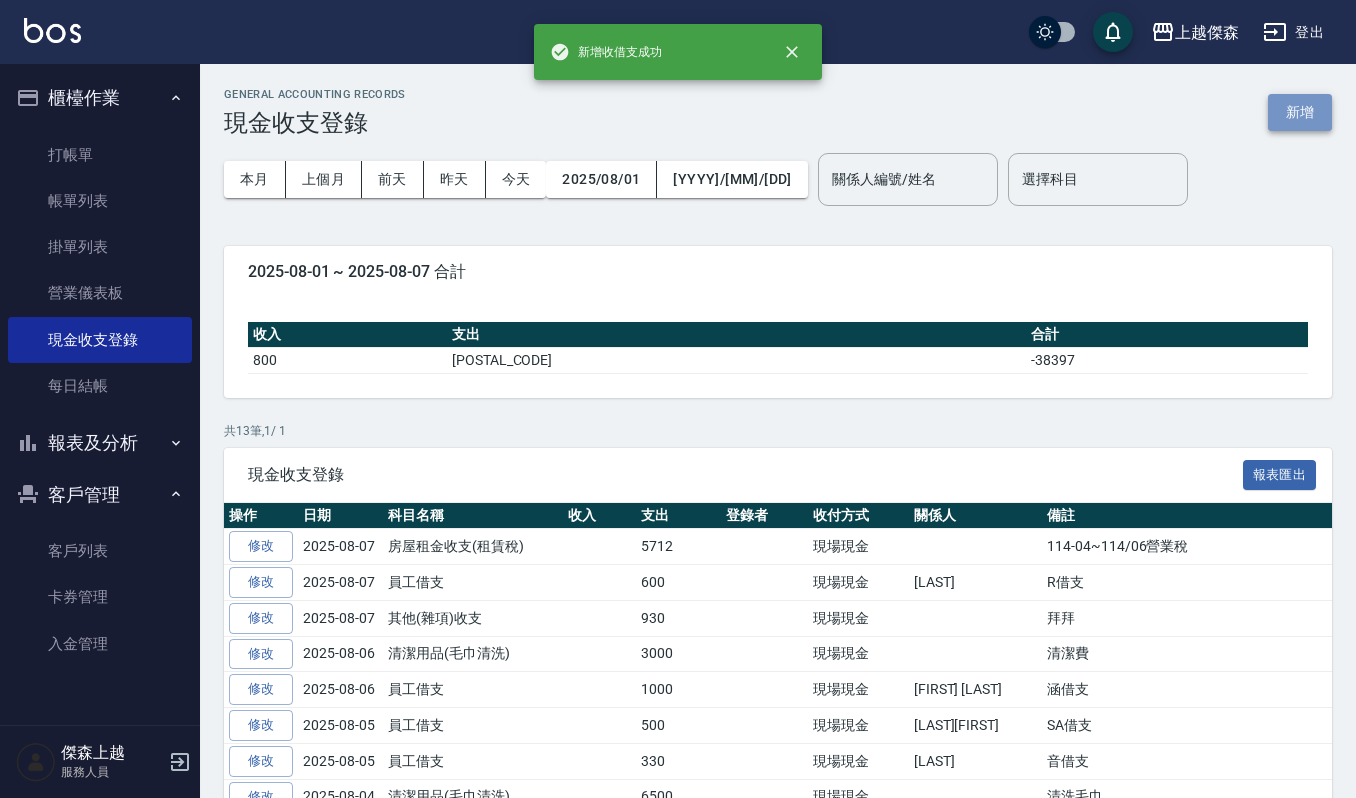 click on "新增" at bounding box center [1300, 112] 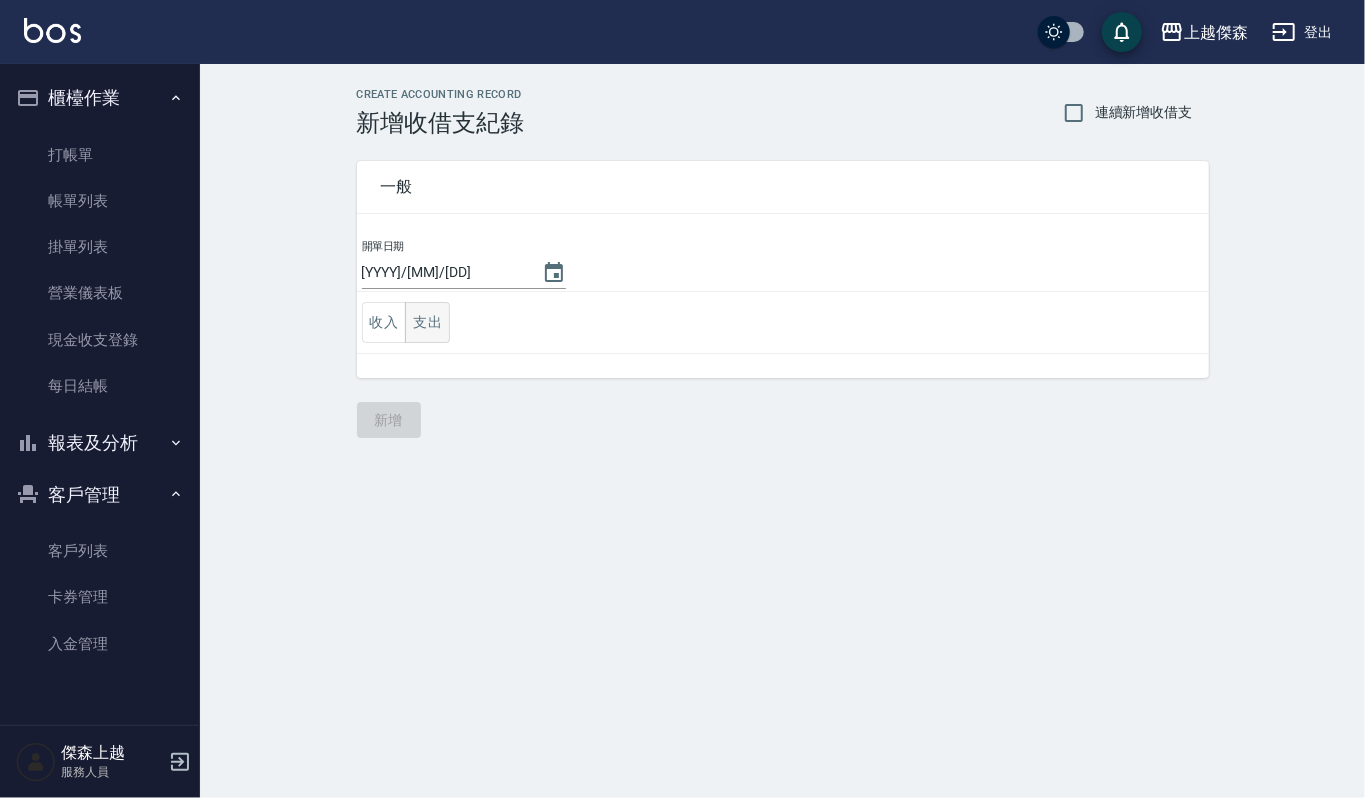 click on "支出" at bounding box center [427, 322] 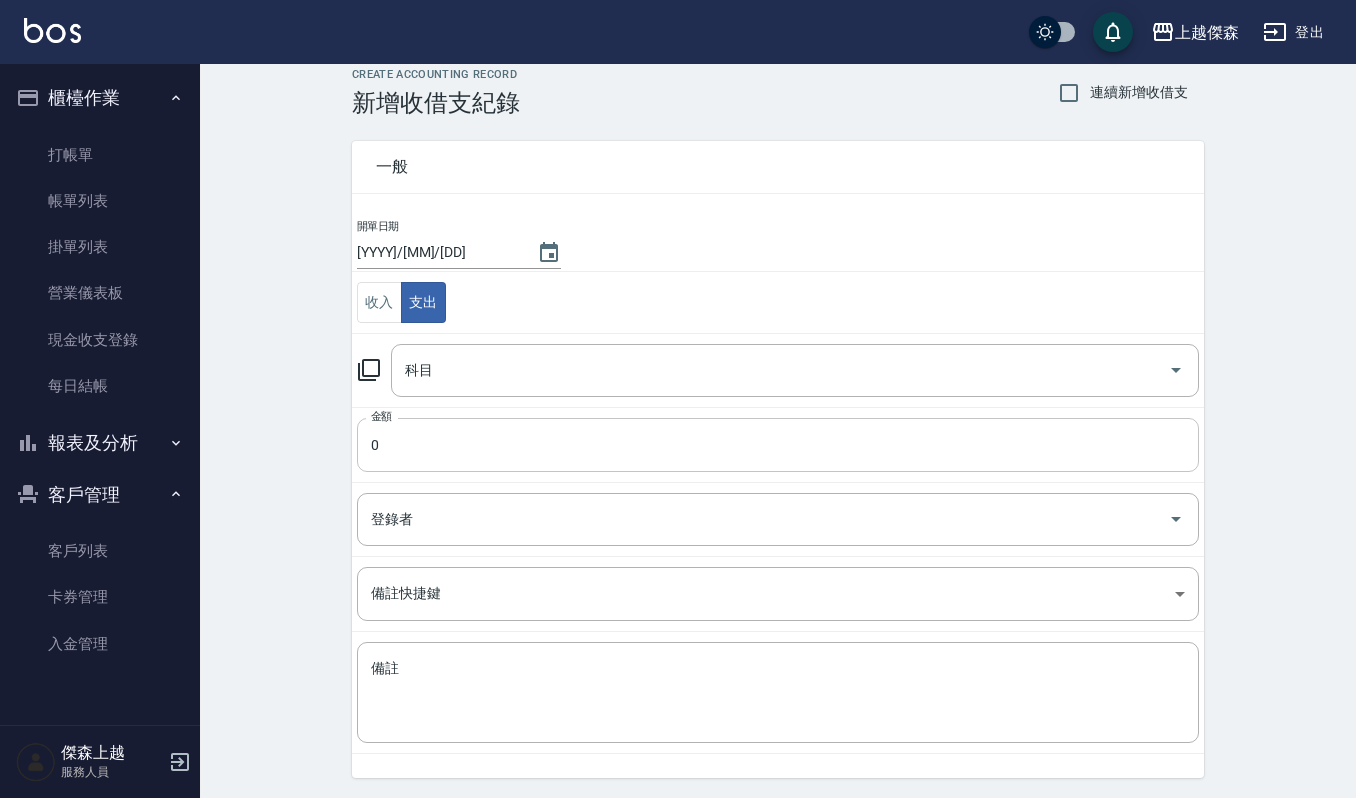 scroll, scrollTop: 86, scrollLeft: 0, axis: vertical 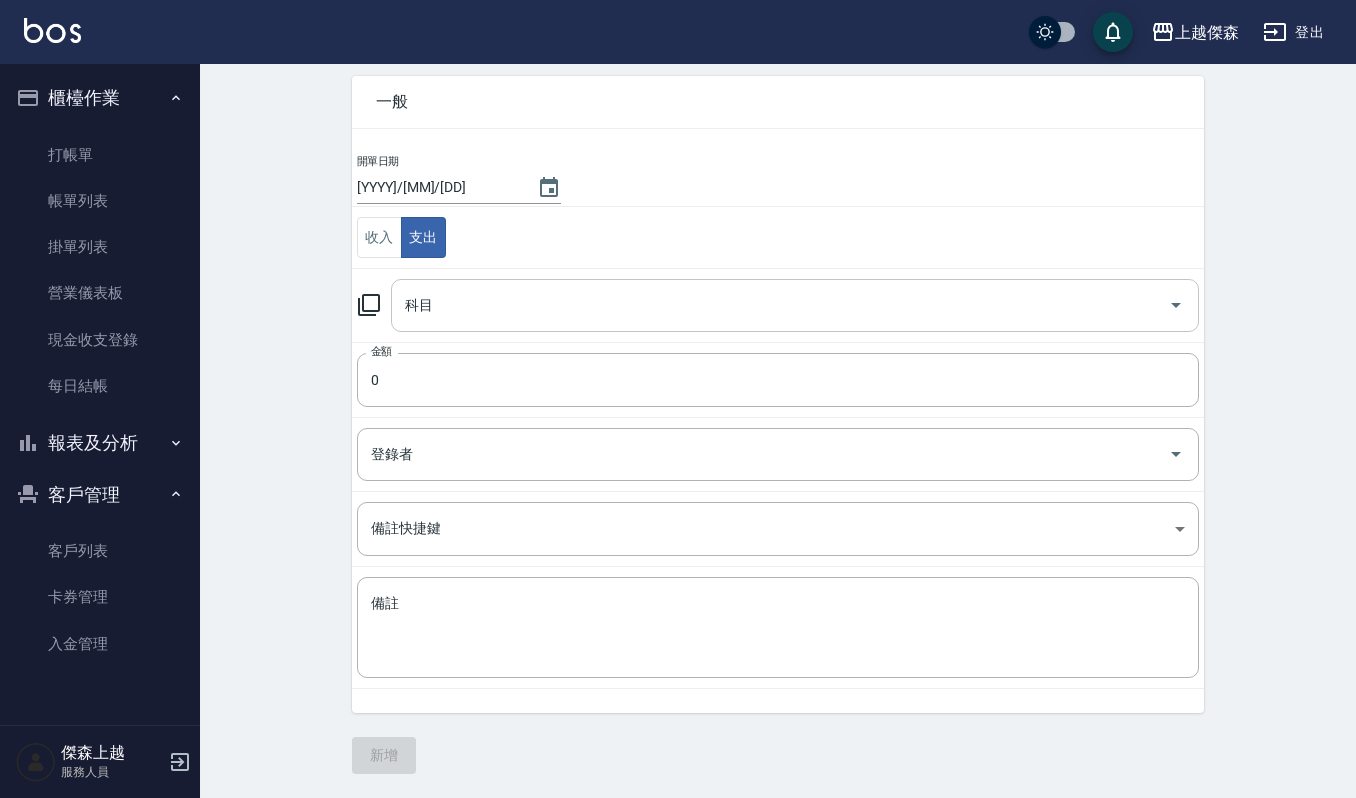 click on "科目" at bounding box center (780, 305) 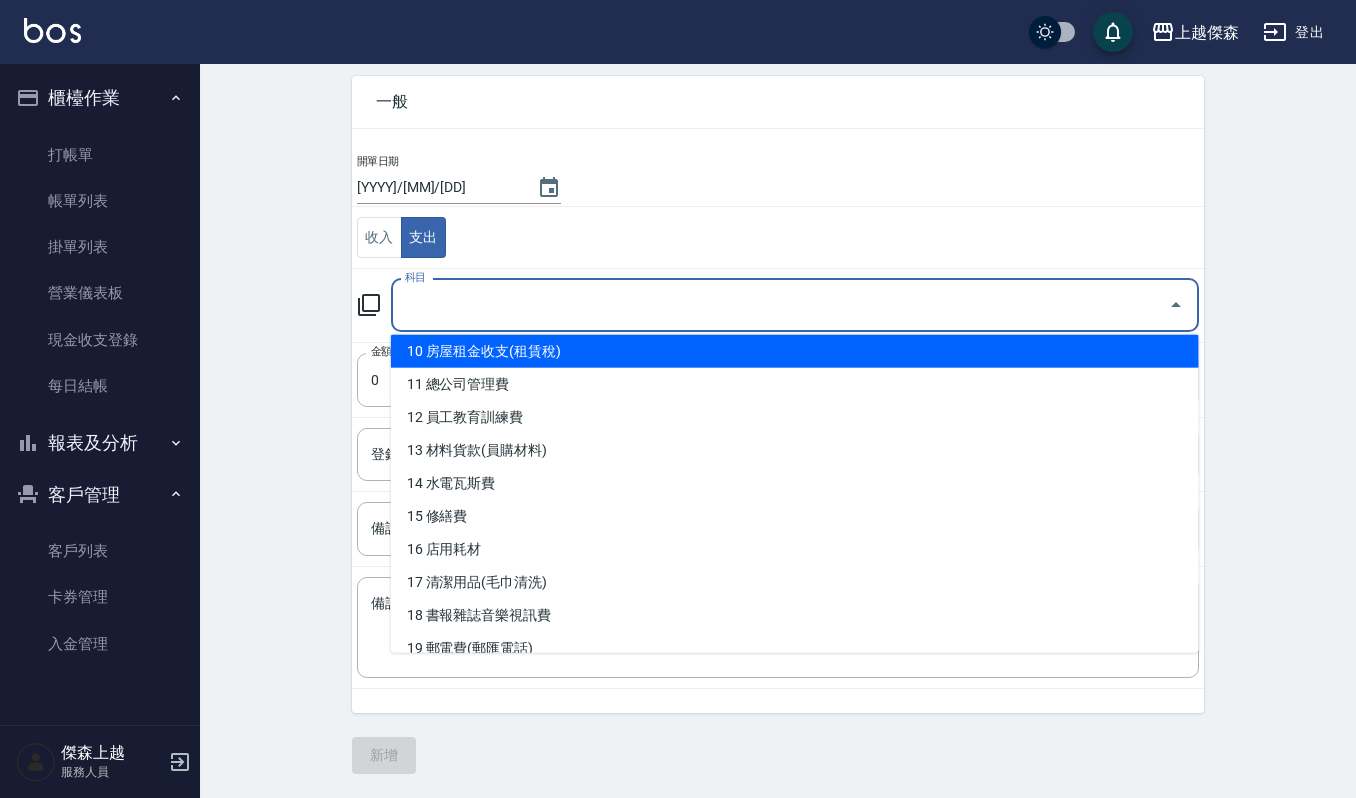scroll, scrollTop: 533, scrollLeft: 0, axis: vertical 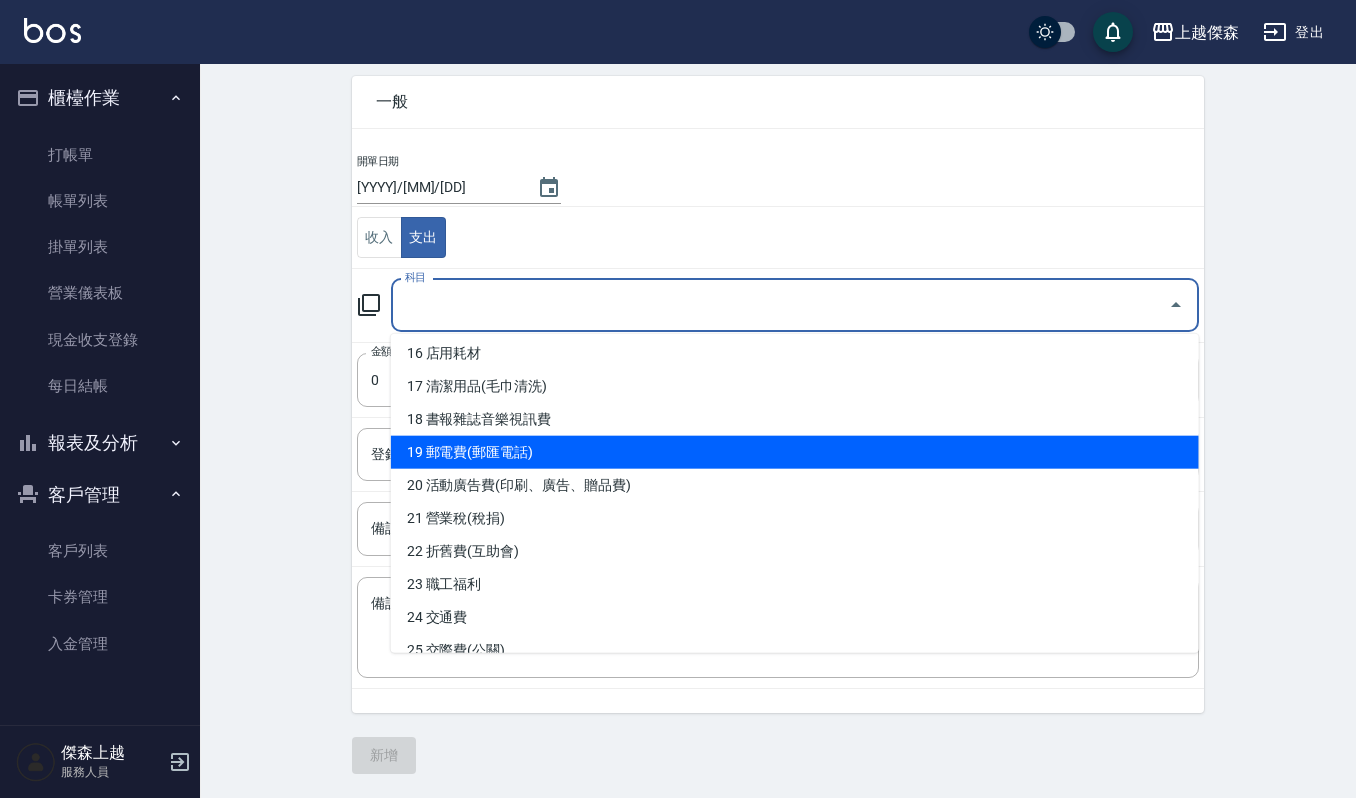click on "19 郵電費(郵匯電話)" at bounding box center [795, 452] 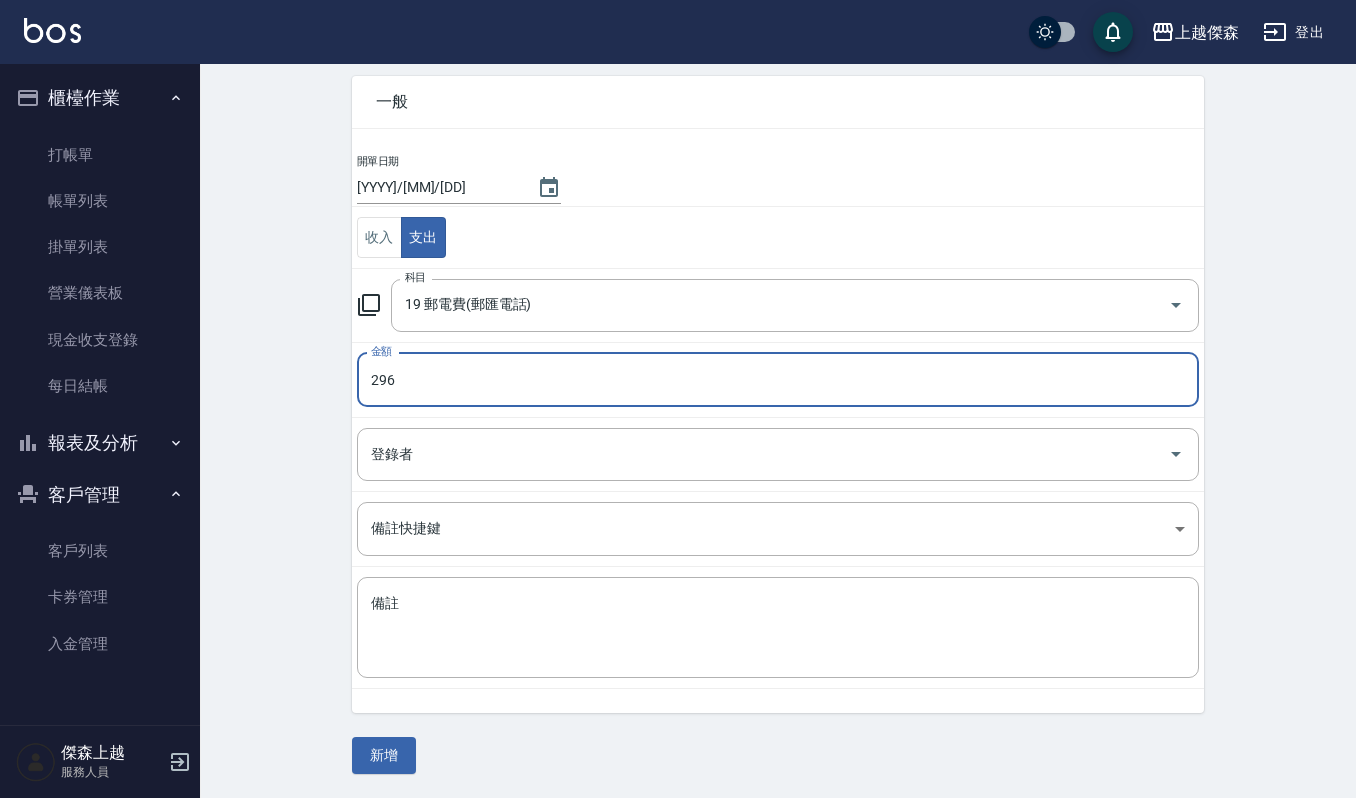 type on "296" 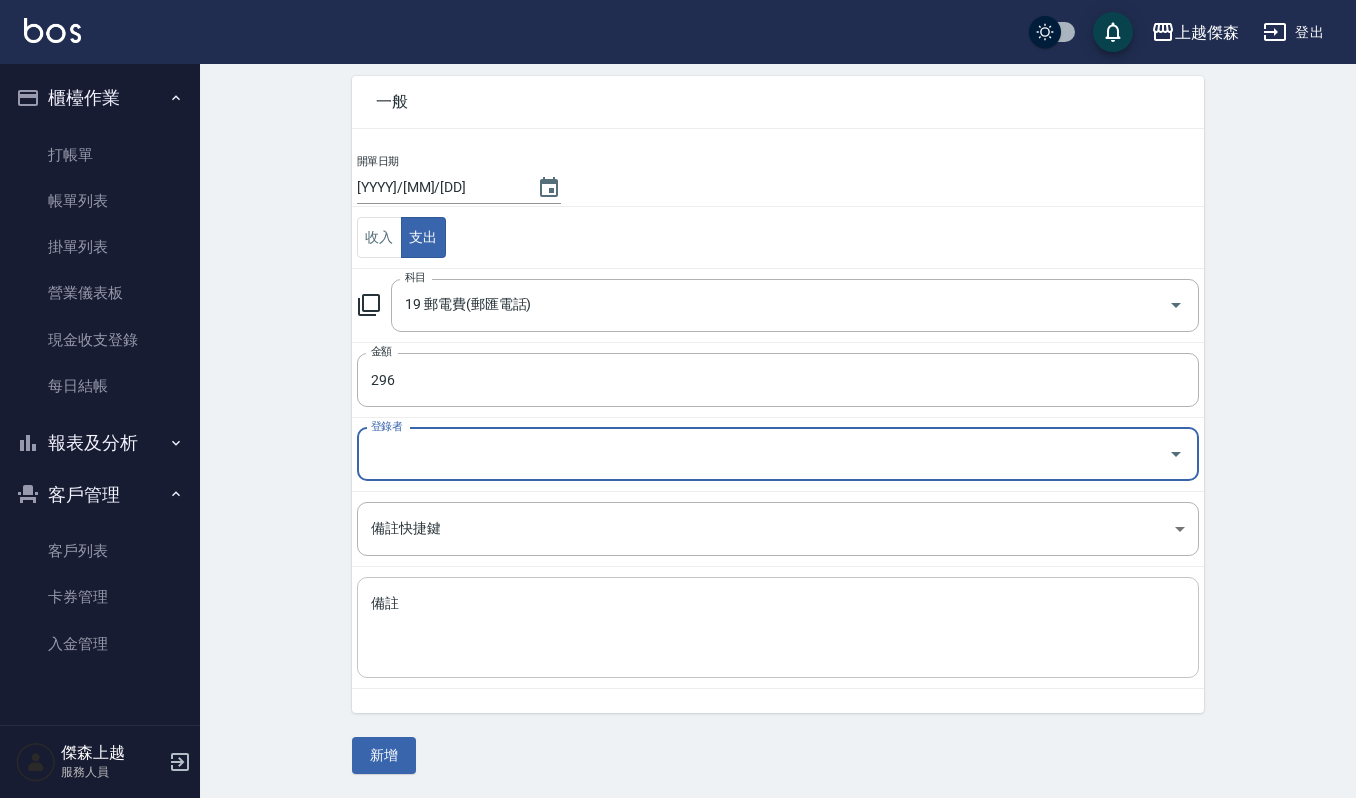 click on "備註" at bounding box center (778, 628) 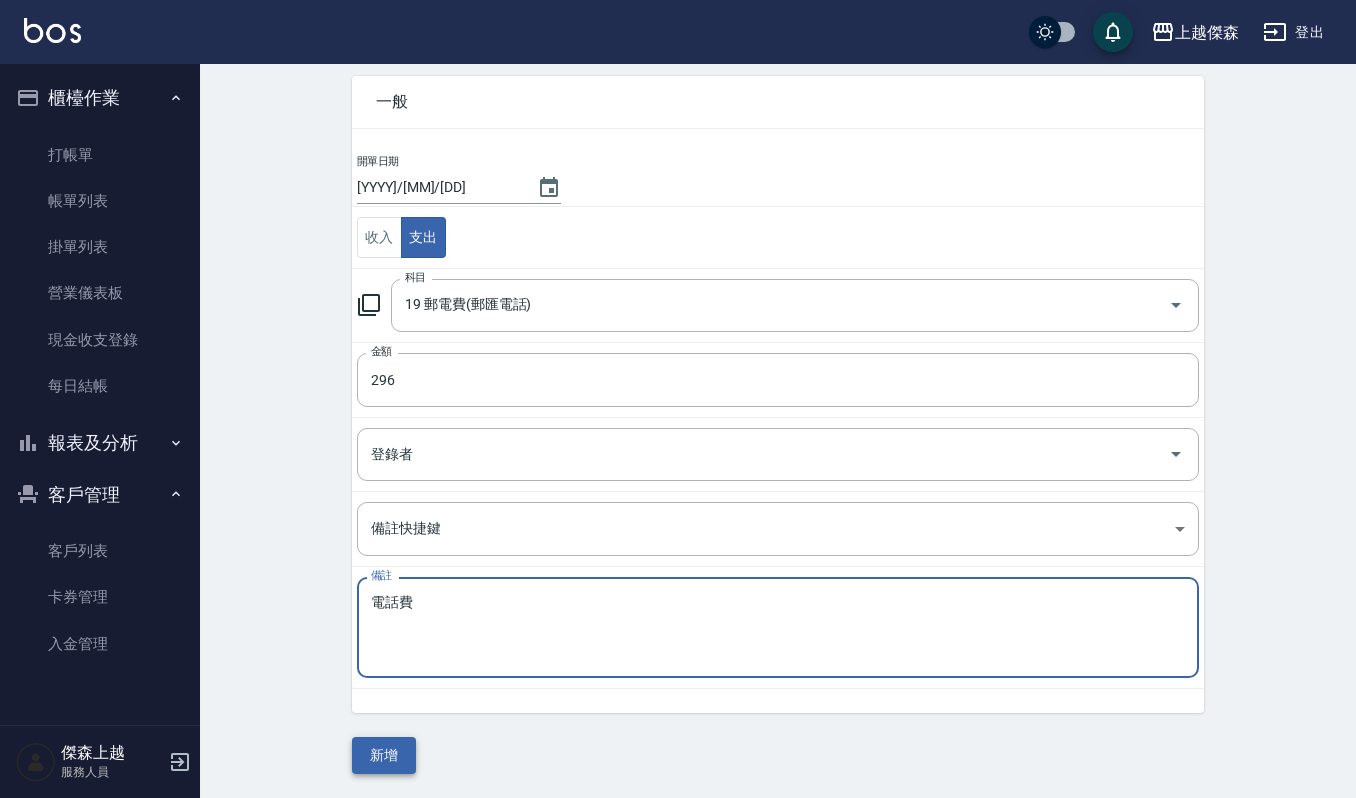 type on "電話費" 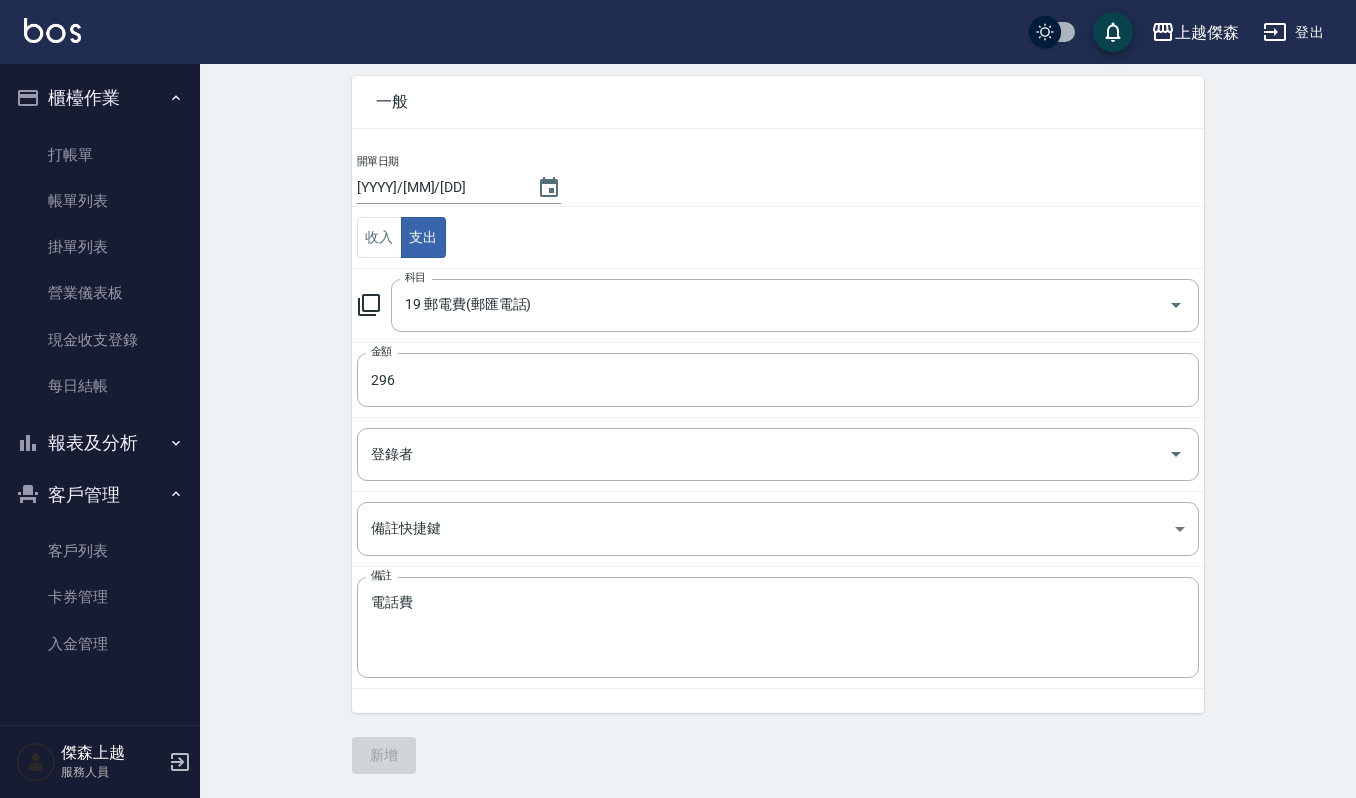 scroll, scrollTop: 0, scrollLeft: 0, axis: both 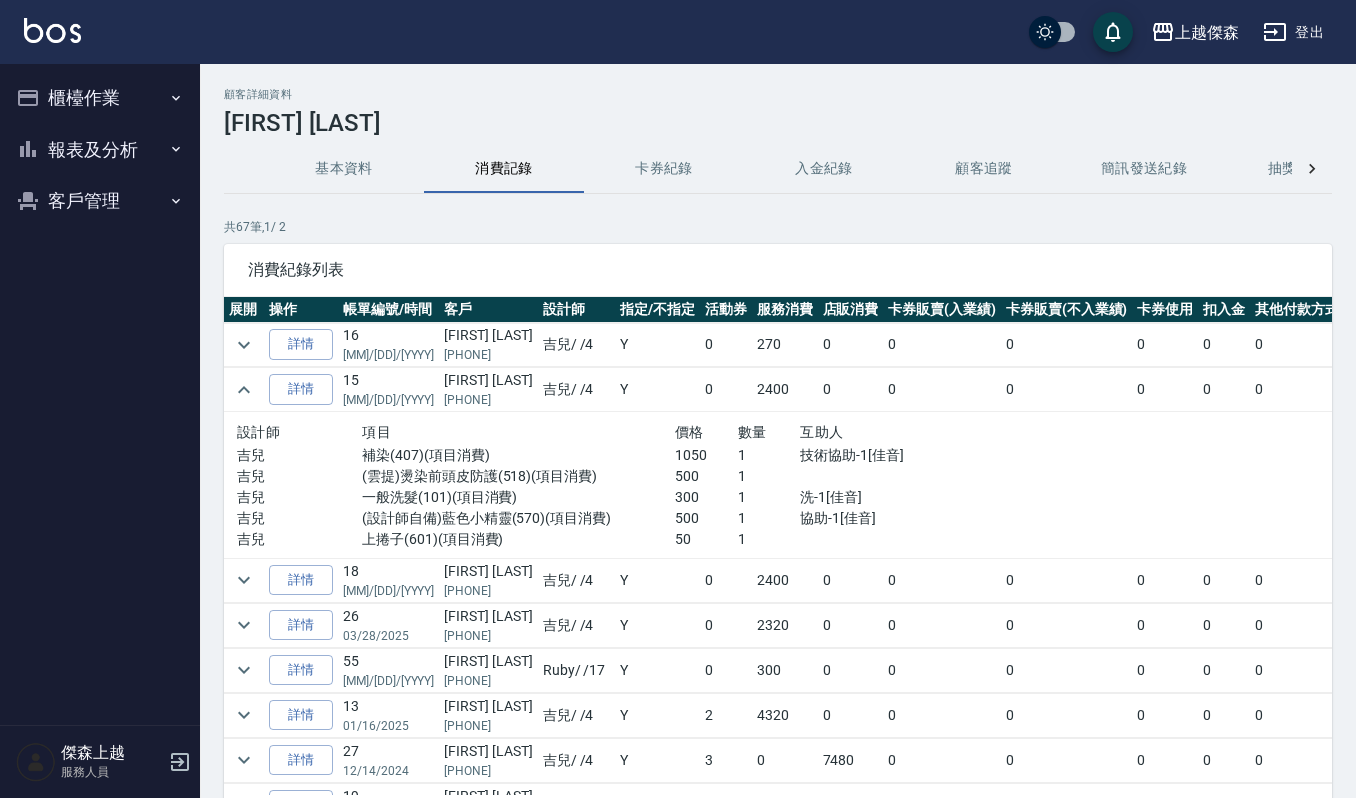 click on "客戶管理" at bounding box center (100, 201) 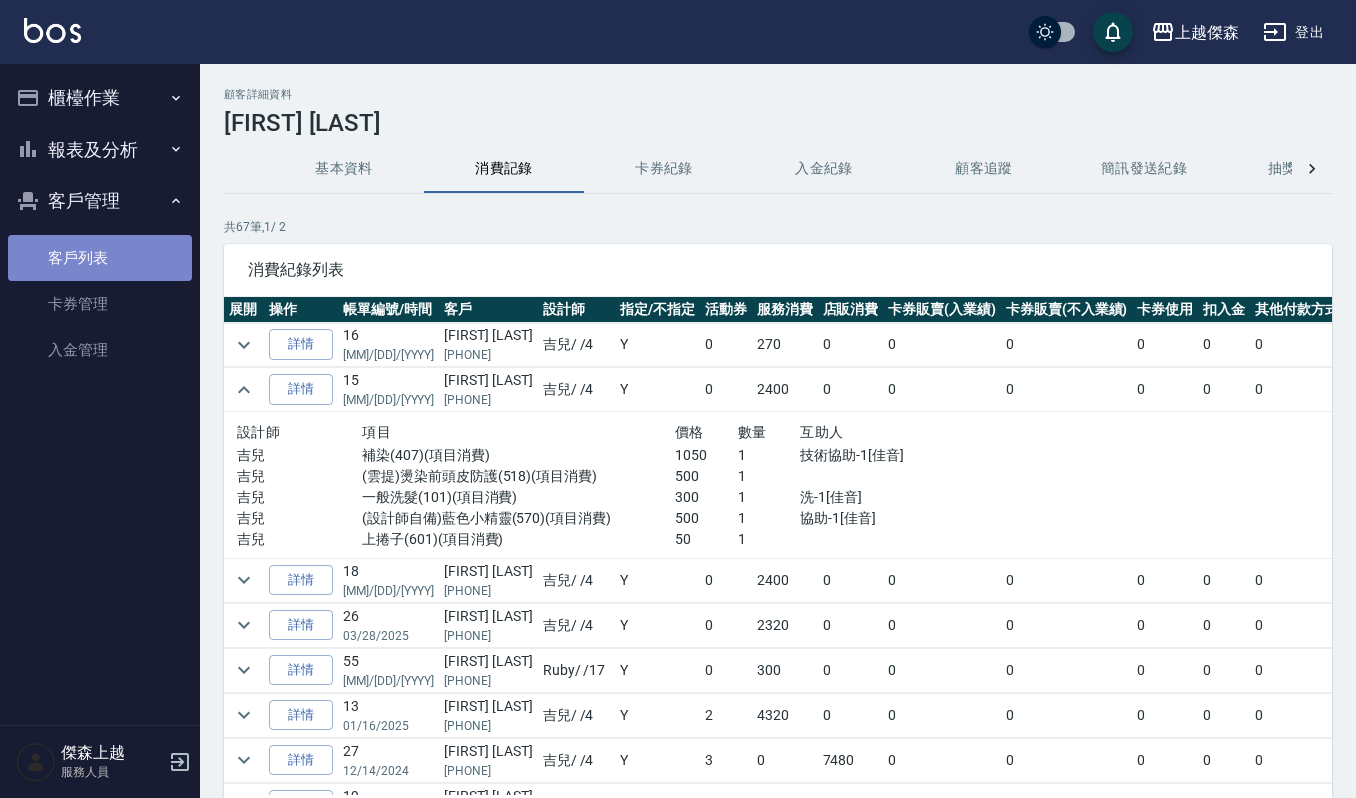 click on "客戶列表" at bounding box center (100, 258) 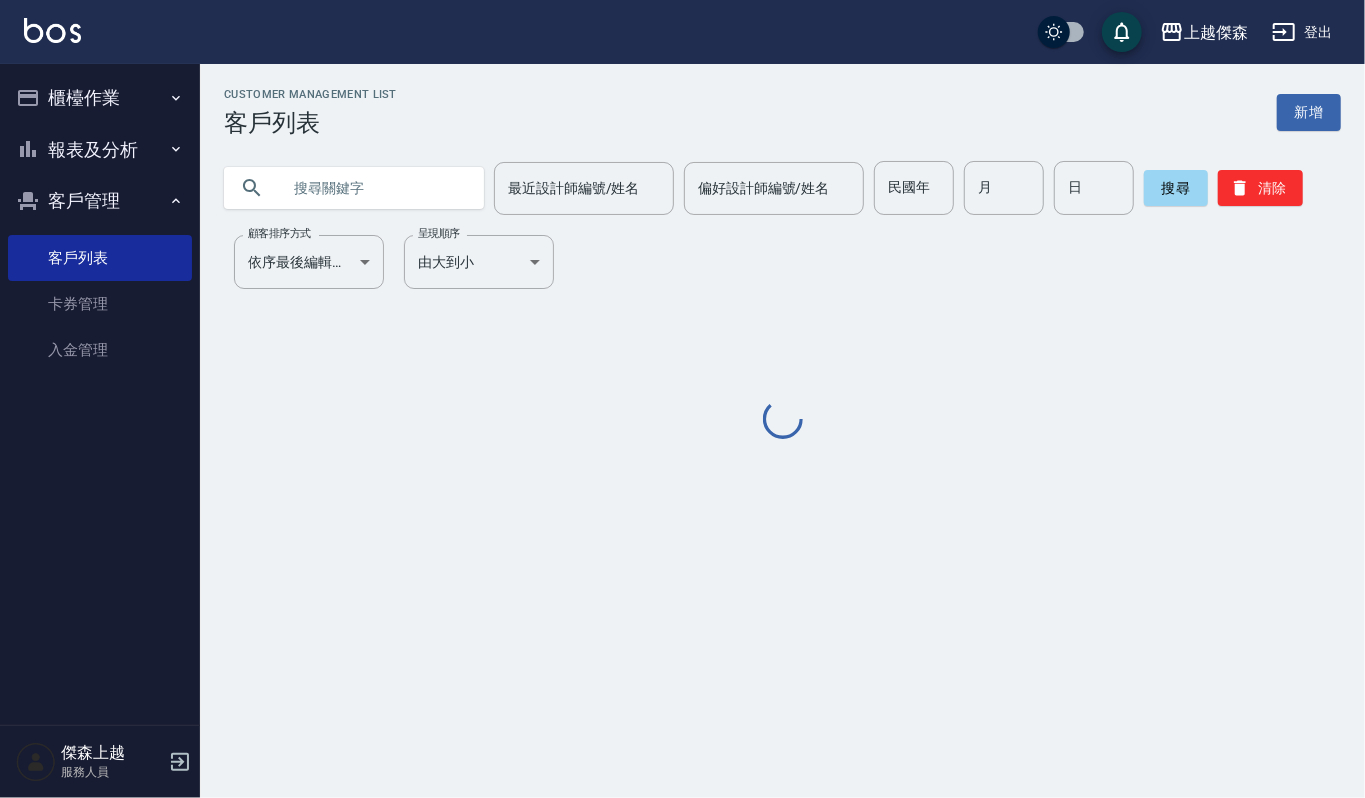 click at bounding box center (374, 188) 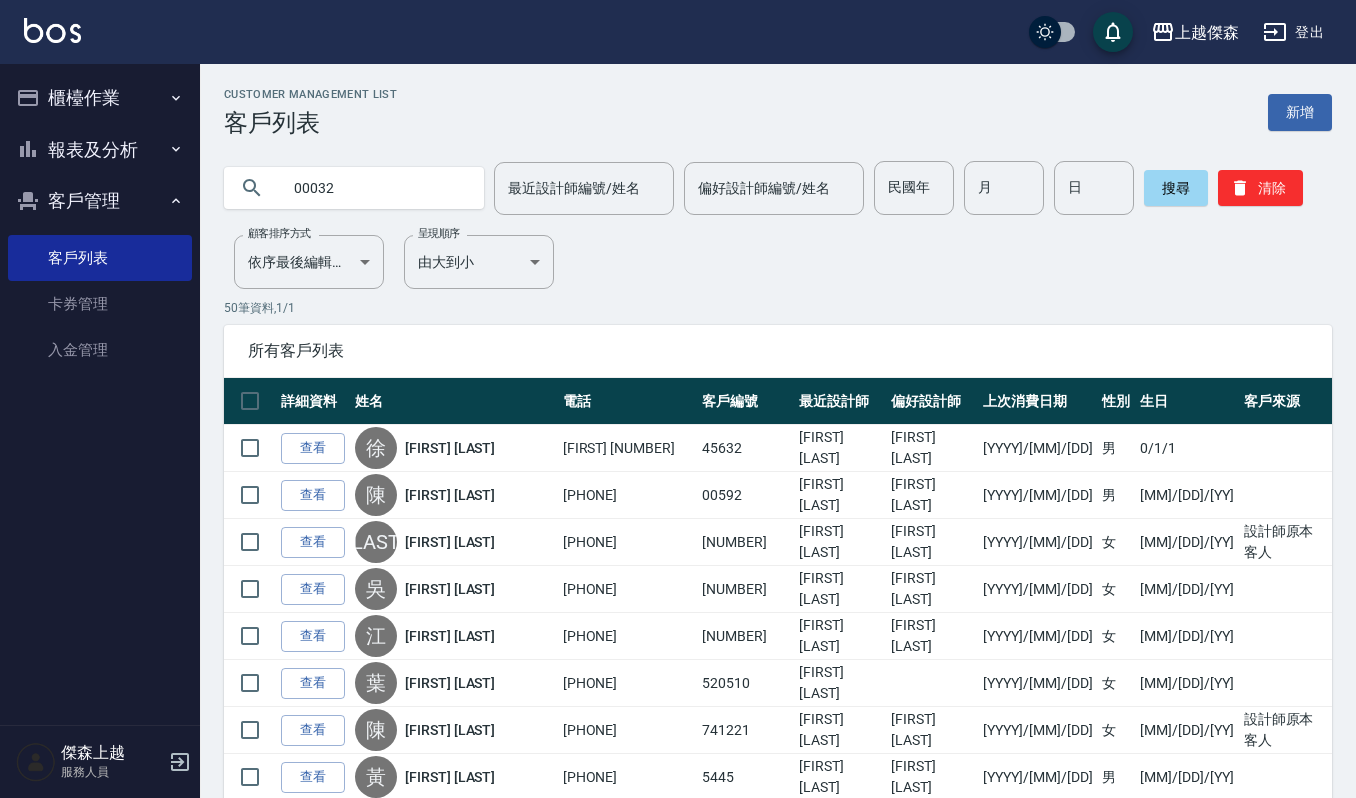 type on "00032" 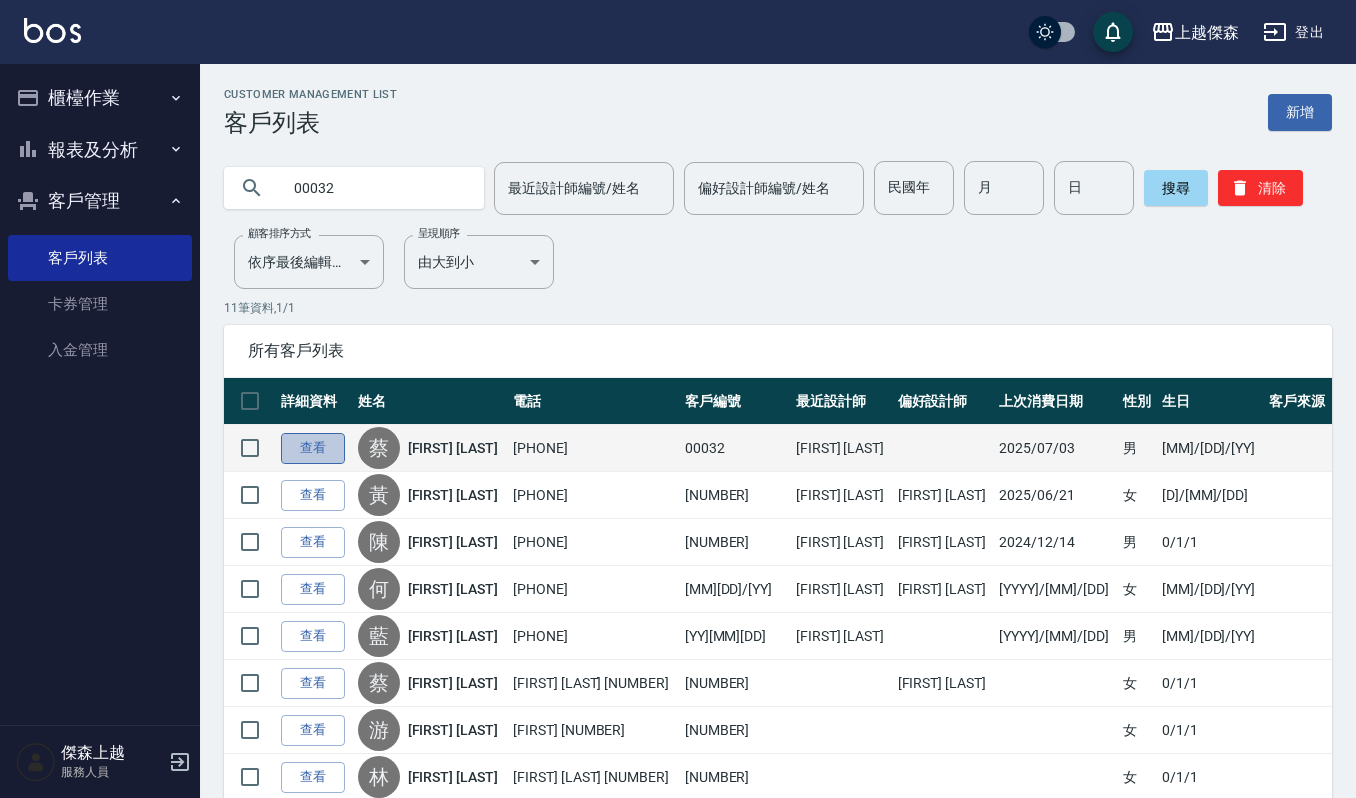 click on "查看" at bounding box center [313, 448] 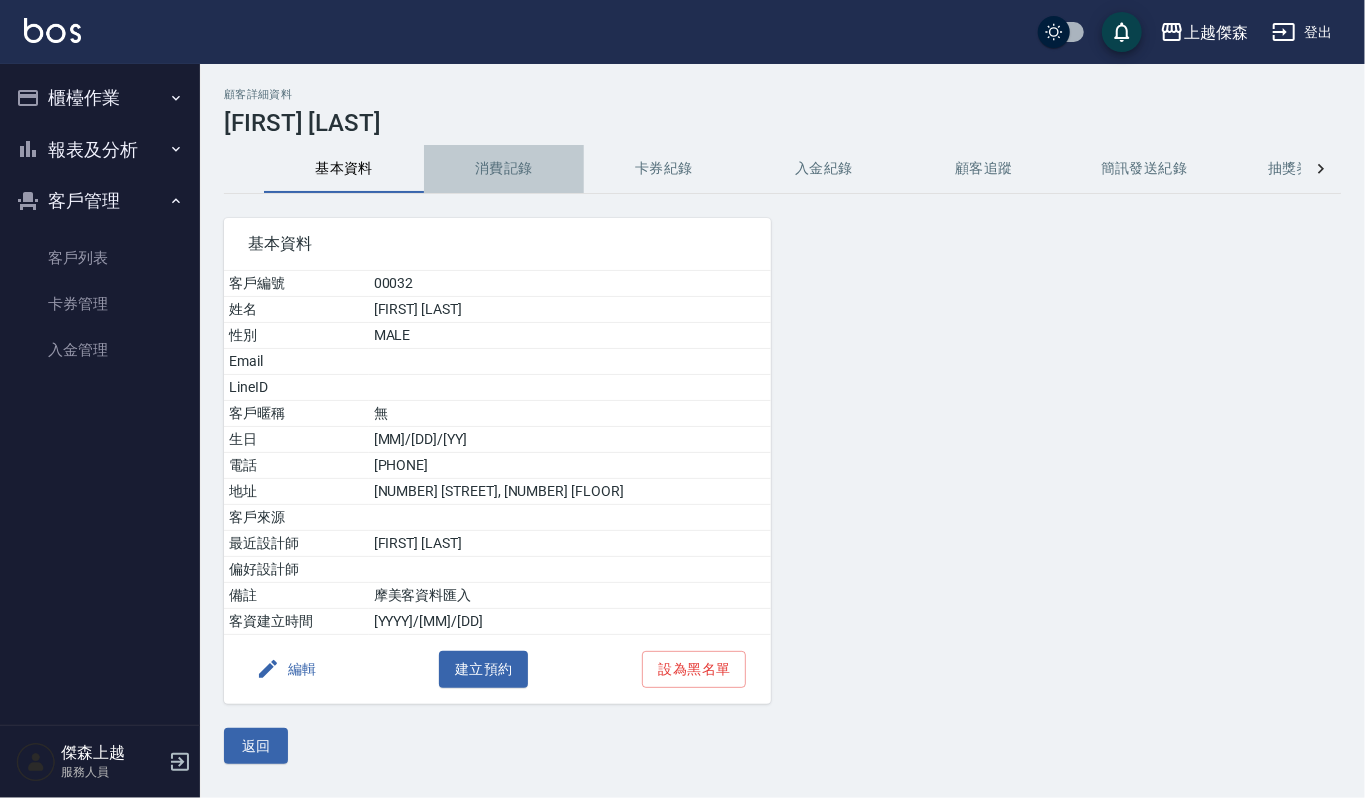 click on "消費記錄" at bounding box center (504, 169) 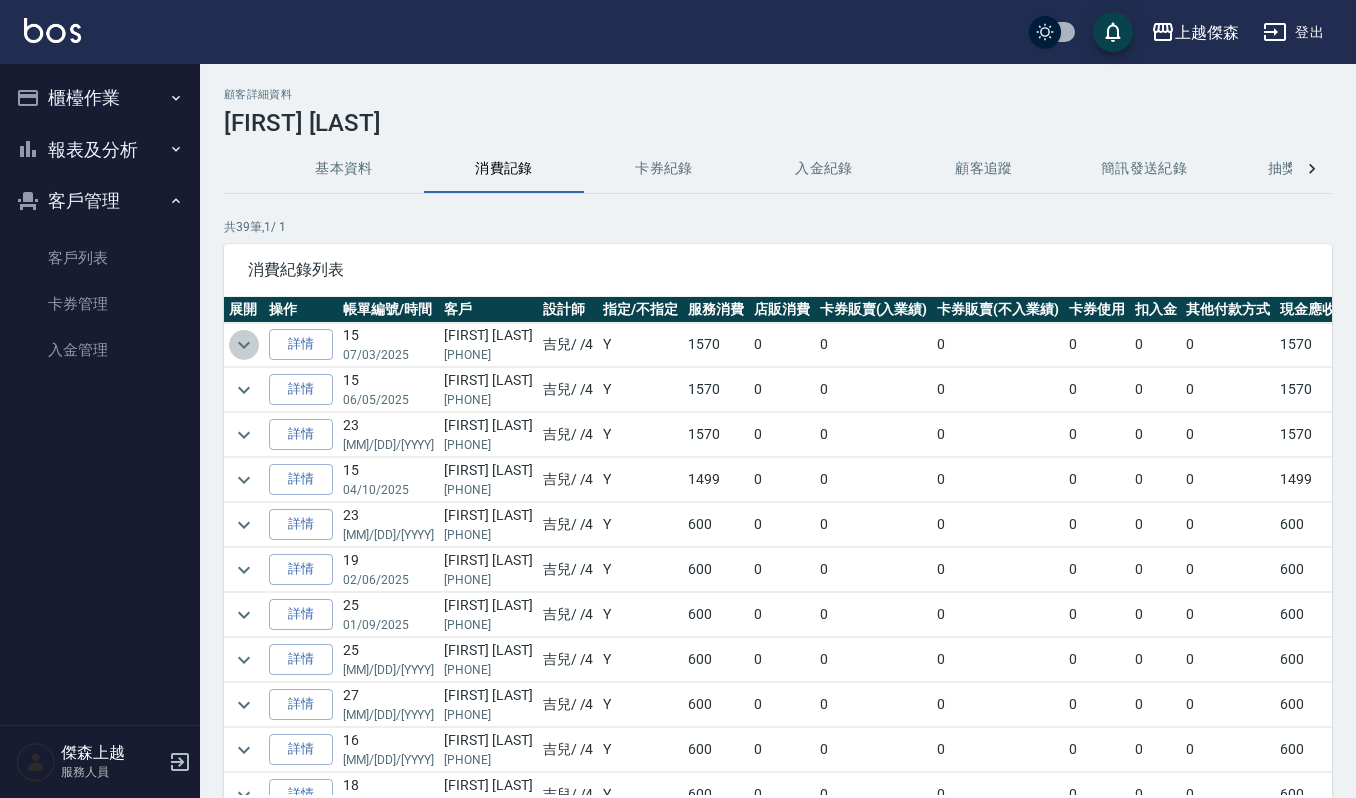 click 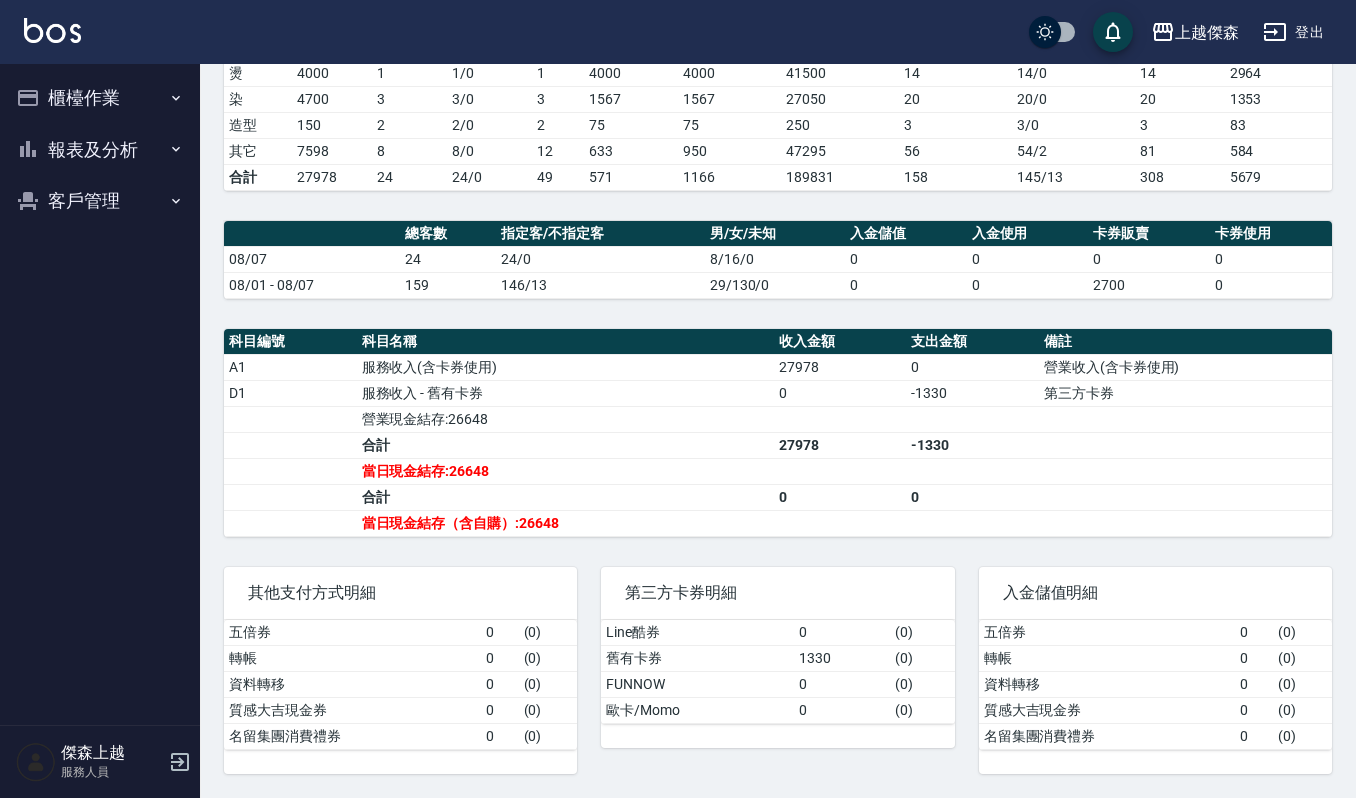 scroll, scrollTop: 396, scrollLeft: 0, axis: vertical 